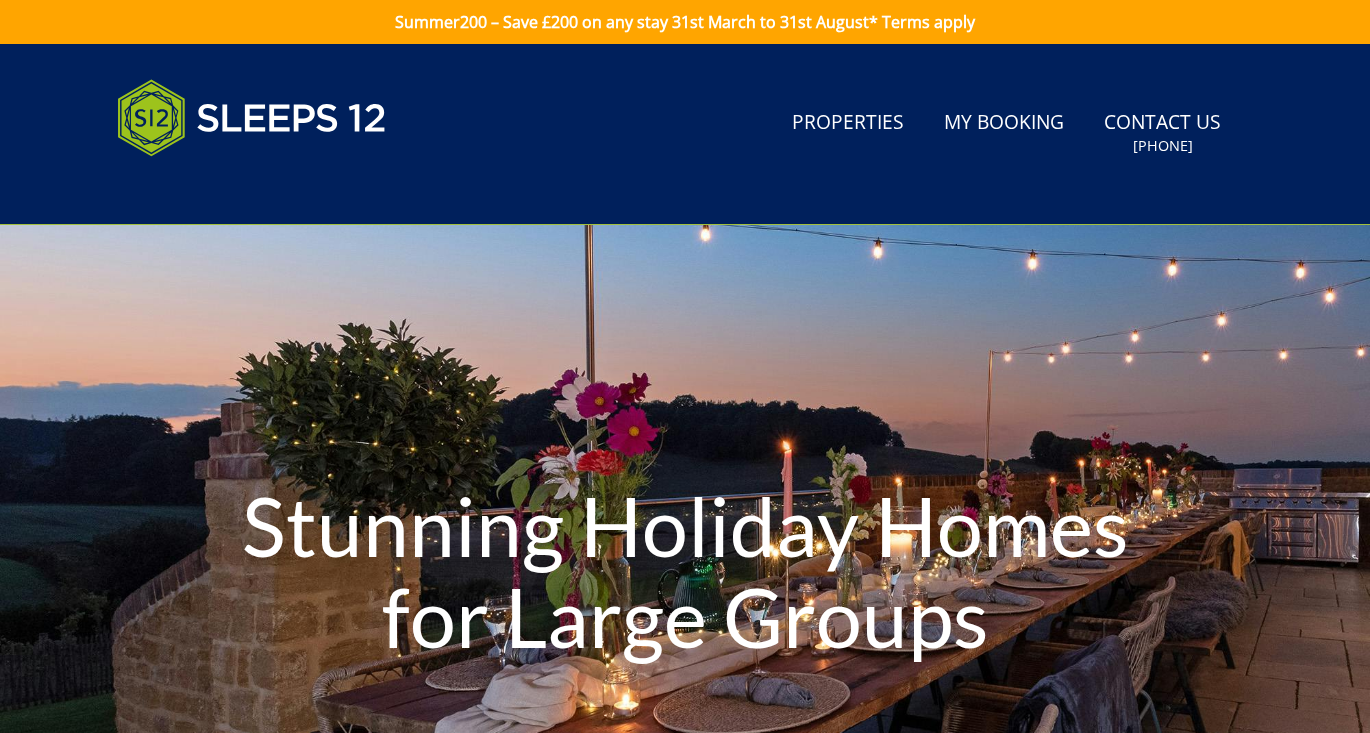 scroll, scrollTop: 0, scrollLeft: 0, axis: both 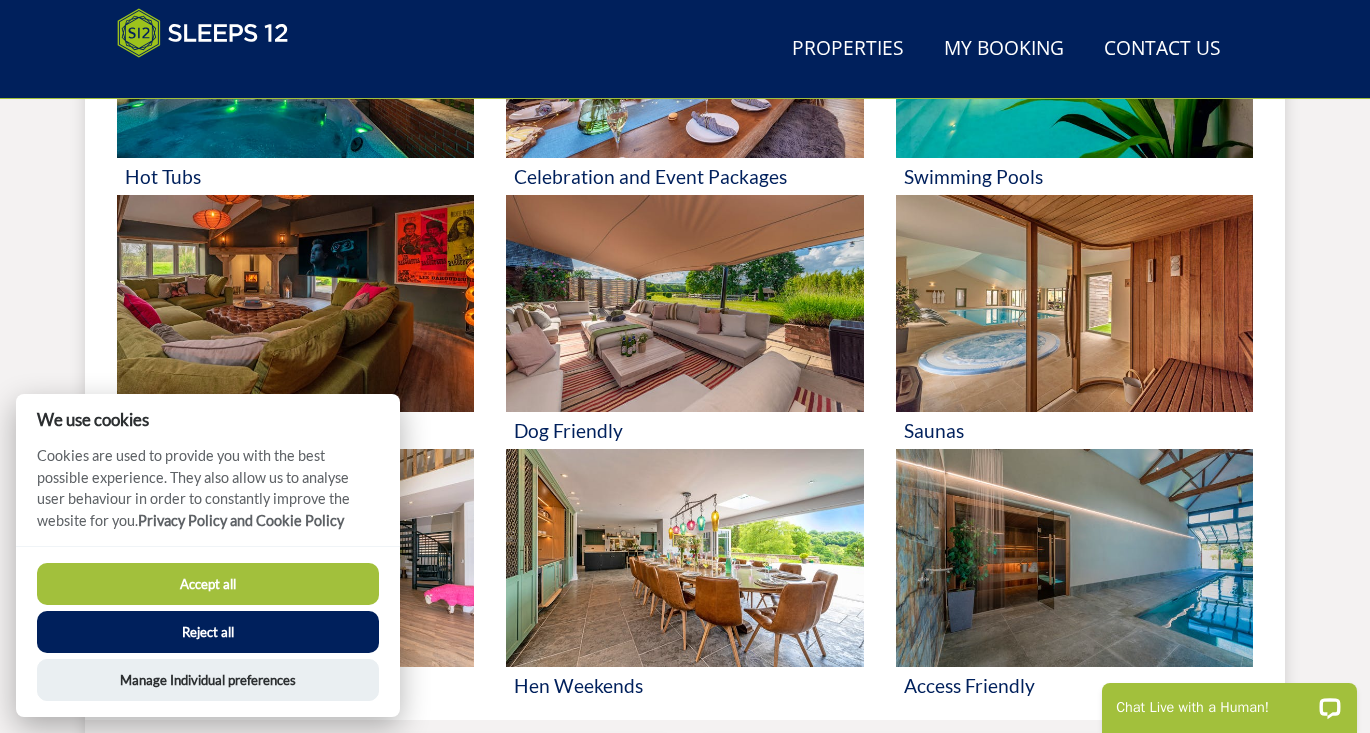 click on "Reject all" at bounding box center (208, 632) 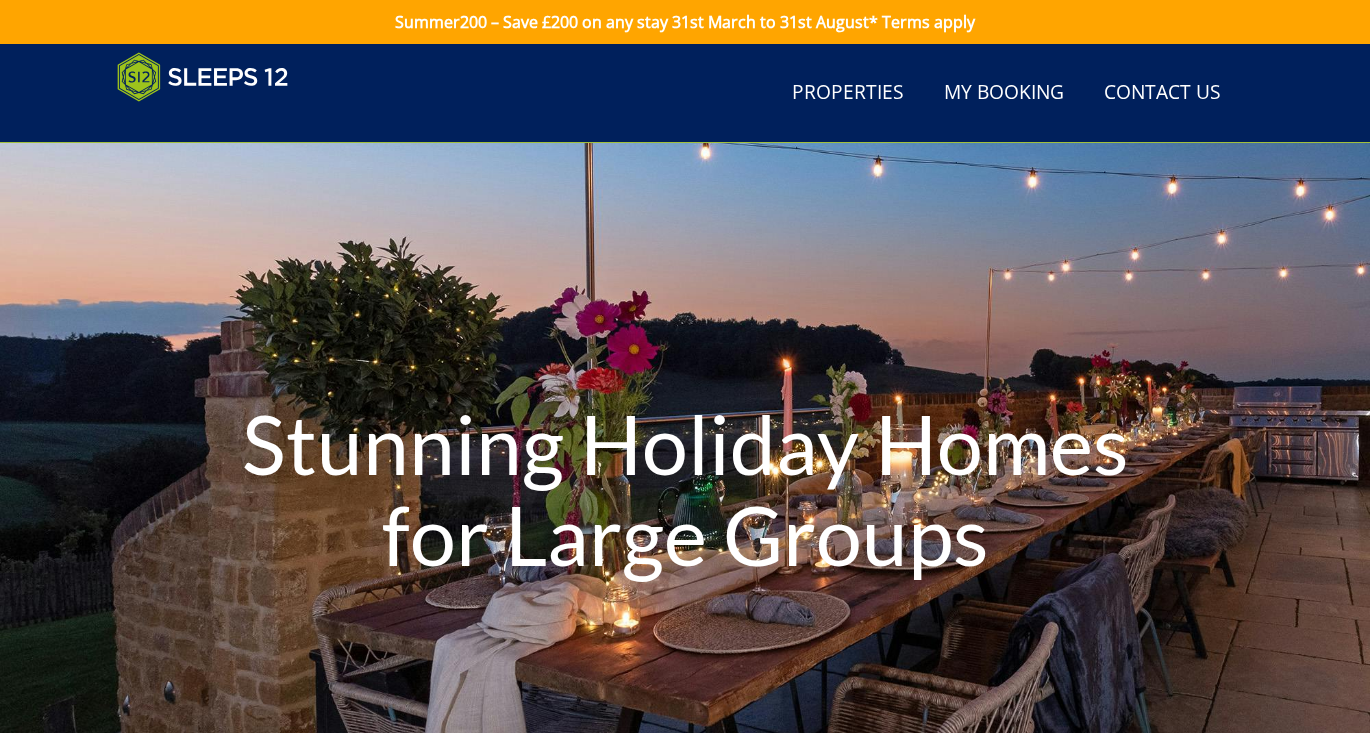 scroll, scrollTop: 2056, scrollLeft: 0, axis: vertical 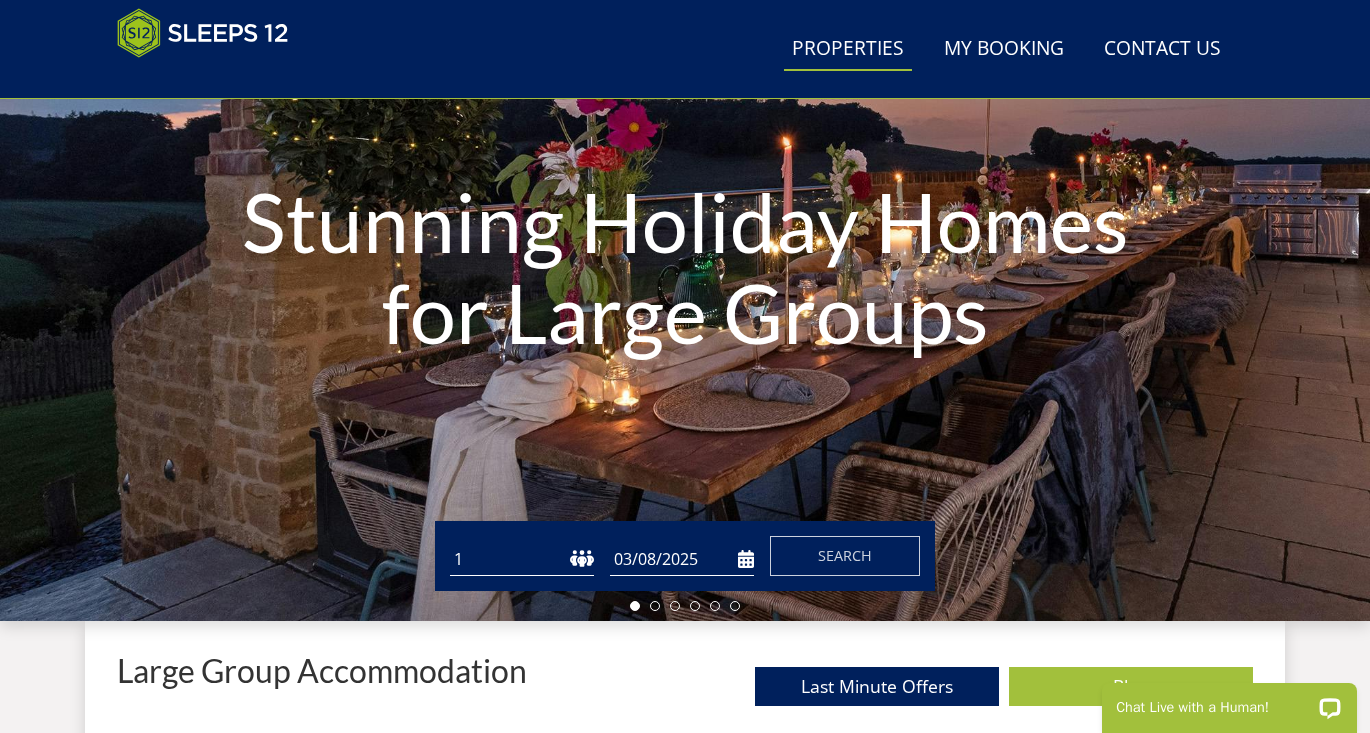click on "Properties" at bounding box center (848, 49) 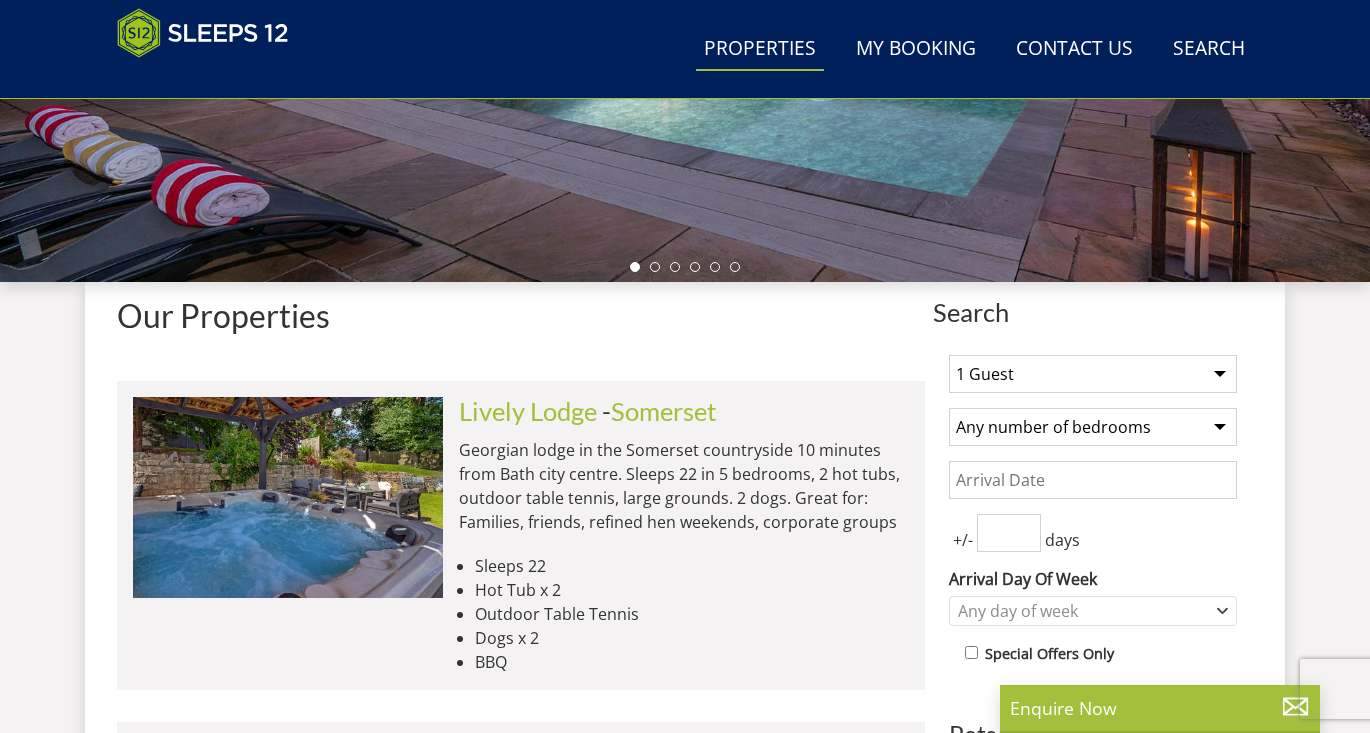 scroll, scrollTop: 589, scrollLeft: 0, axis: vertical 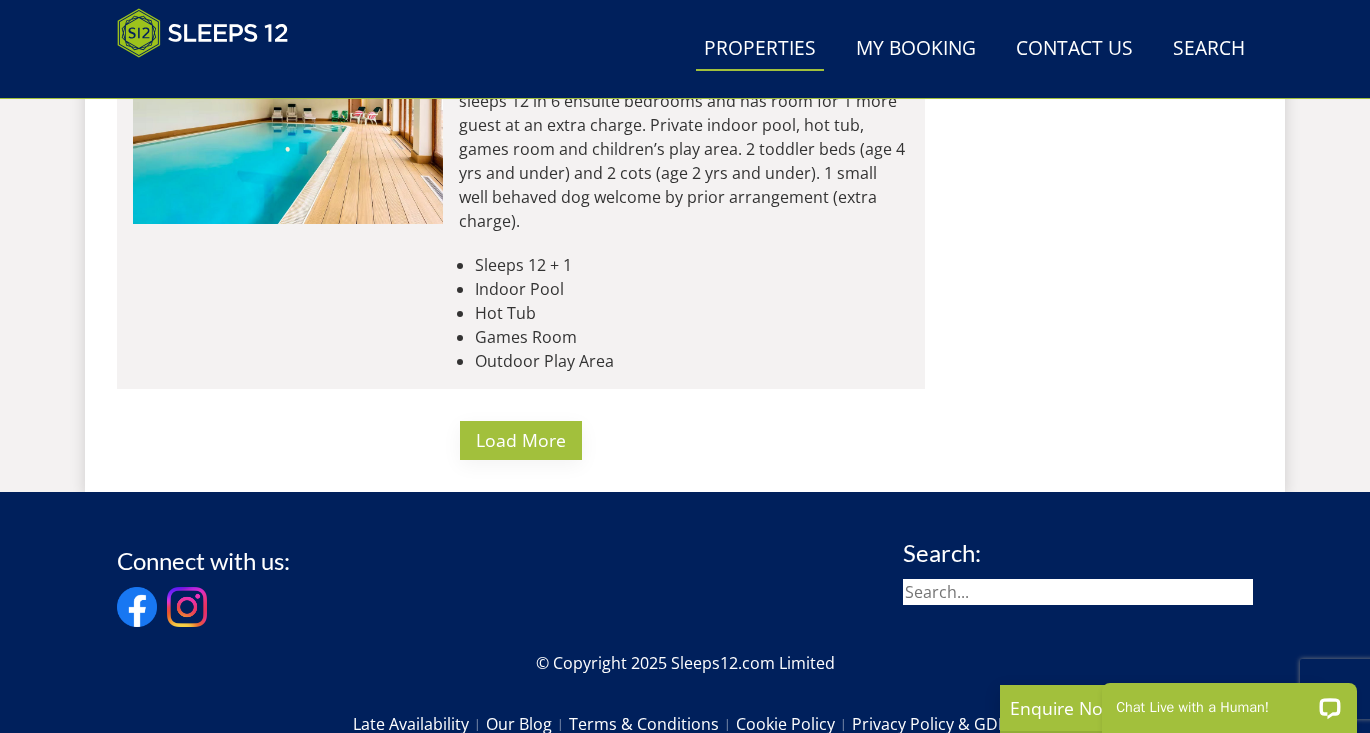 click on "Load More" at bounding box center [521, 440] 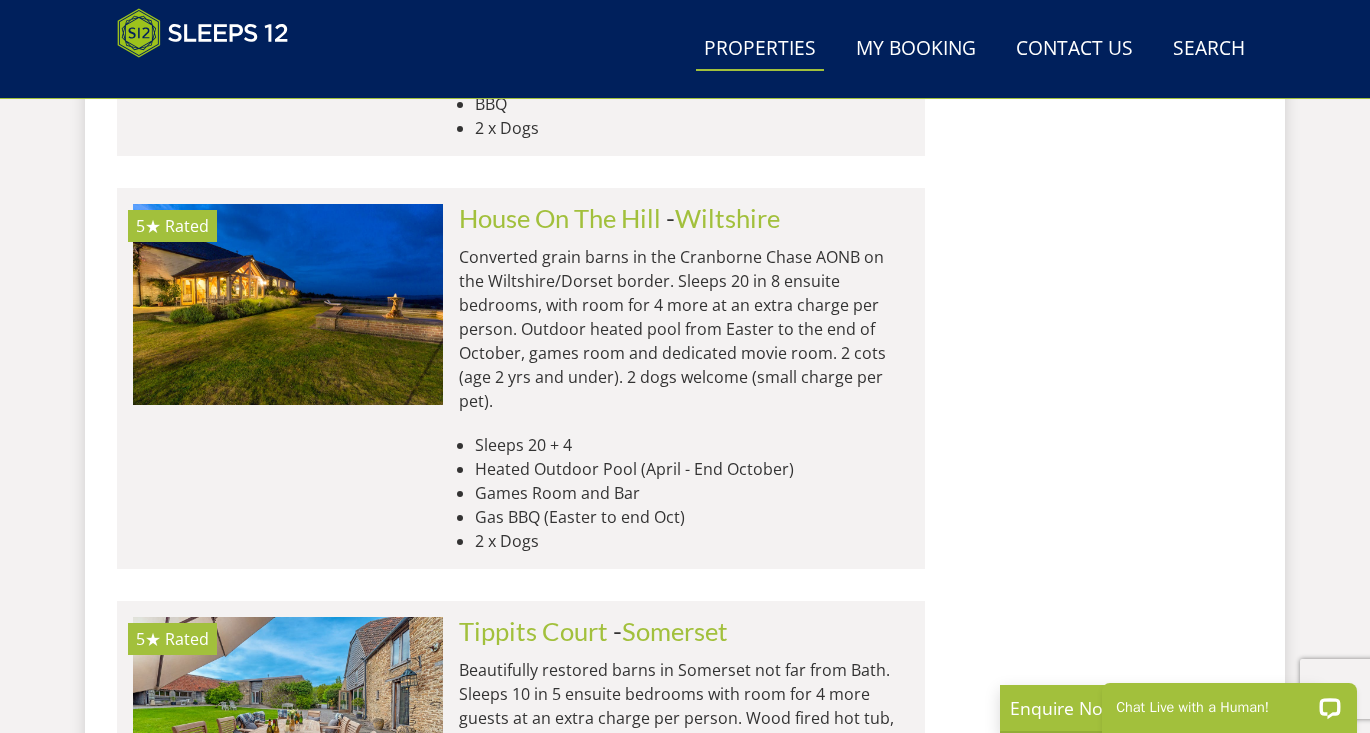 scroll, scrollTop: 5914, scrollLeft: 0, axis: vertical 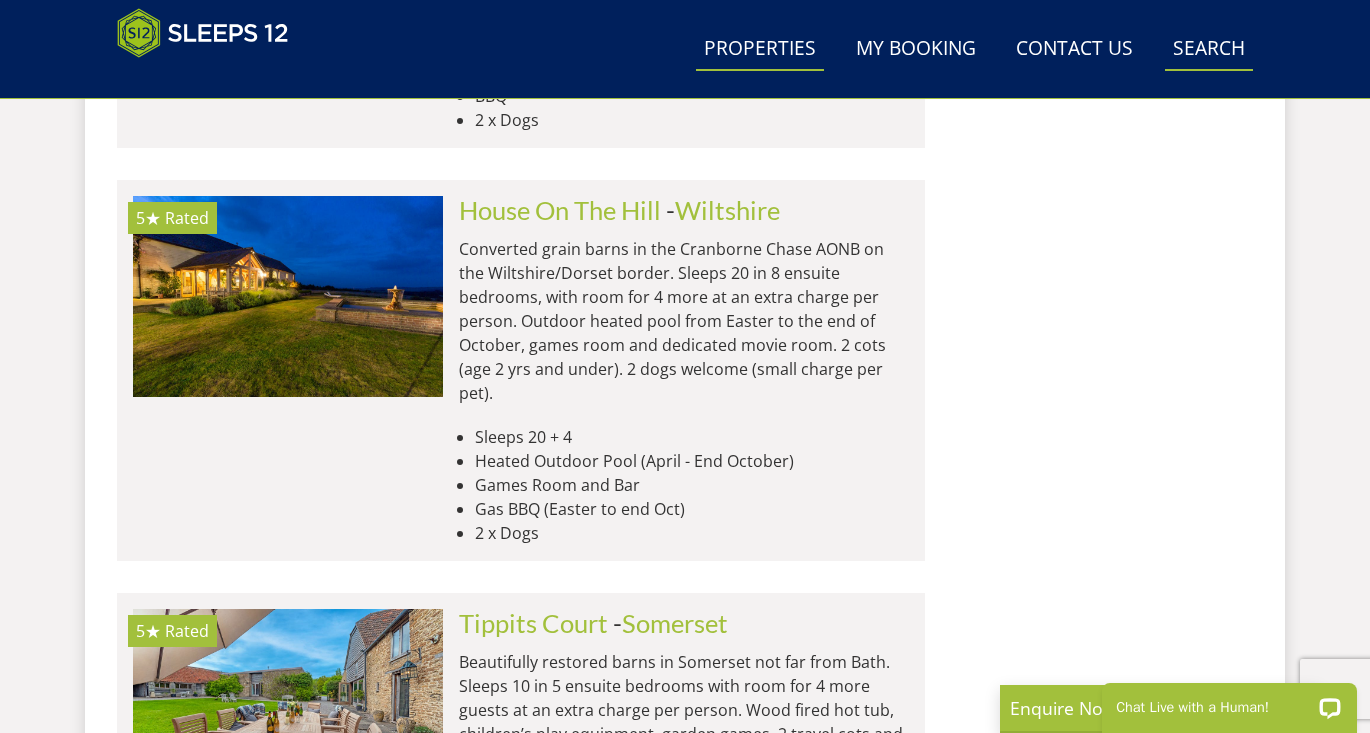 click on "Search  Check Availability" at bounding box center (1209, 49) 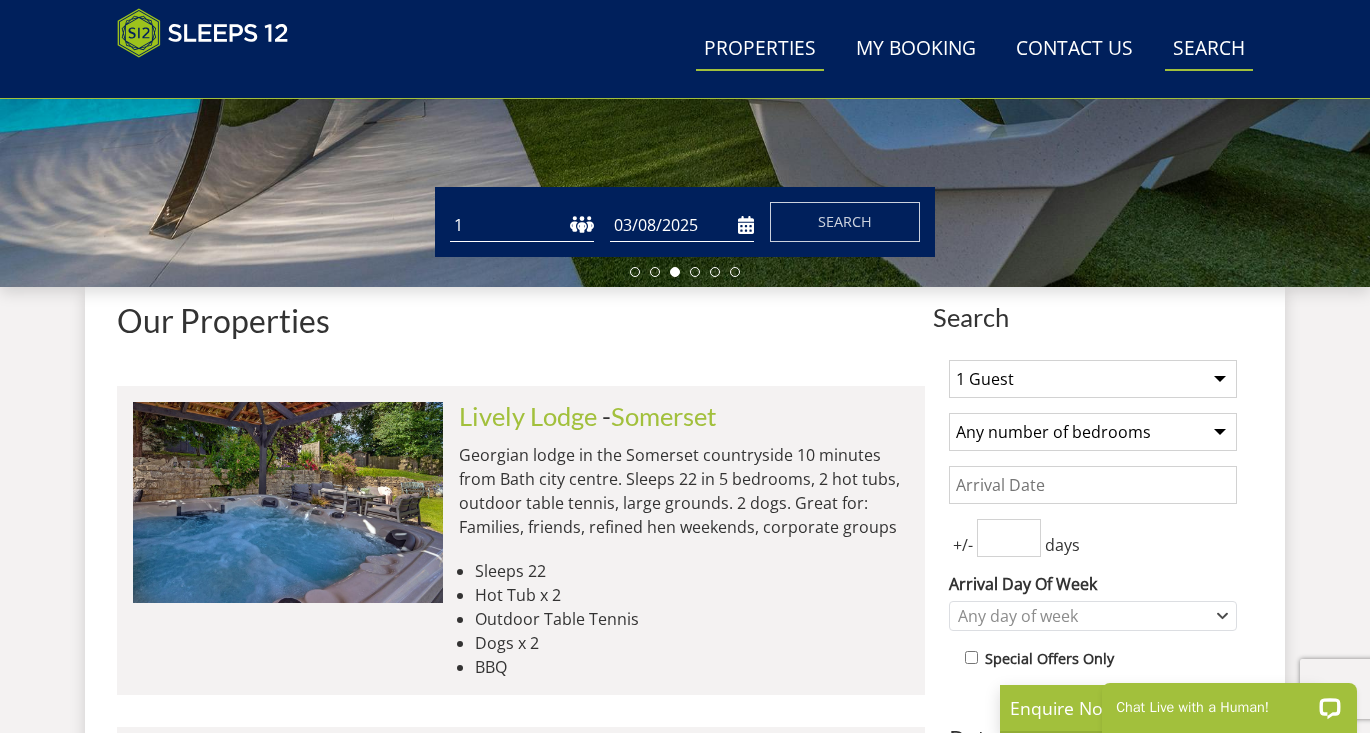 scroll, scrollTop: 0, scrollLeft: 0, axis: both 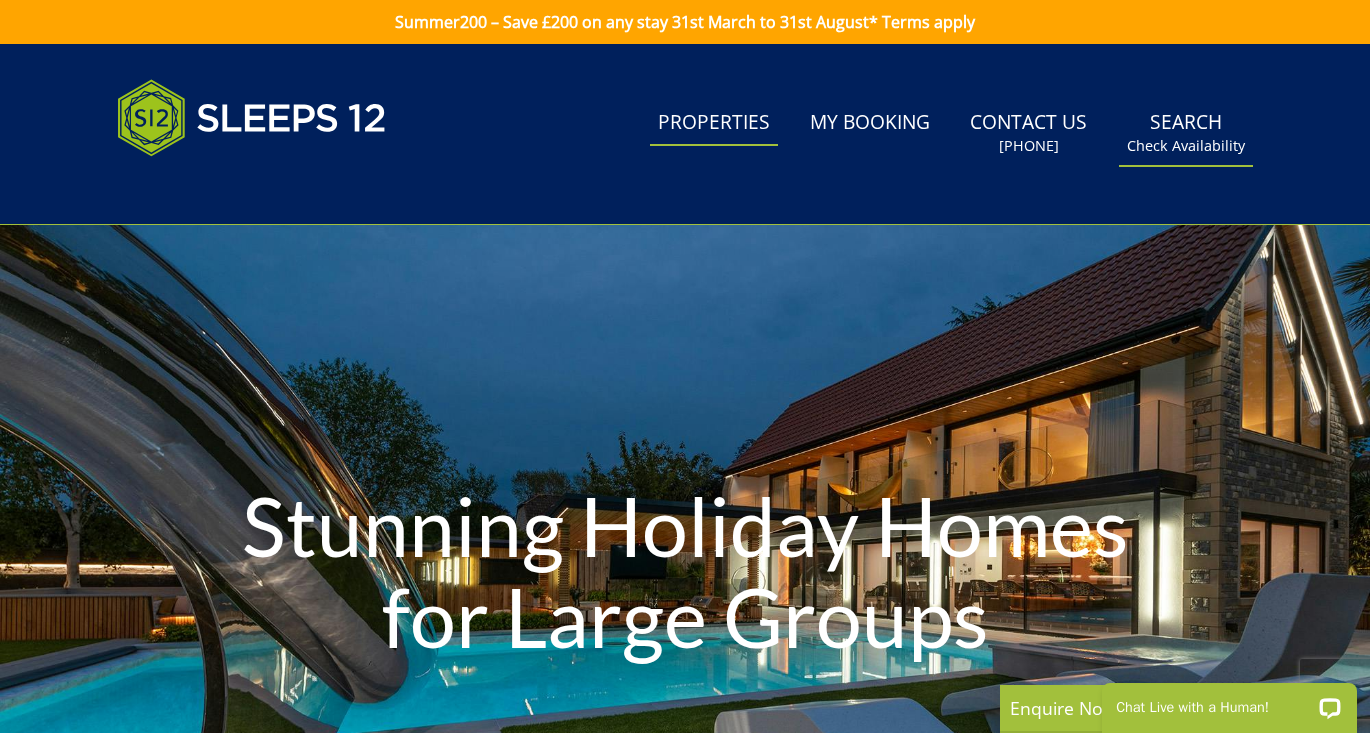 click on "Search  Check Availability" at bounding box center [1186, 133] 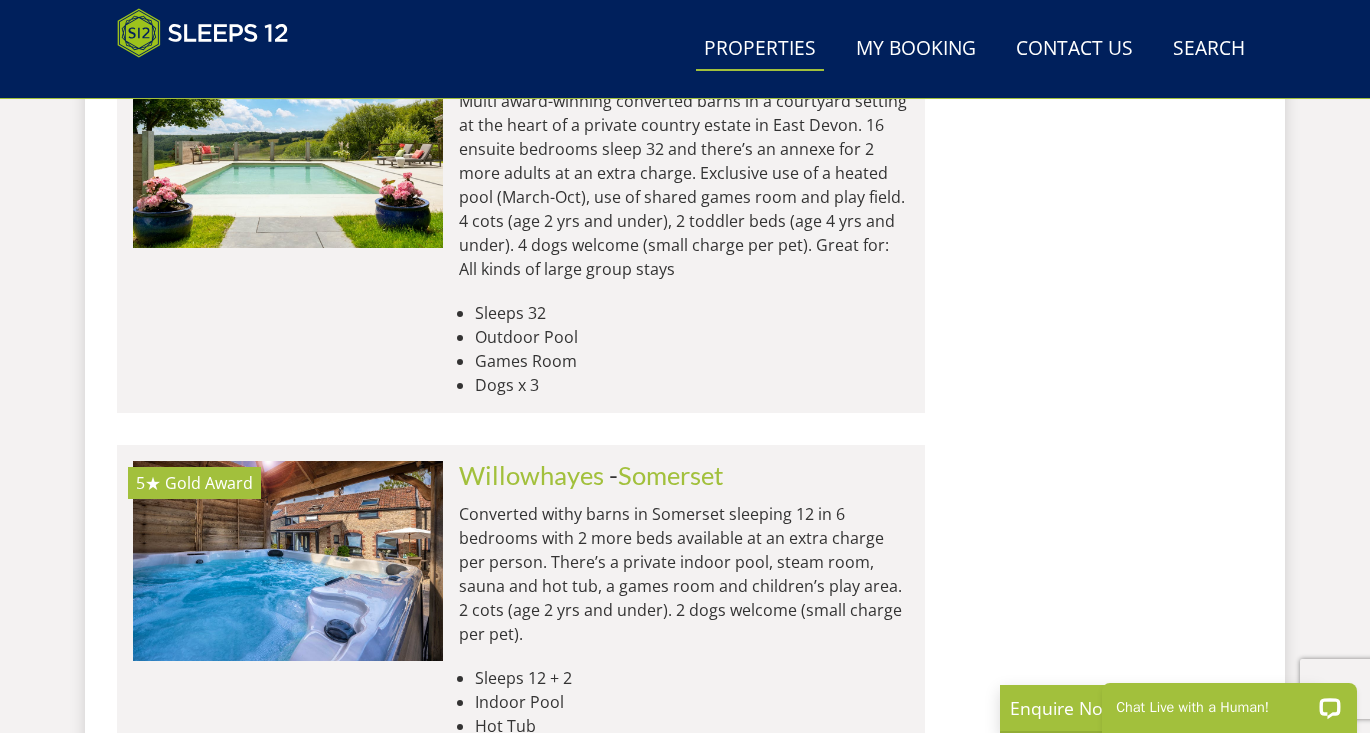 scroll, scrollTop: 10814, scrollLeft: 0, axis: vertical 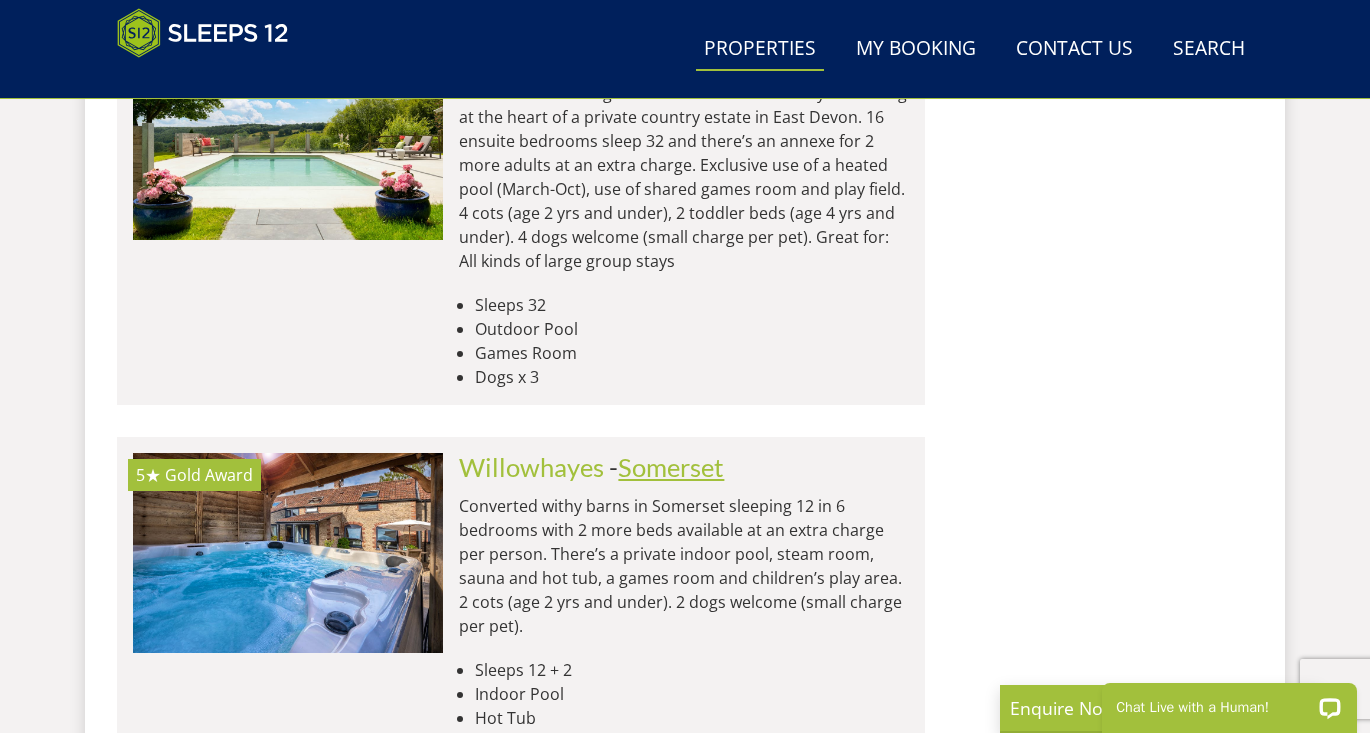 click on "Somerset" at bounding box center (671, 467) 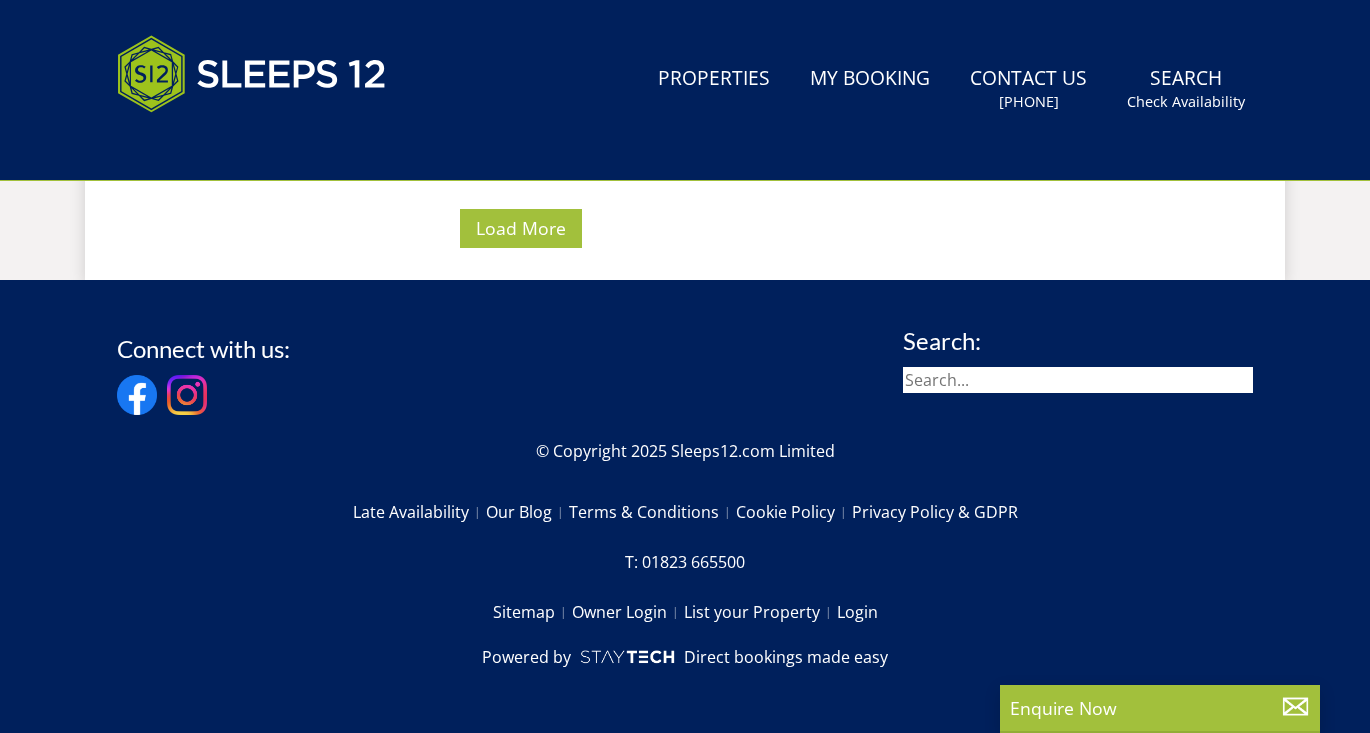 click at bounding box center [685, -8875] 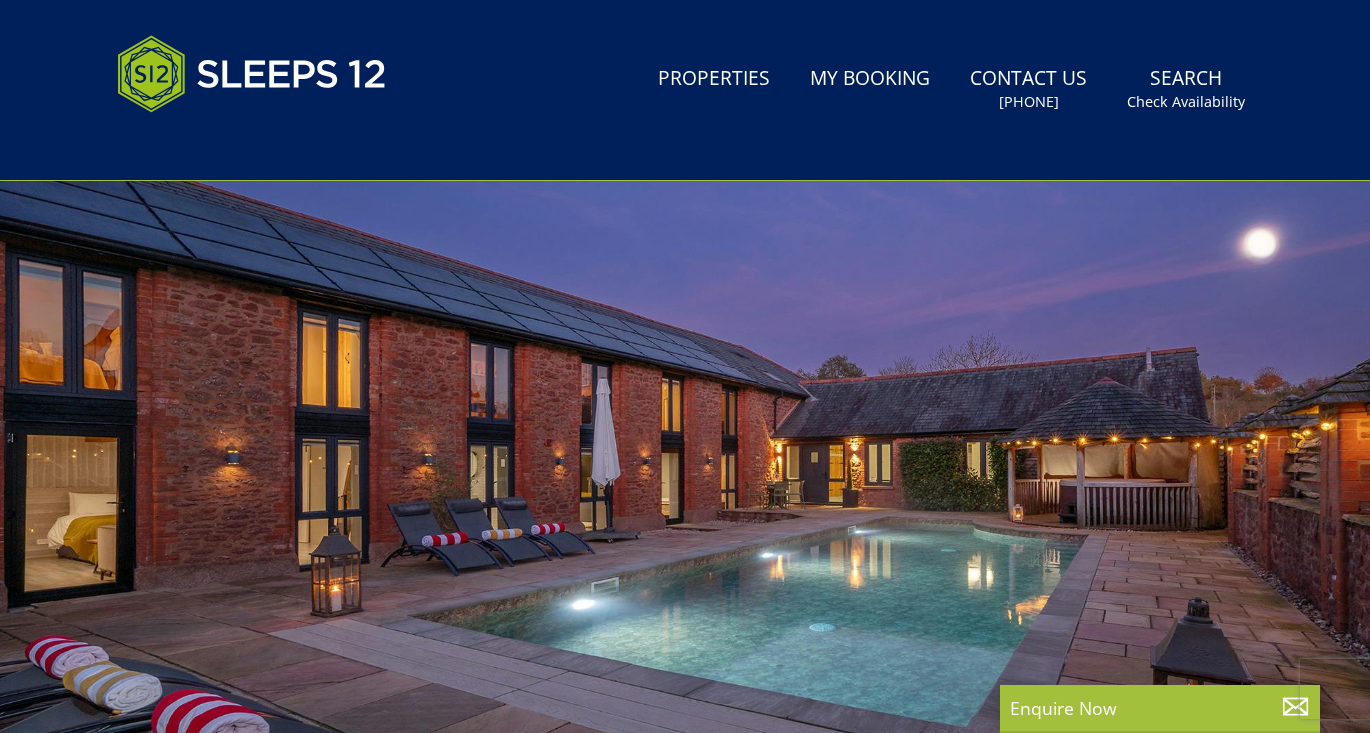 scroll, scrollTop: 551, scrollLeft: 0, axis: vertical 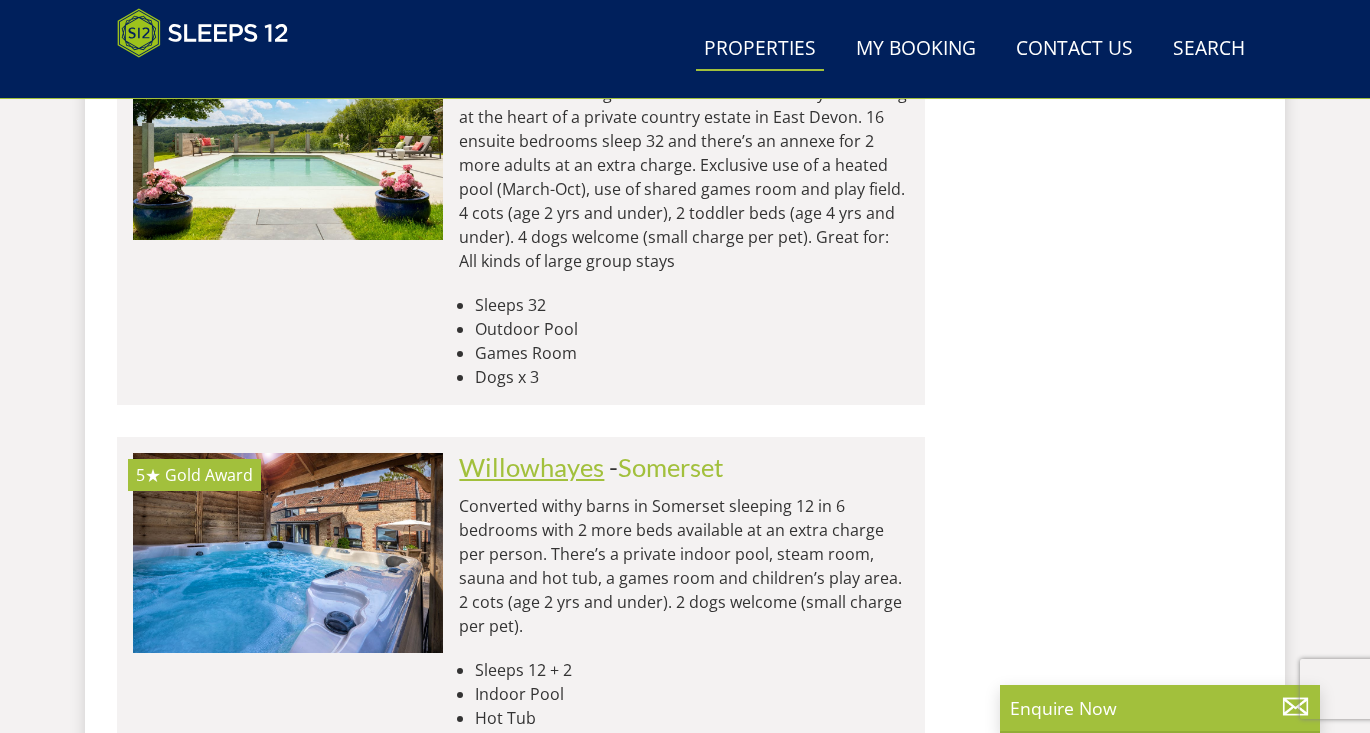 click on "Willowhayes" at bounding box center (531, 467) 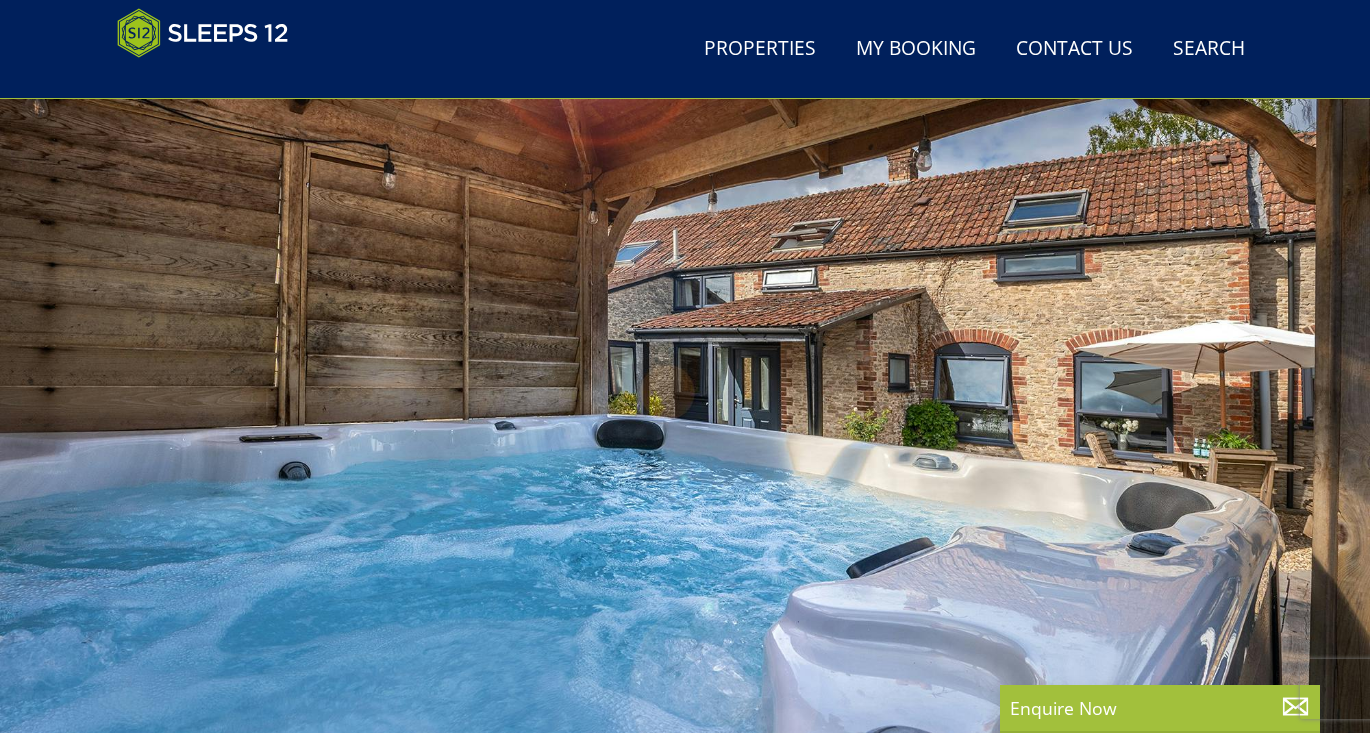scroll, scrollTop: 206, scrollLeft: 0, axis: vertical 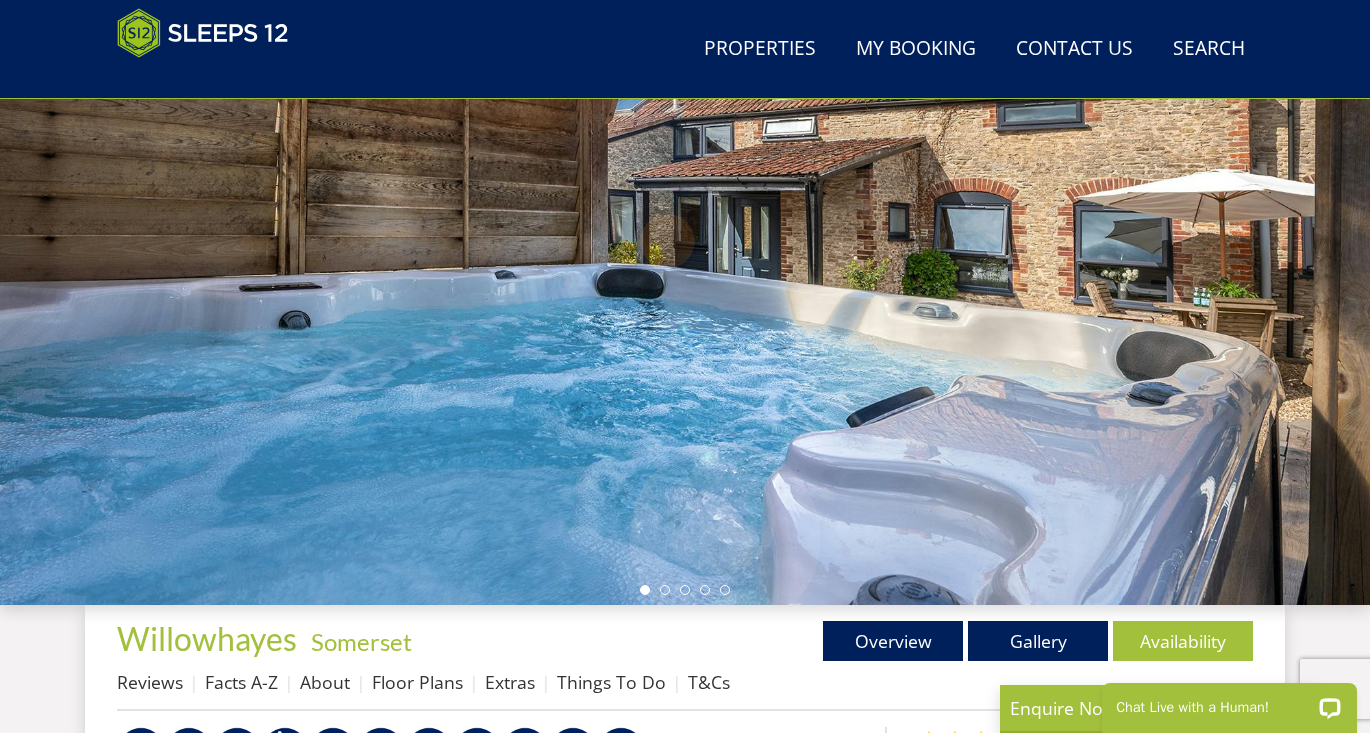 click at bounding box center [685, 255] 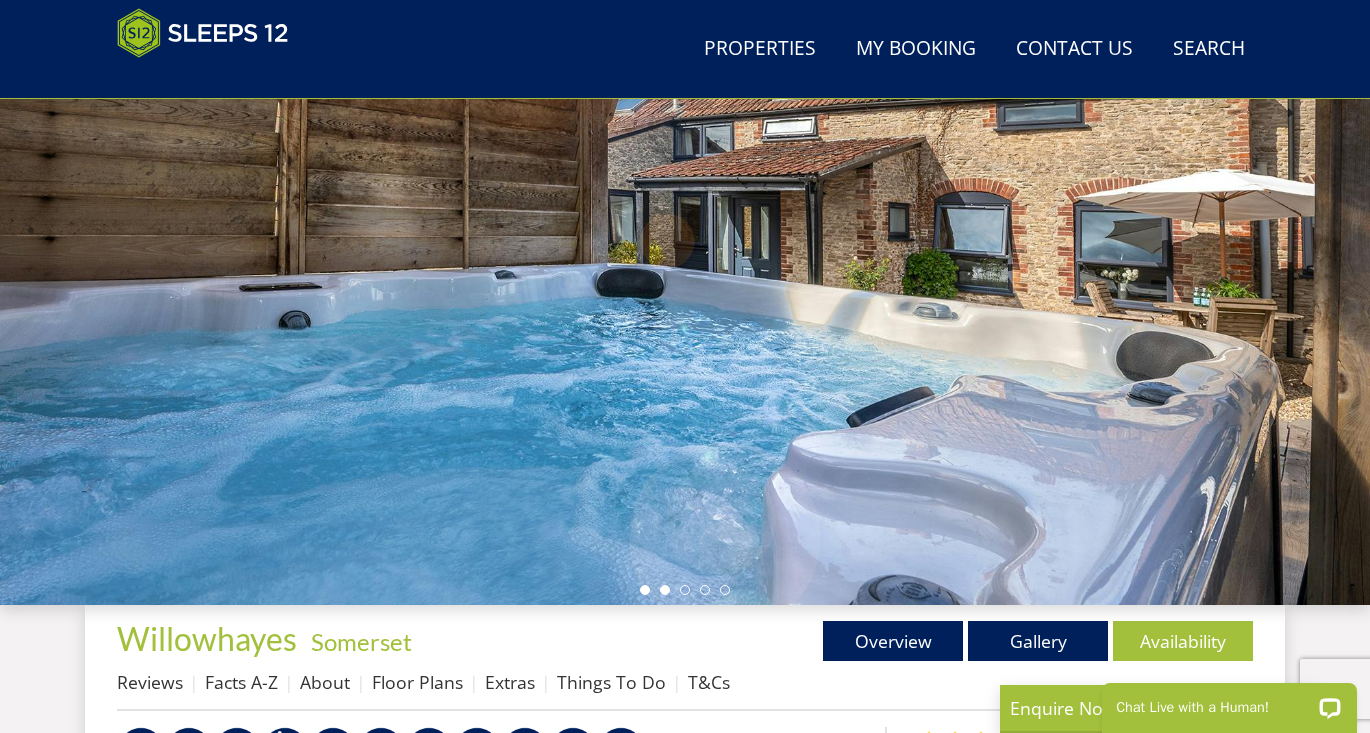 click at bounding box center (665, 590) 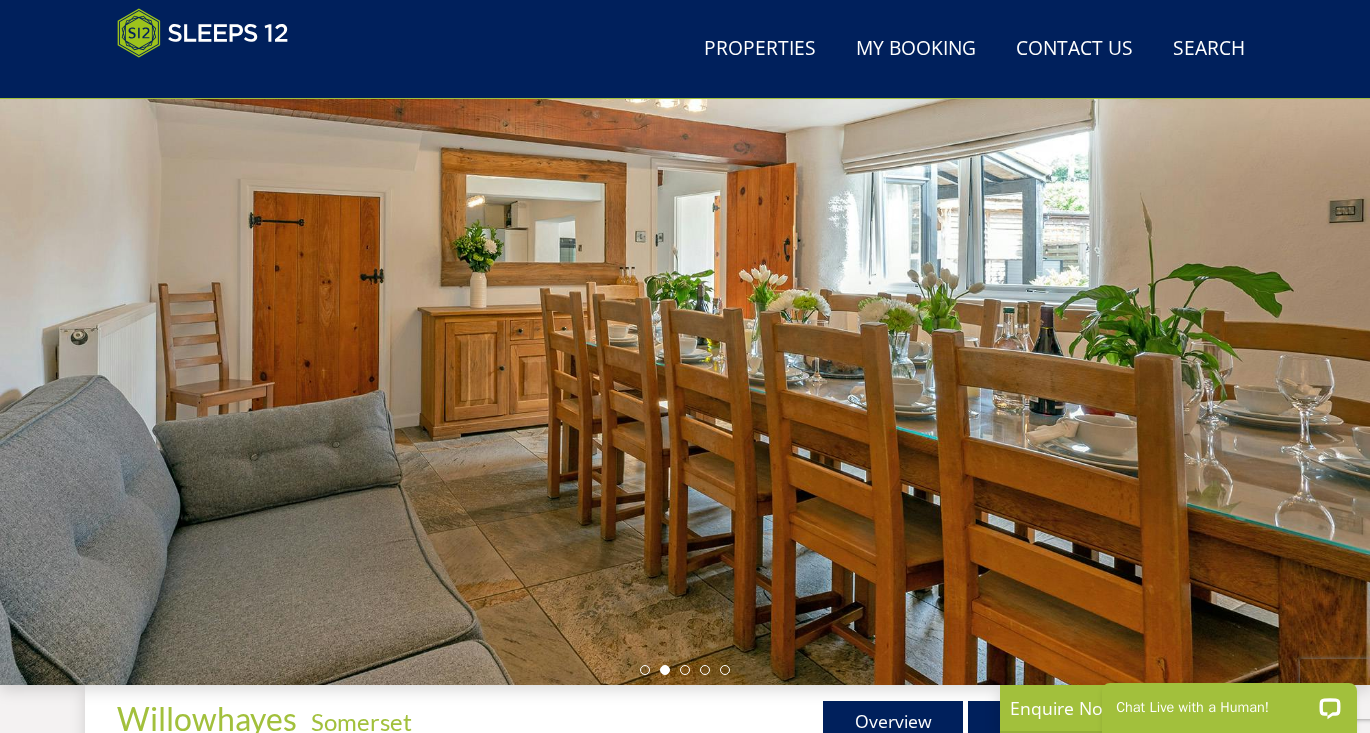 scroll, scrollTop: 165, scrollLeft: 0, axis: vertical 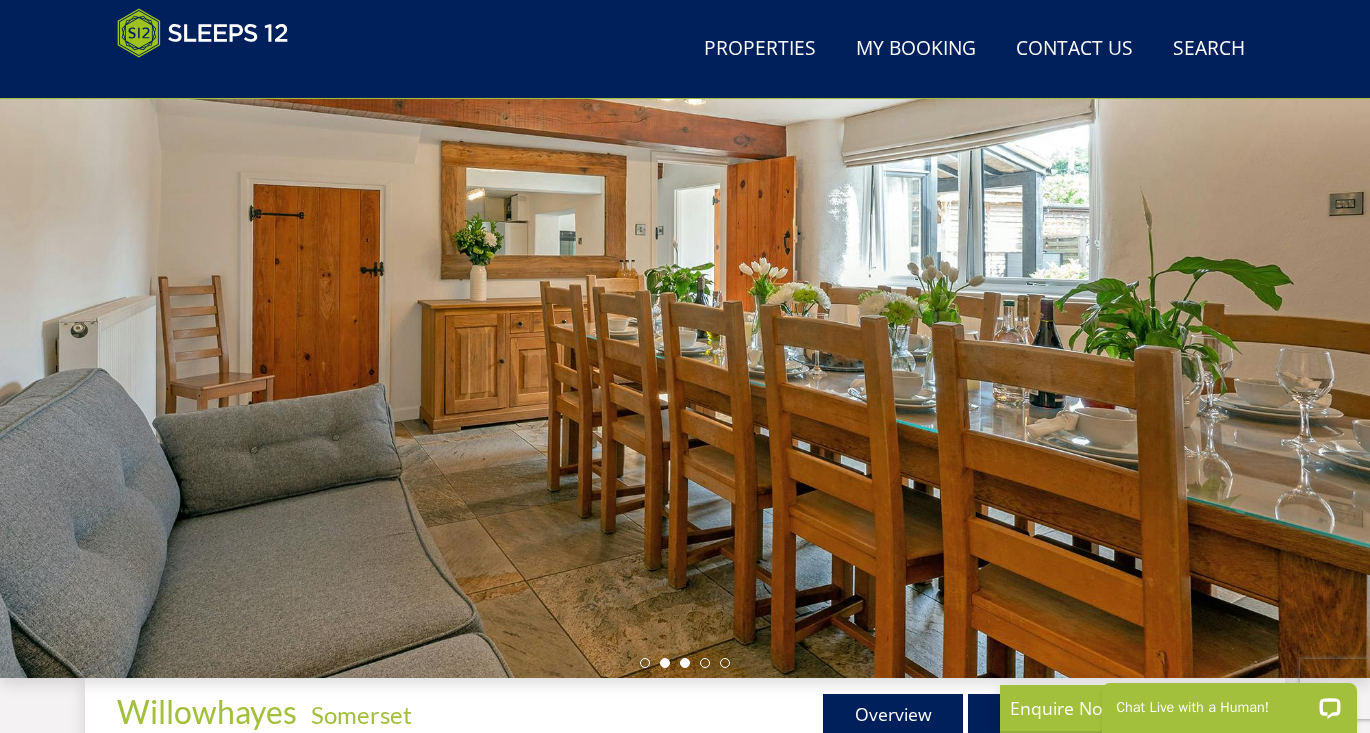 click at bounding box center (685, 663) 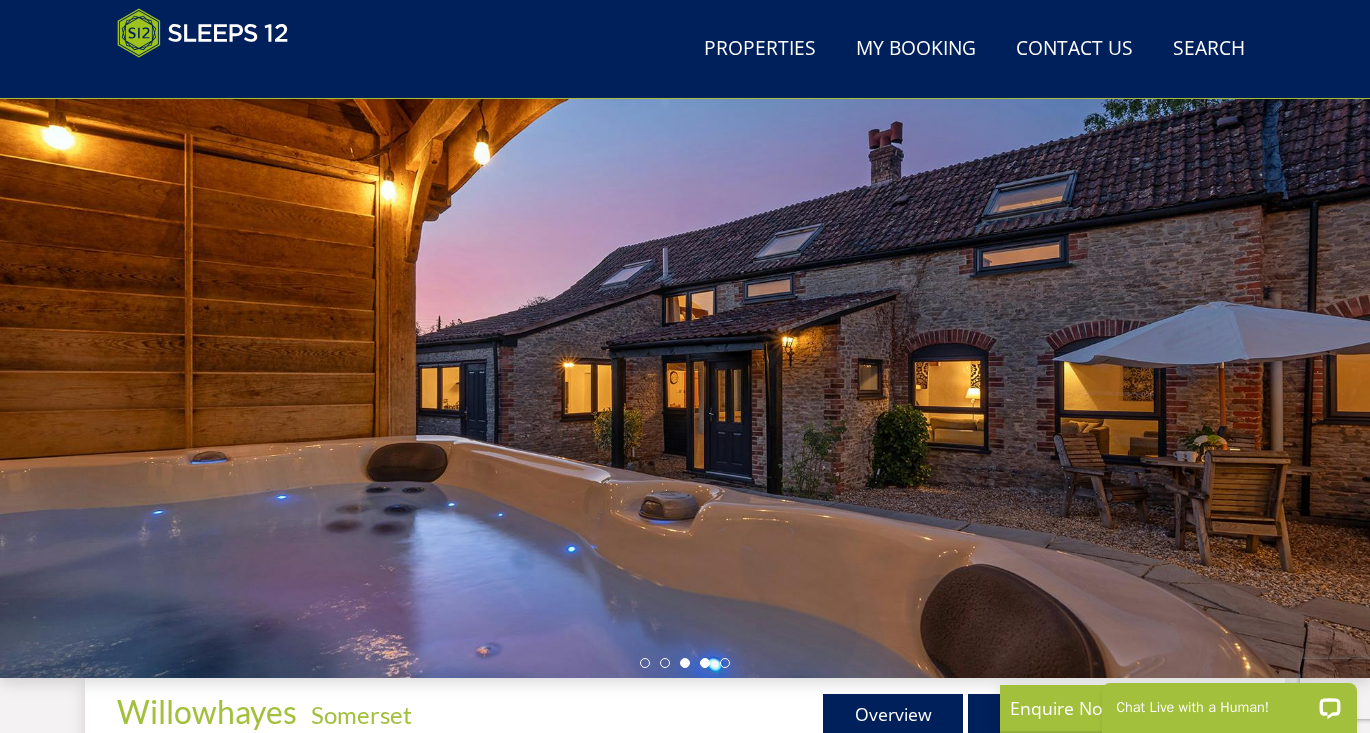 click at bounding box center [705, 663] 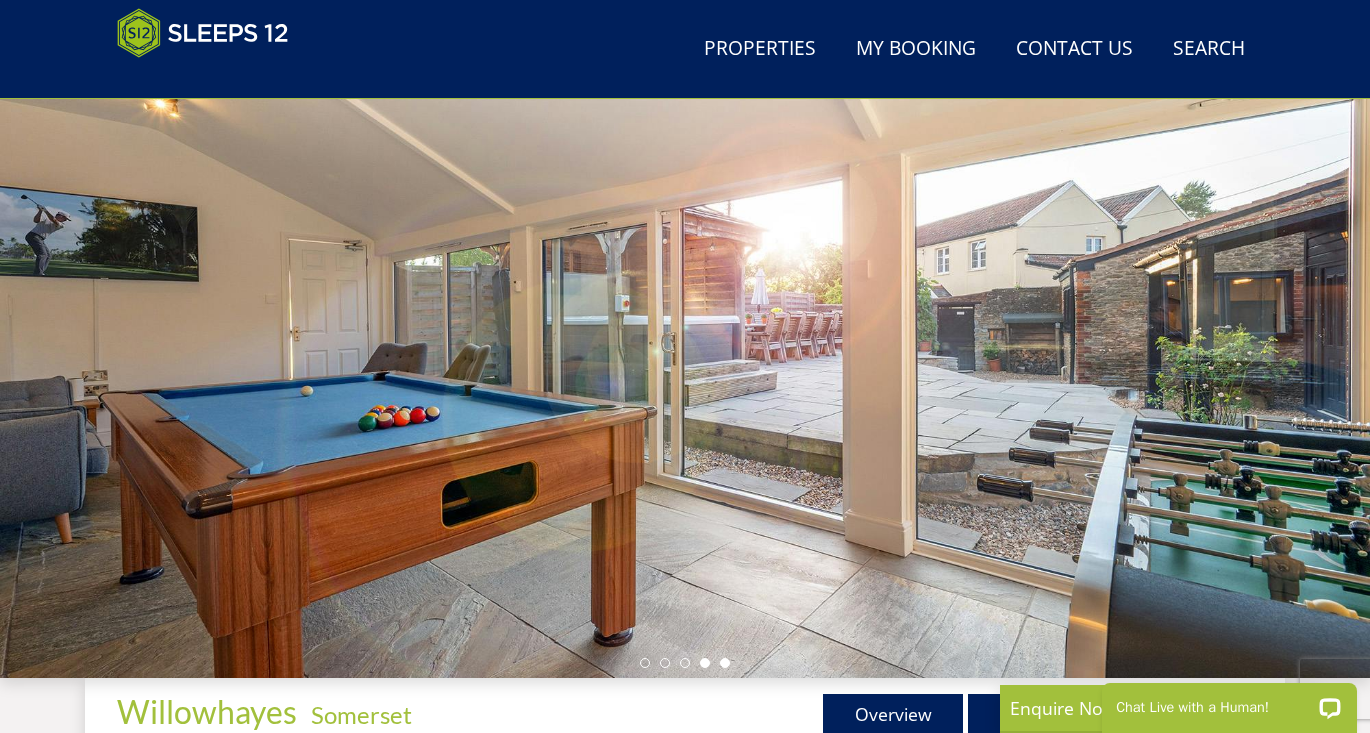 click at bounding box center [725, 663] 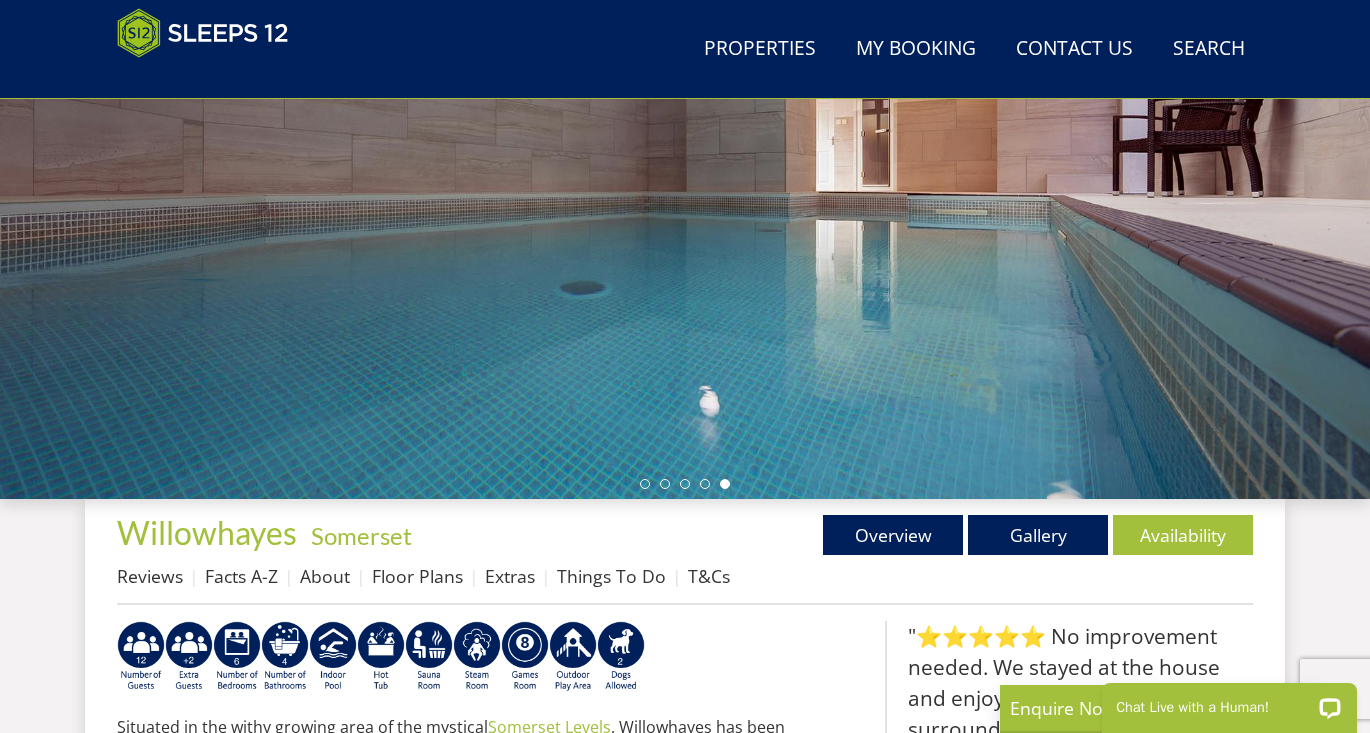 scroll, scrollTop: 372, scrollLeft: 0, axis: vertical 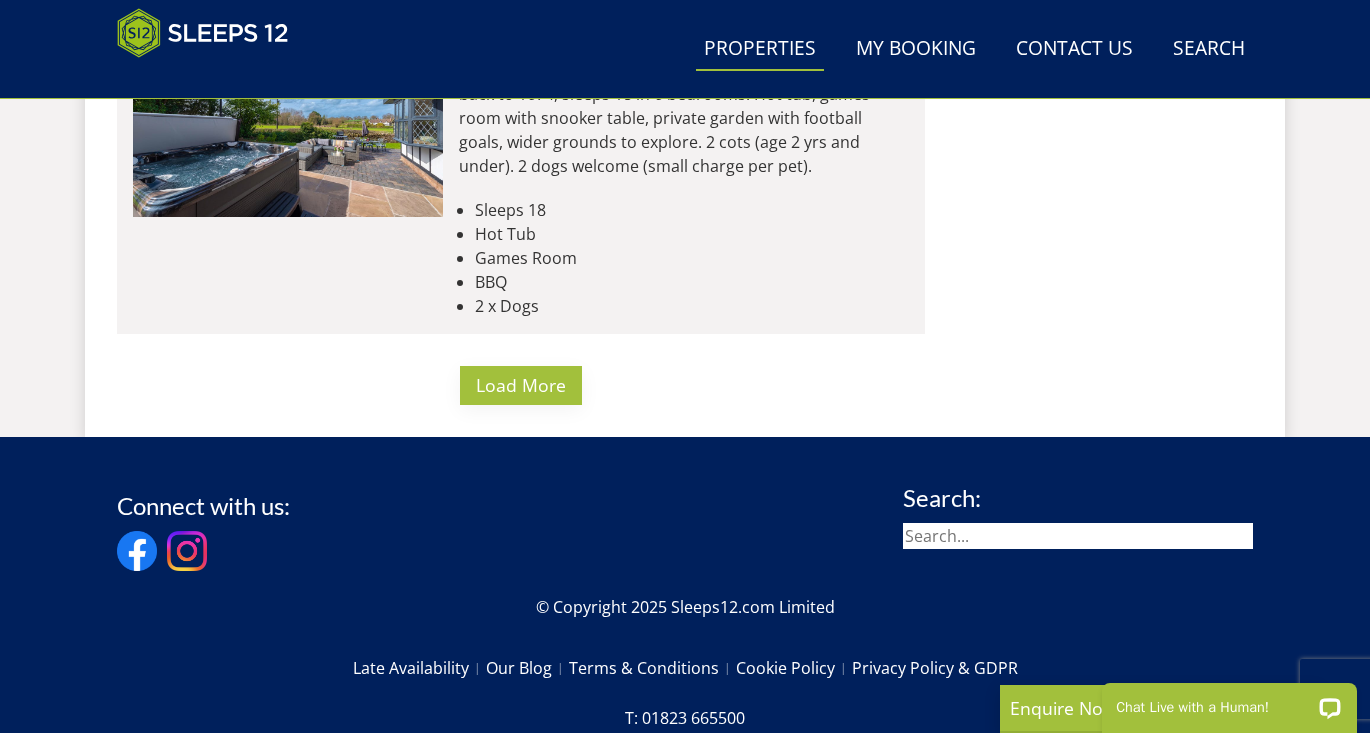 click on "Load More" at bounding box center [521, 385] 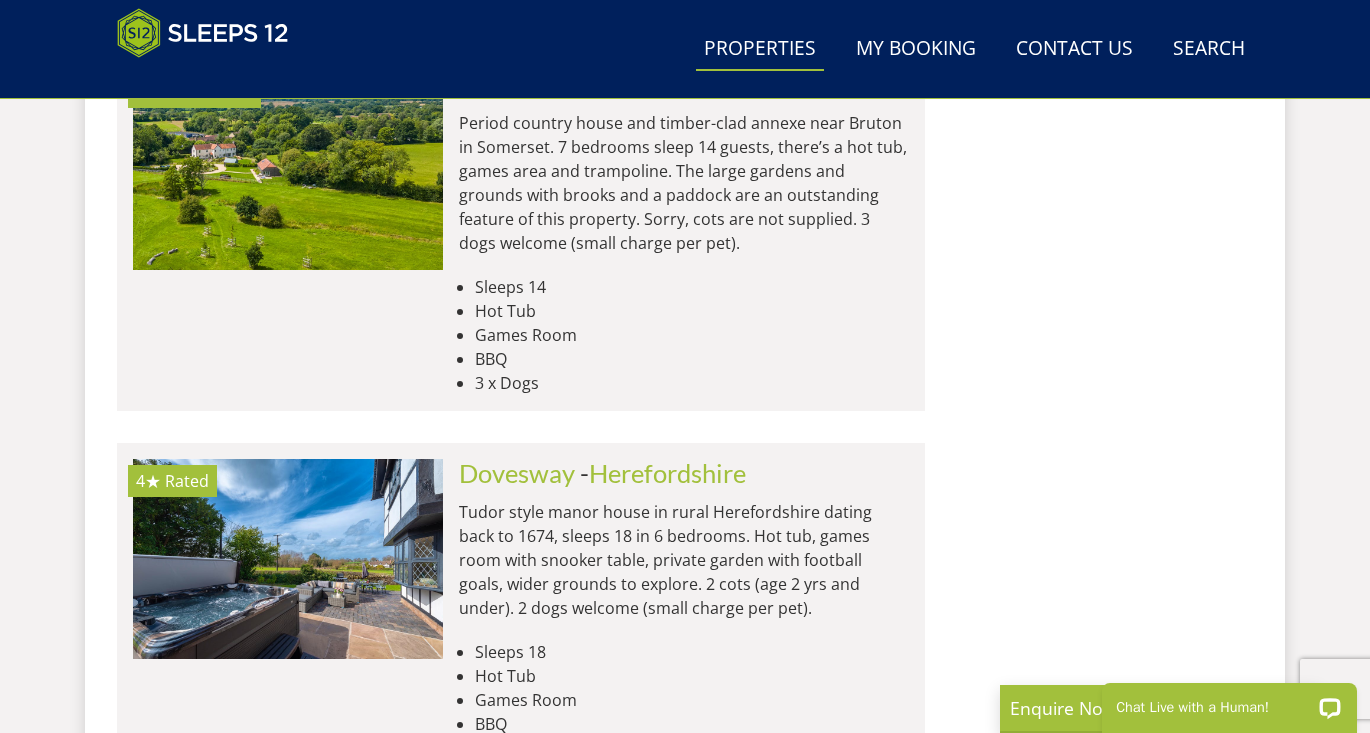 scroll, scrollTop: 15930, scrollLeft: 0, axis: vertical 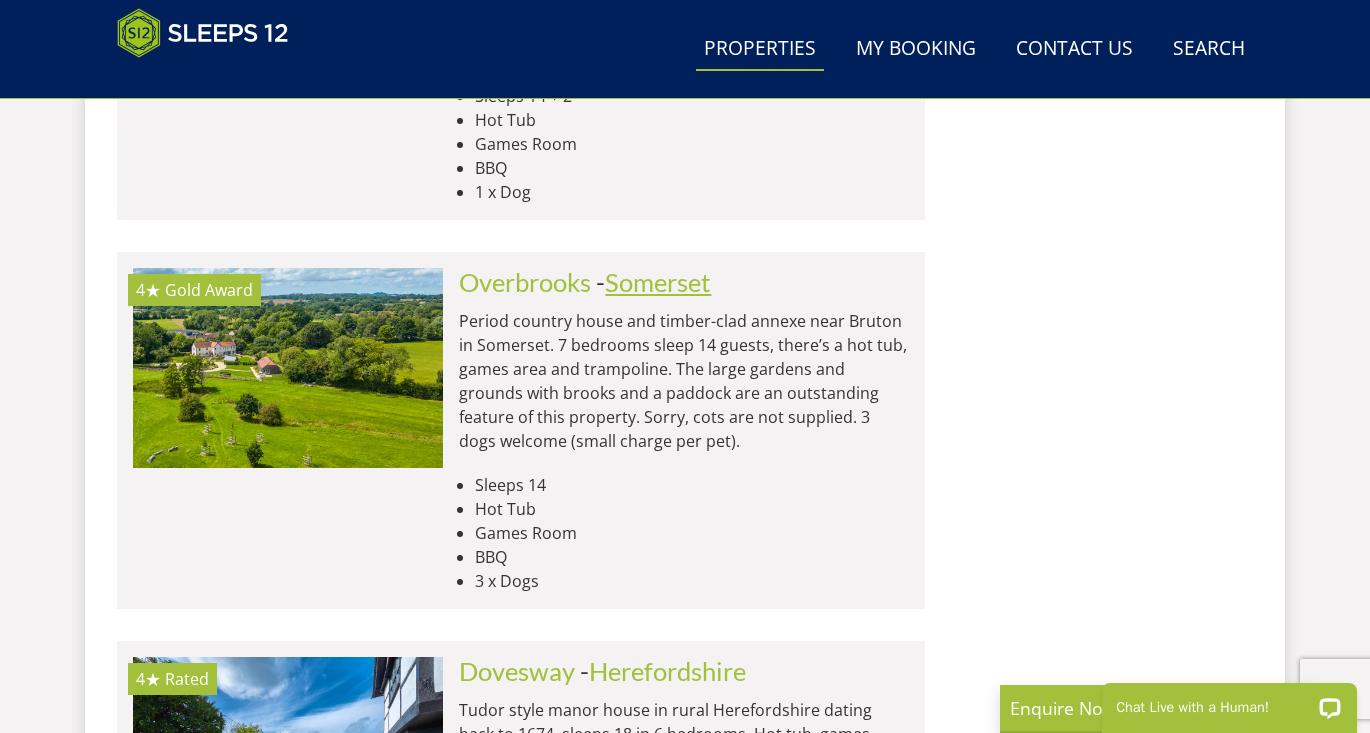 click on "Somerset" at bounding box center (658, 282) 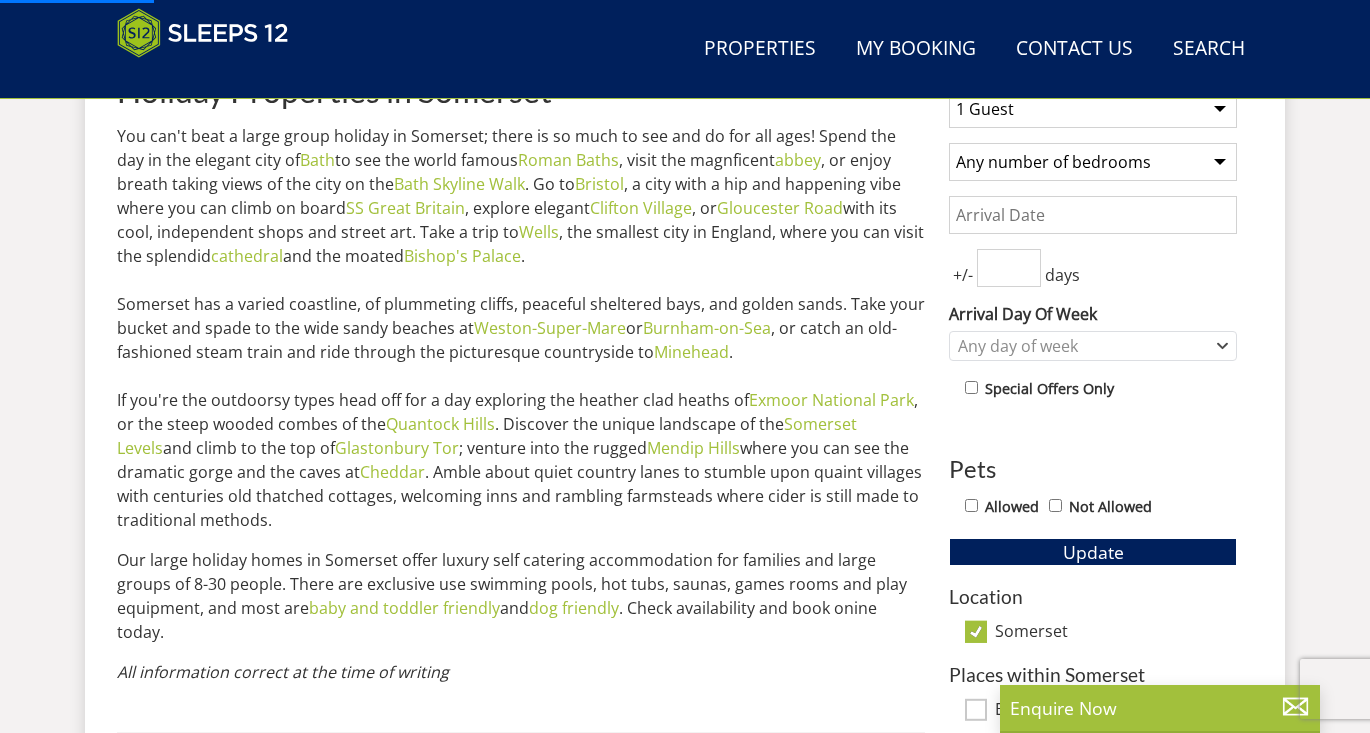 scroll, scrollTop: 860, scrollLeft: 0, axis: vertical 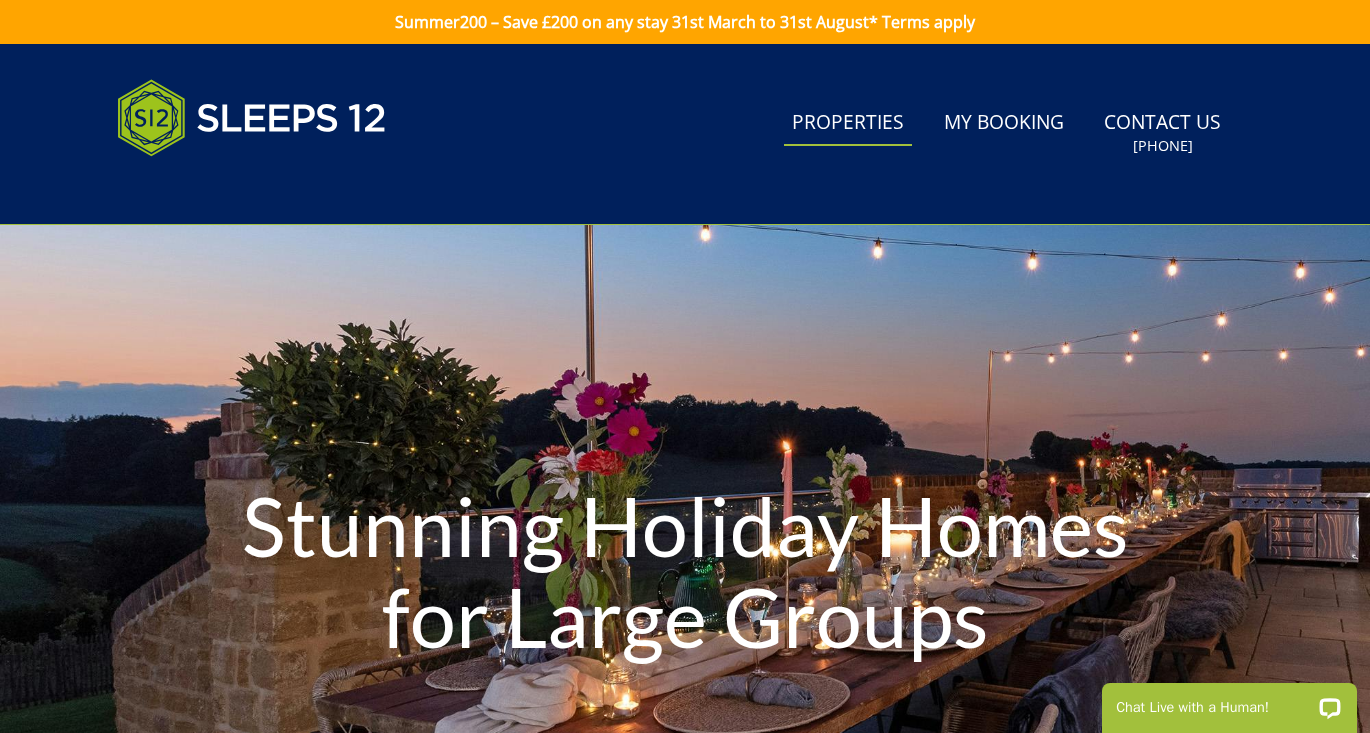 click on "Properties" at bounding box center (848, 123) 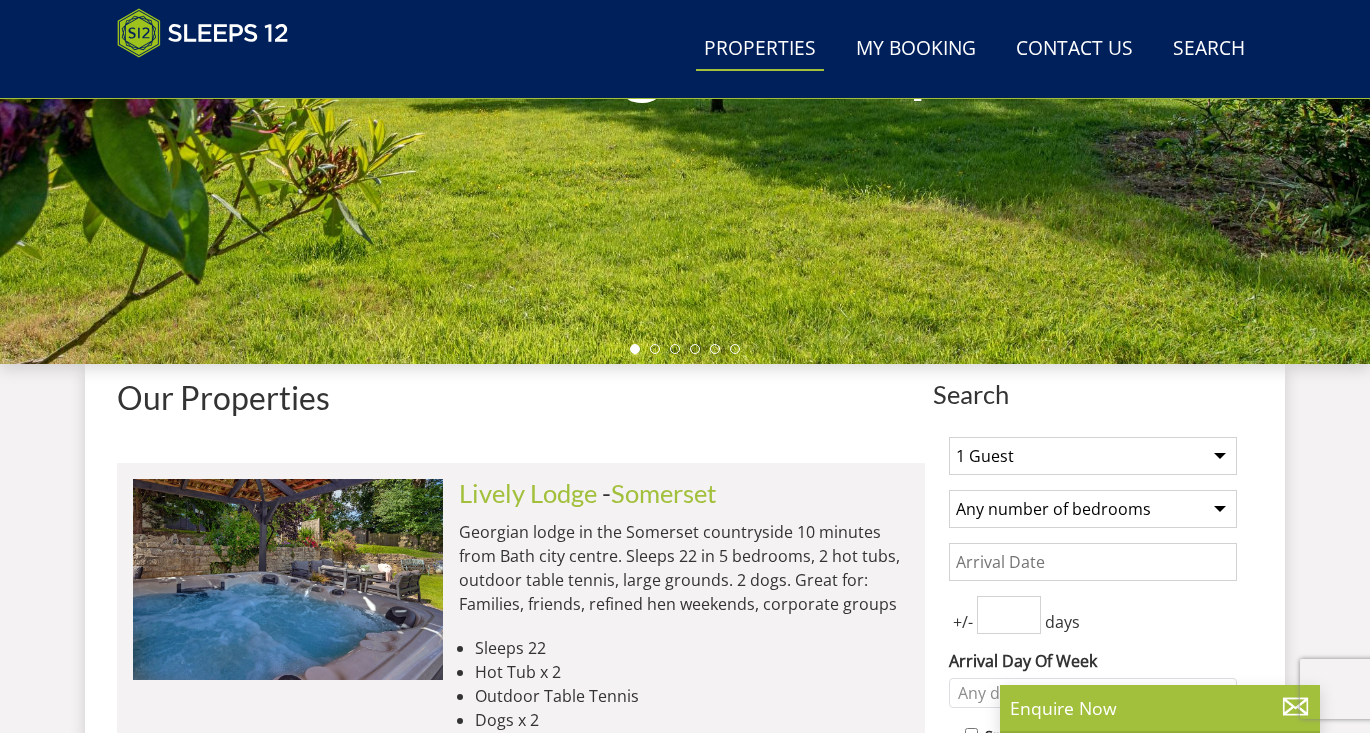 scroll, scrollTop: 441, scrollLeft: 0, axis: vertical 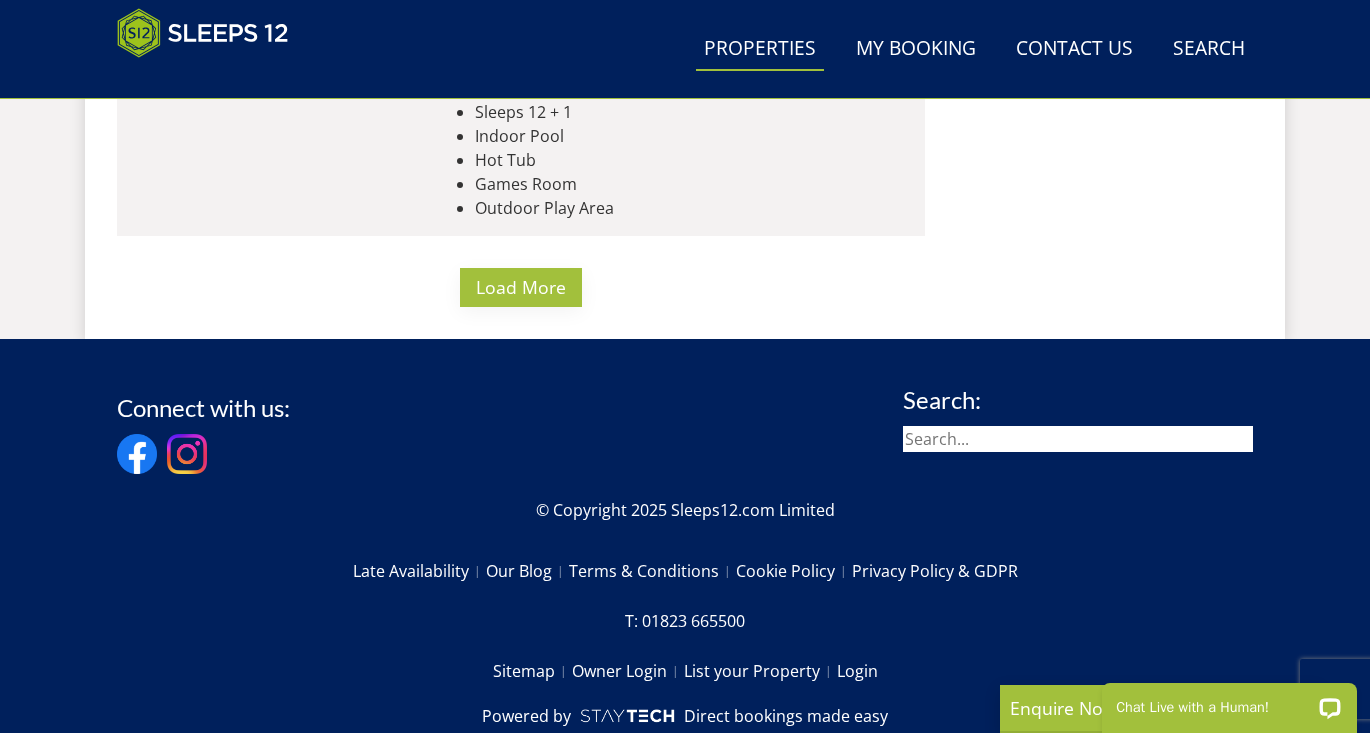 click on "Load More" at bounding box center [521, 287] 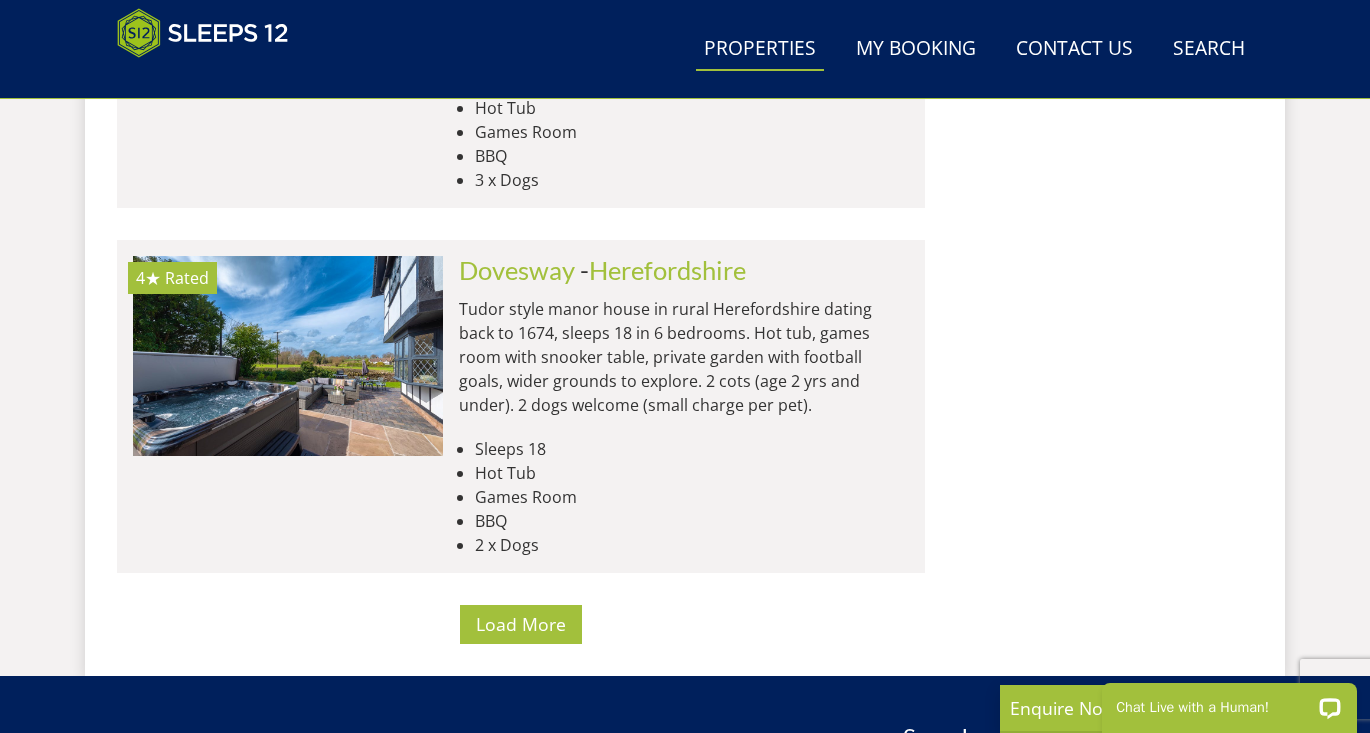 scroll, scrollTop: 16434, scrollLeft: 0, axis: vertical 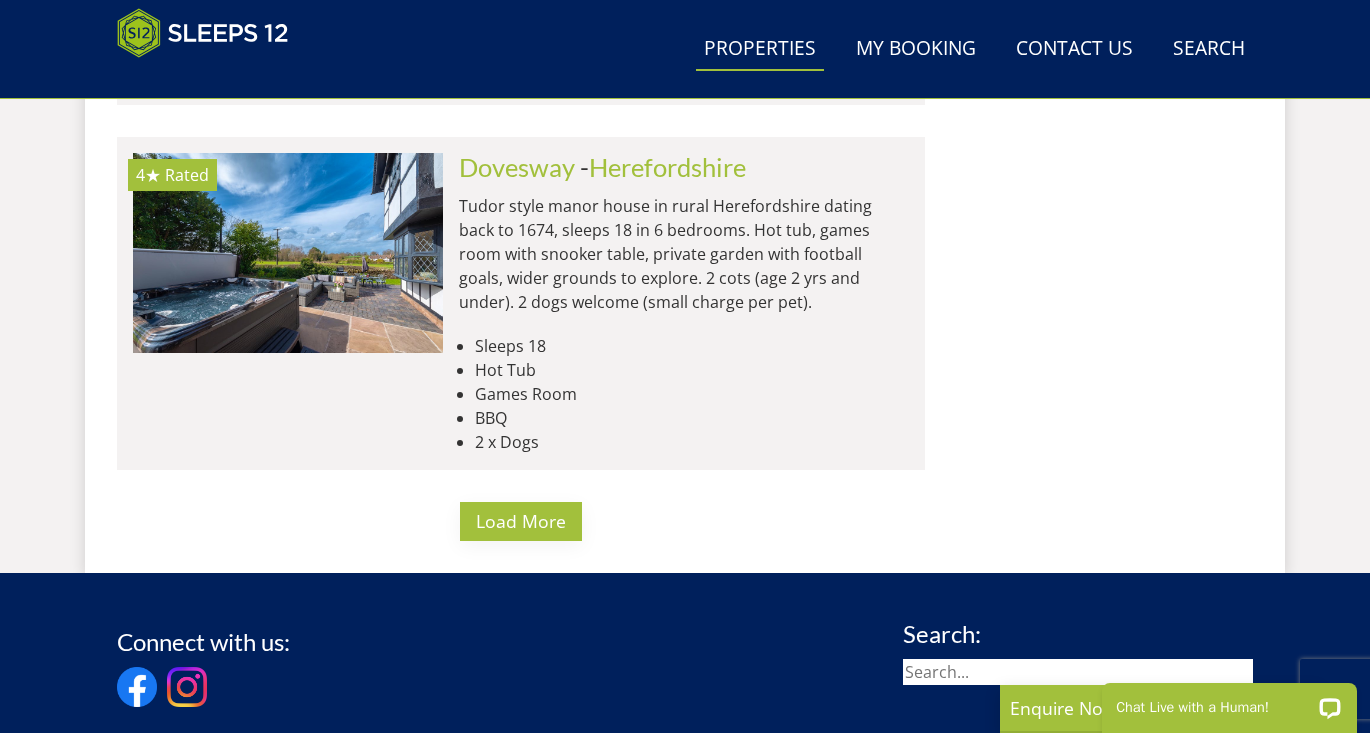 click on "Load More" at bounding box center [521, 521] 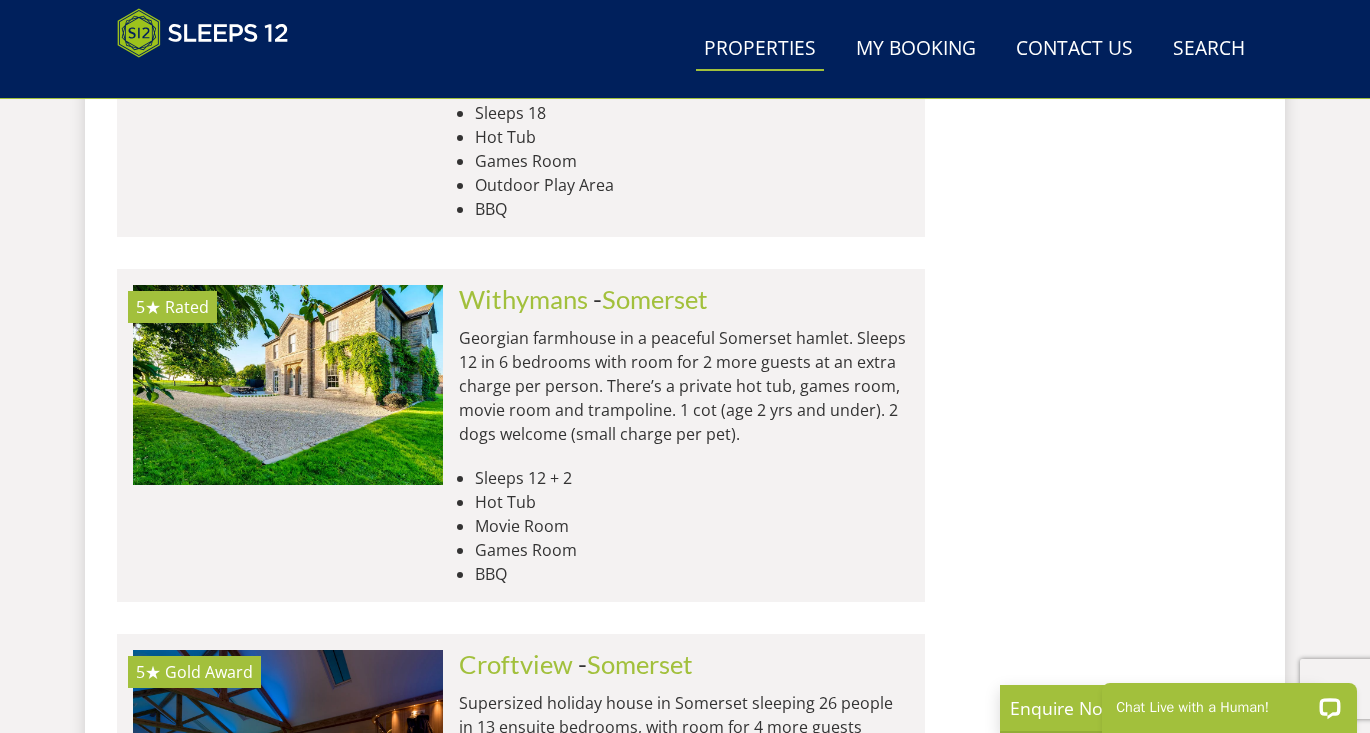 scroll, scrollTop: 18004, scrollLeft: 0, axis: vertical 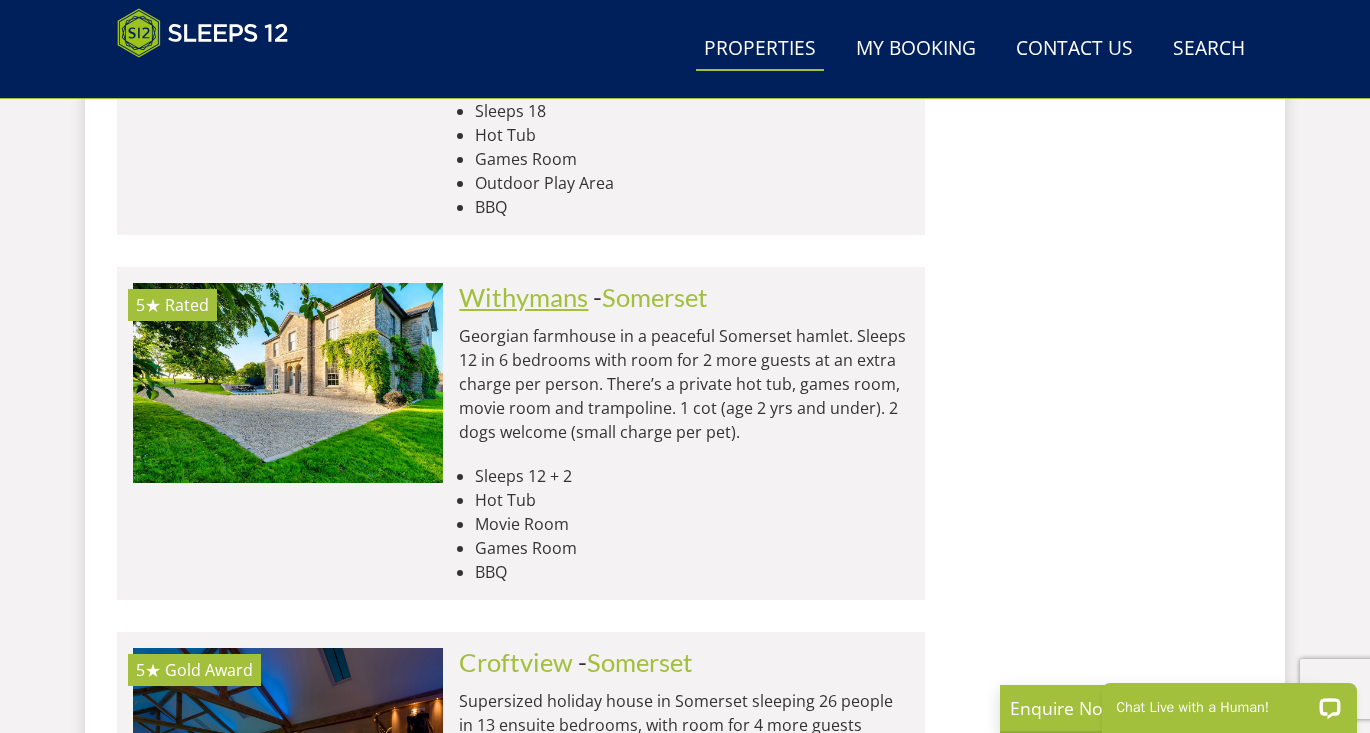 click on "Withymans" at bounding box center [523, 297] 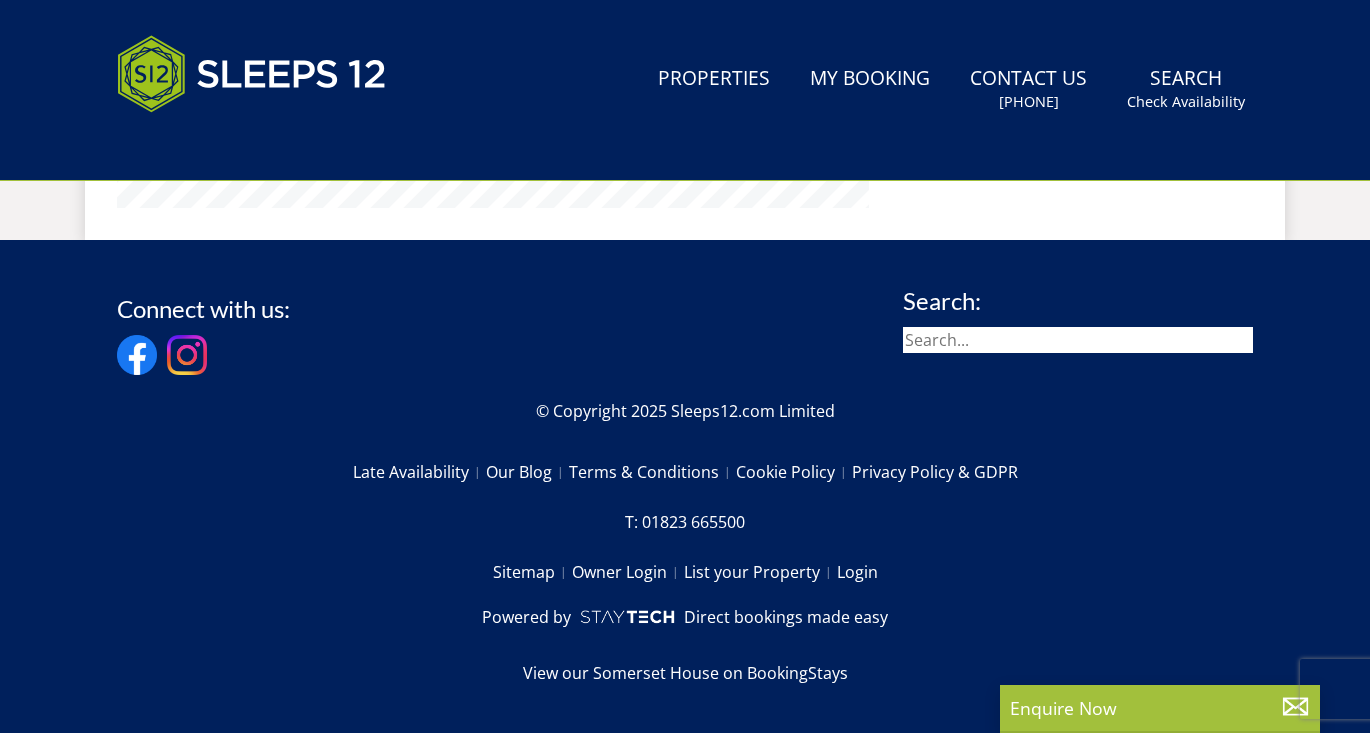 scroll, scrollTop: 0, scrollLeft: 0, axis: both 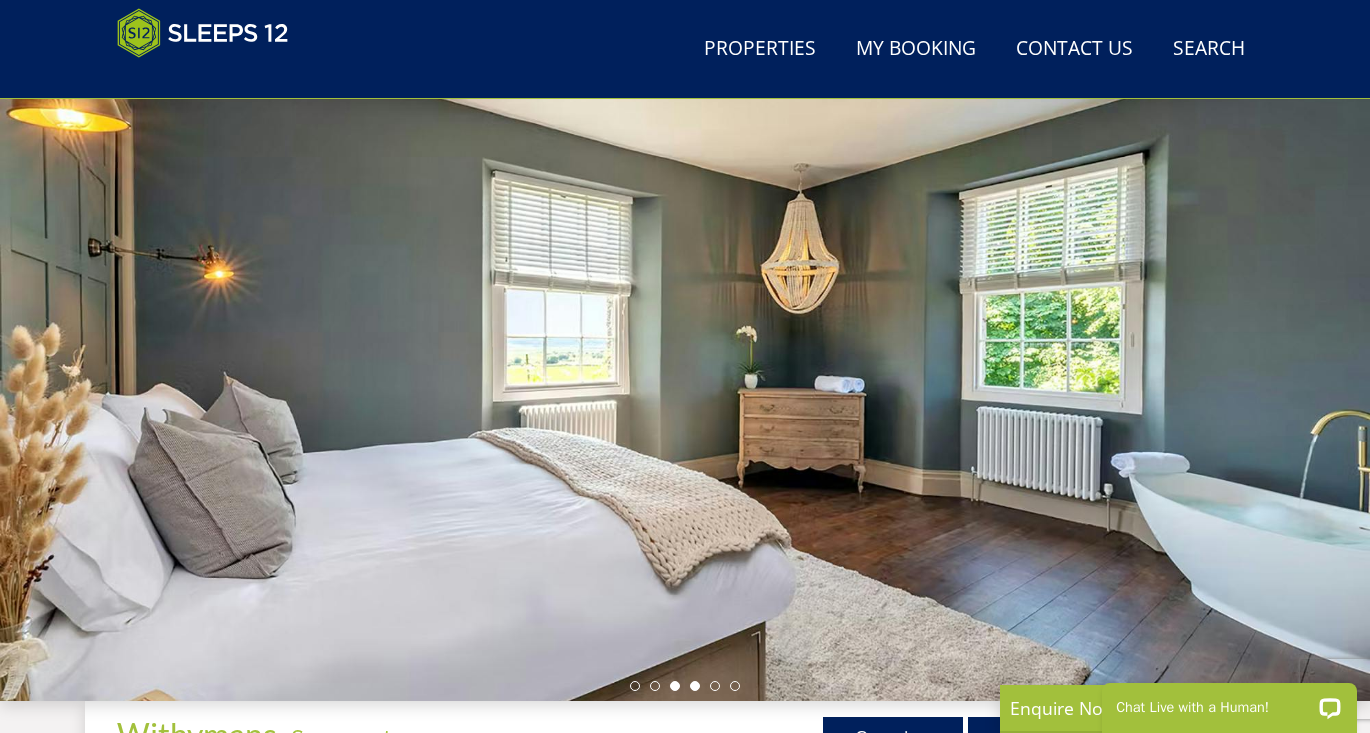 click at bounding box center (695, 686) 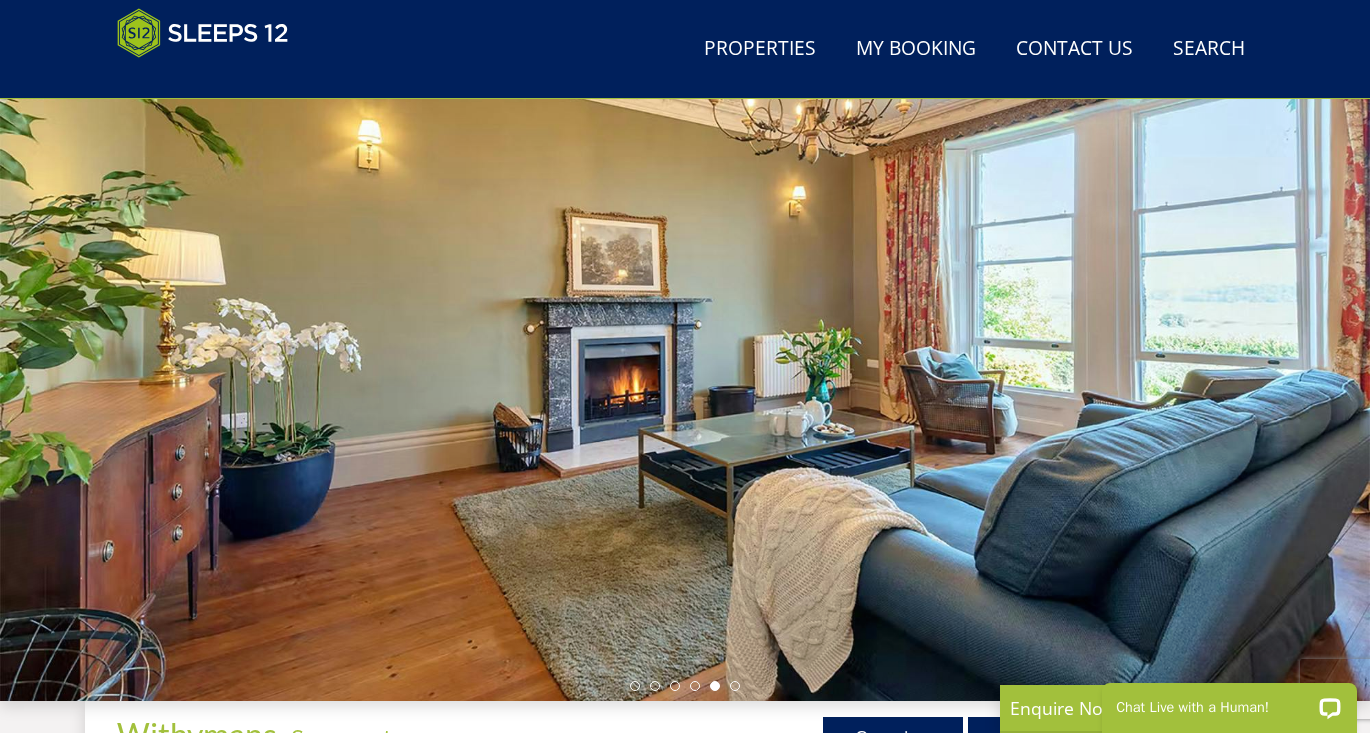 click at bounding box center [715, 686] 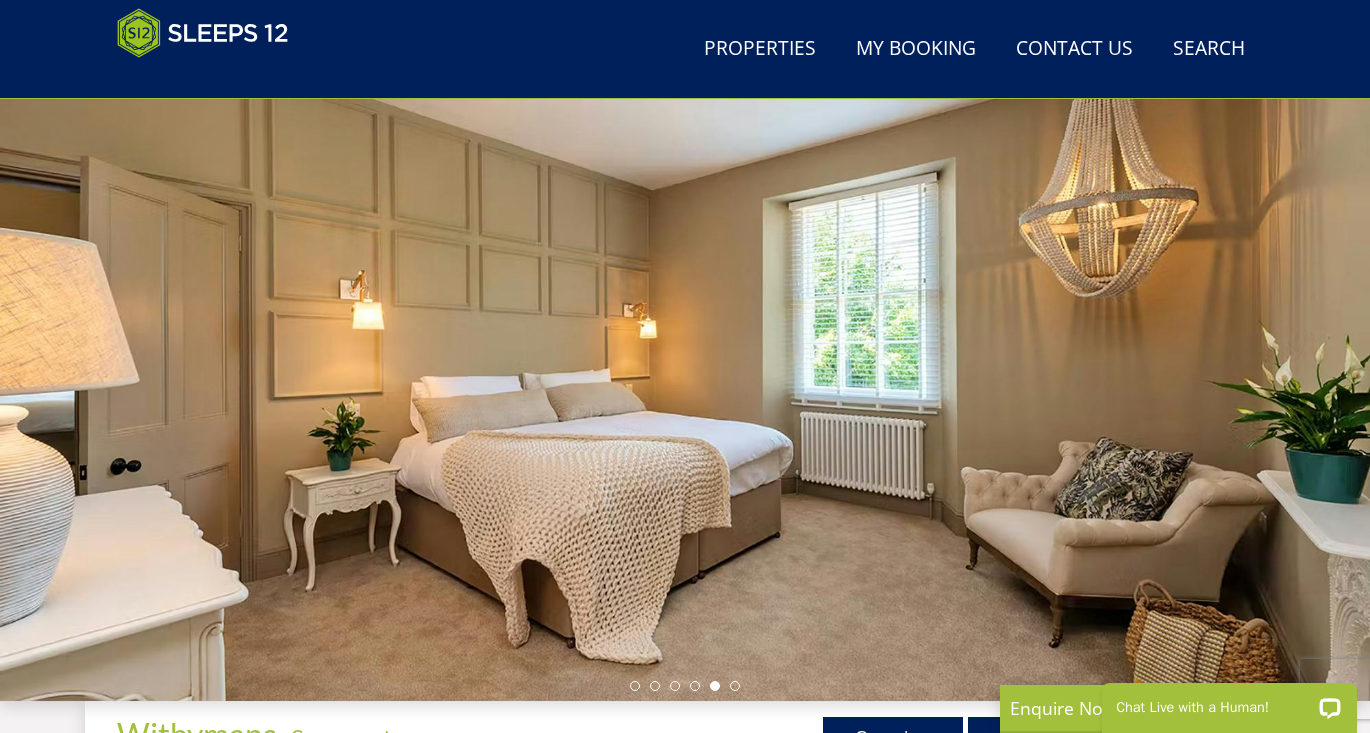 click at bounding box center [685, 351] 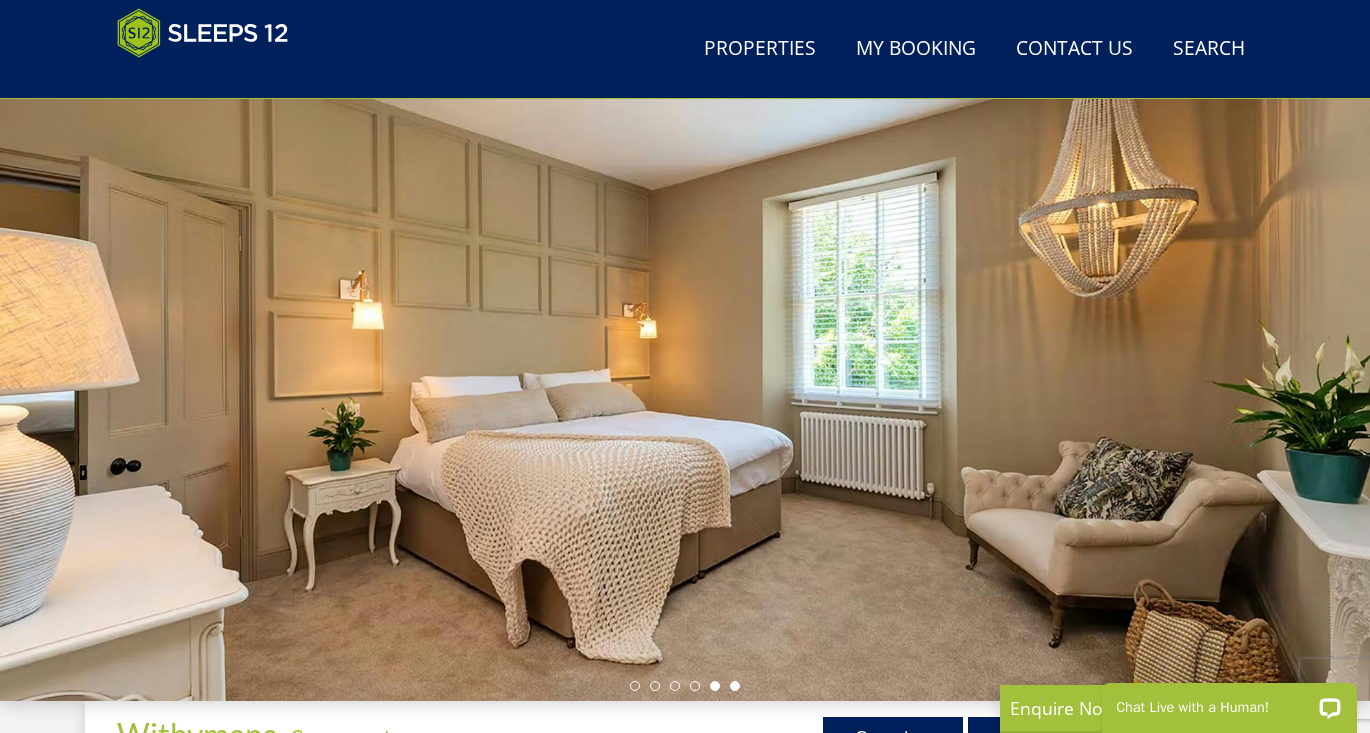 click at bounding box center (735, 686) 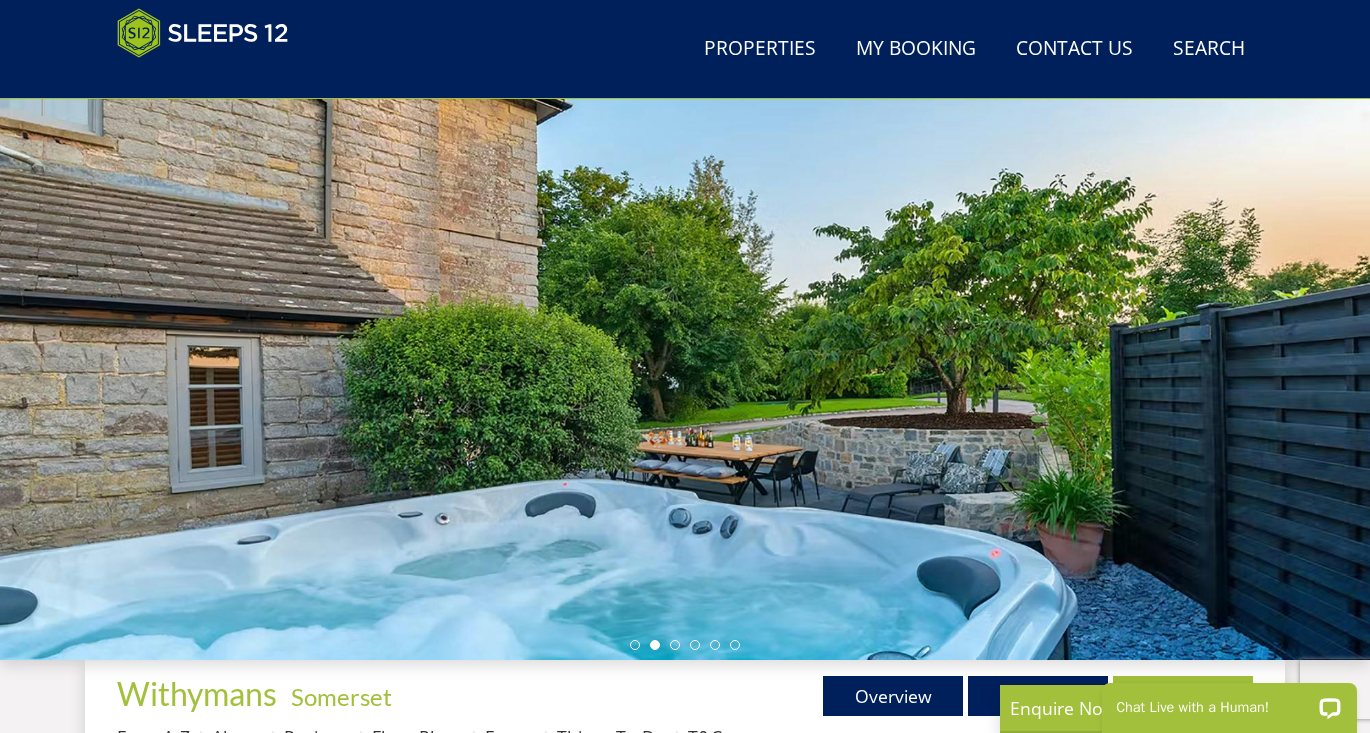 scroll, scrollTop: 197, scrollLeft: 0, axis: vertical 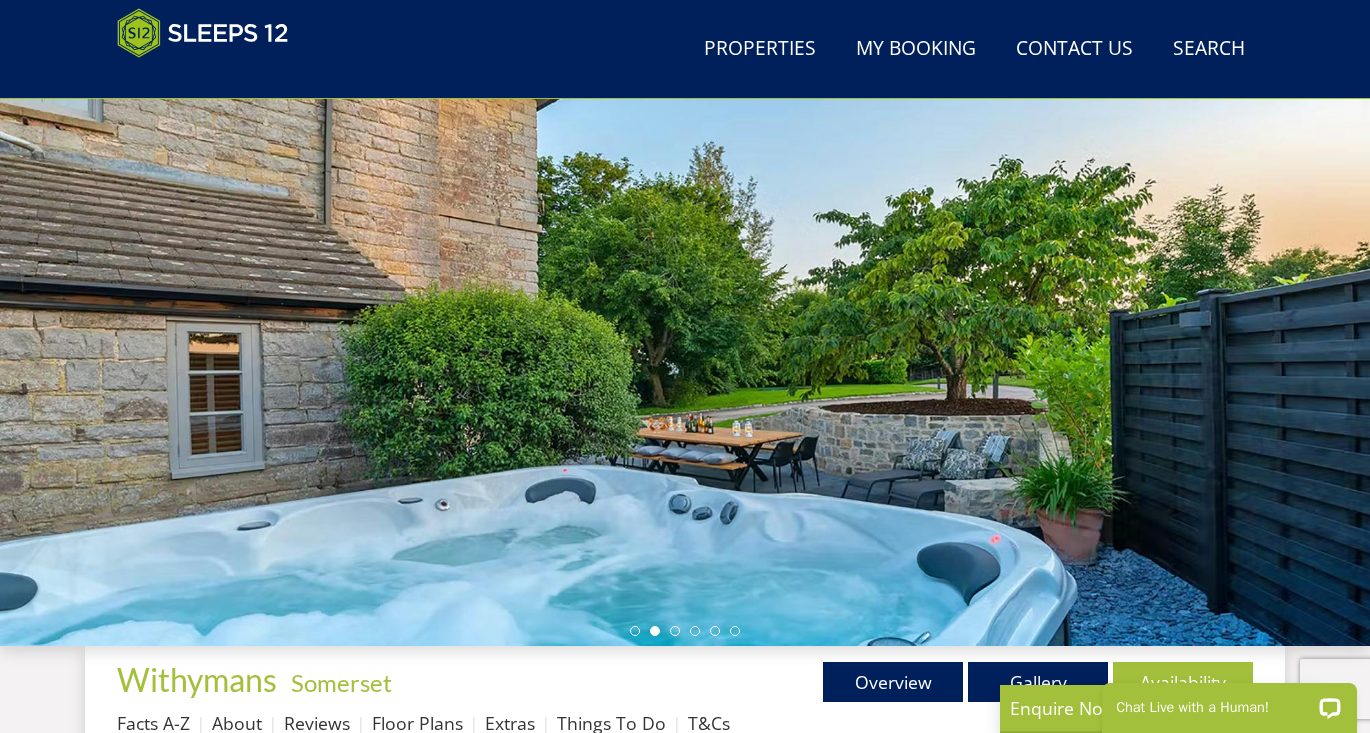 click at bounding box center [685, 296] 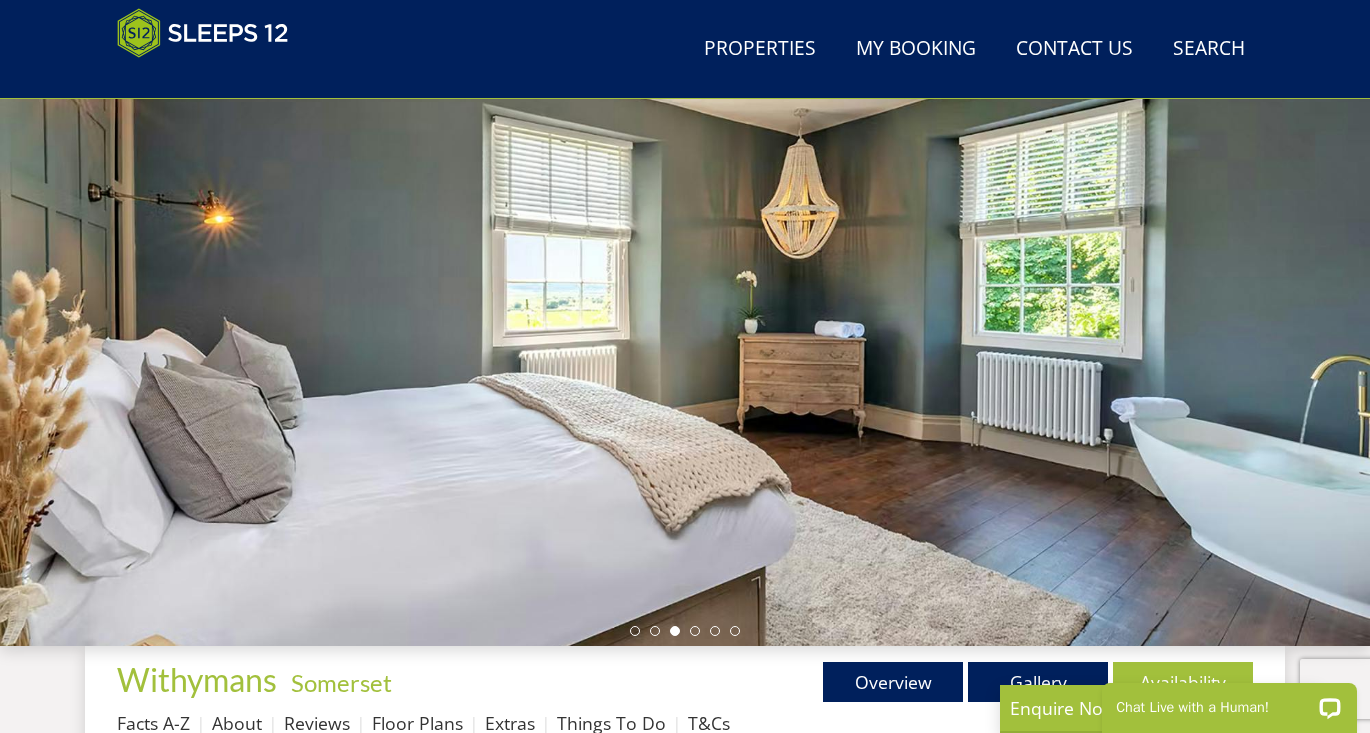 click at bounding box center [685, 631] 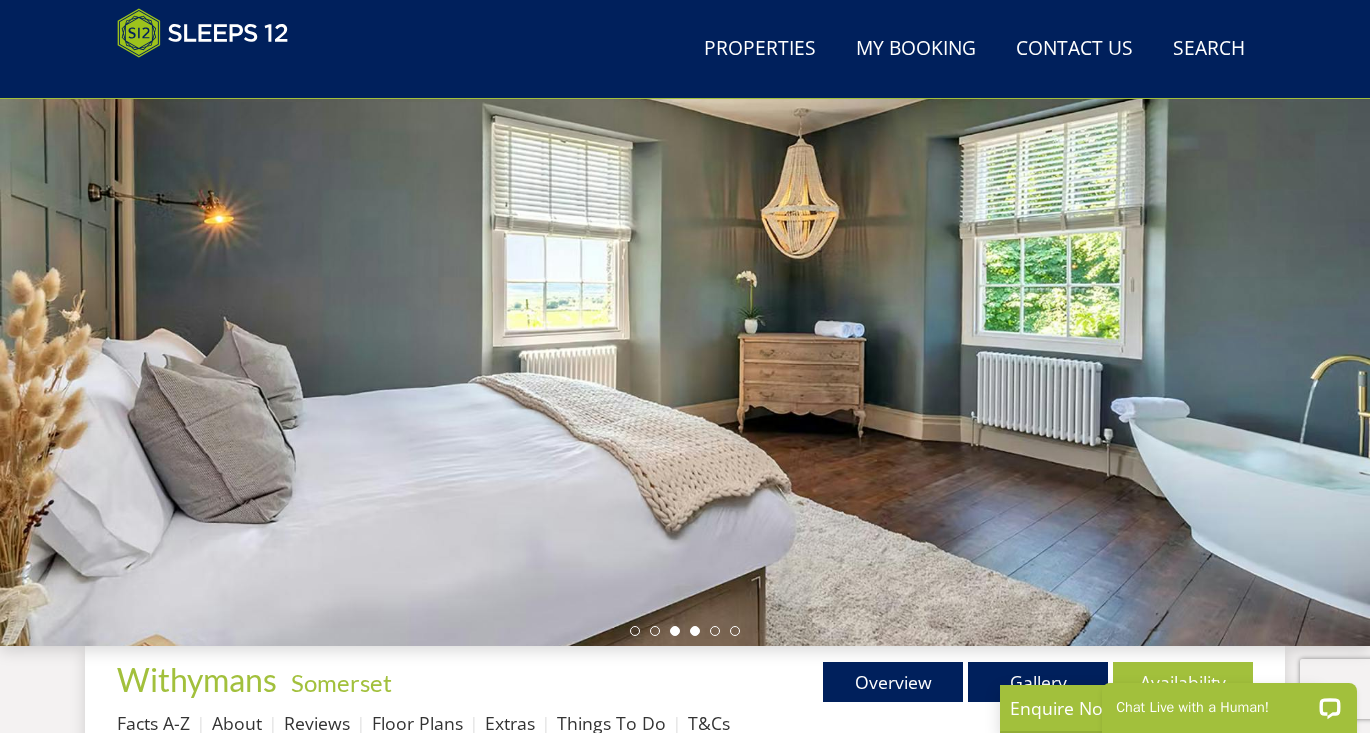click at bounding box center [695, 631] 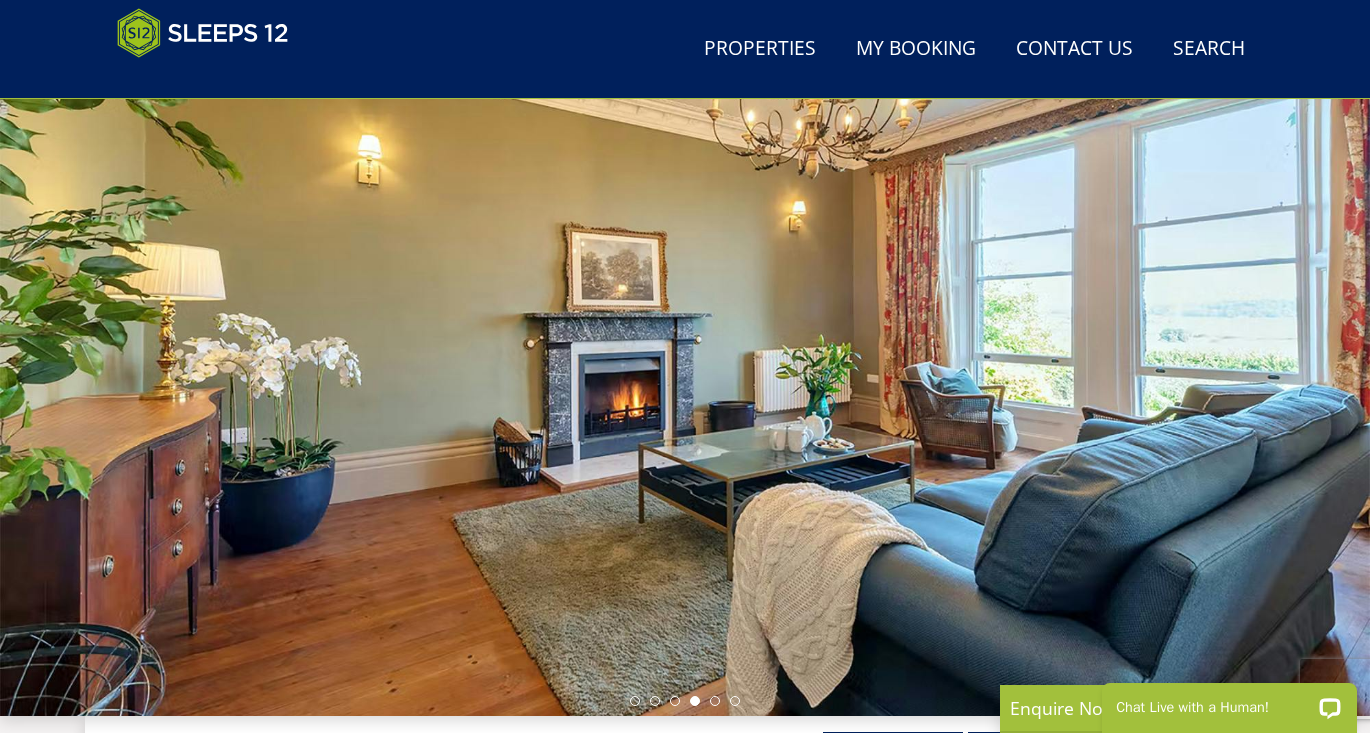 scroll, scrollTop: 129, scrollLeft: 0, axis: vertical 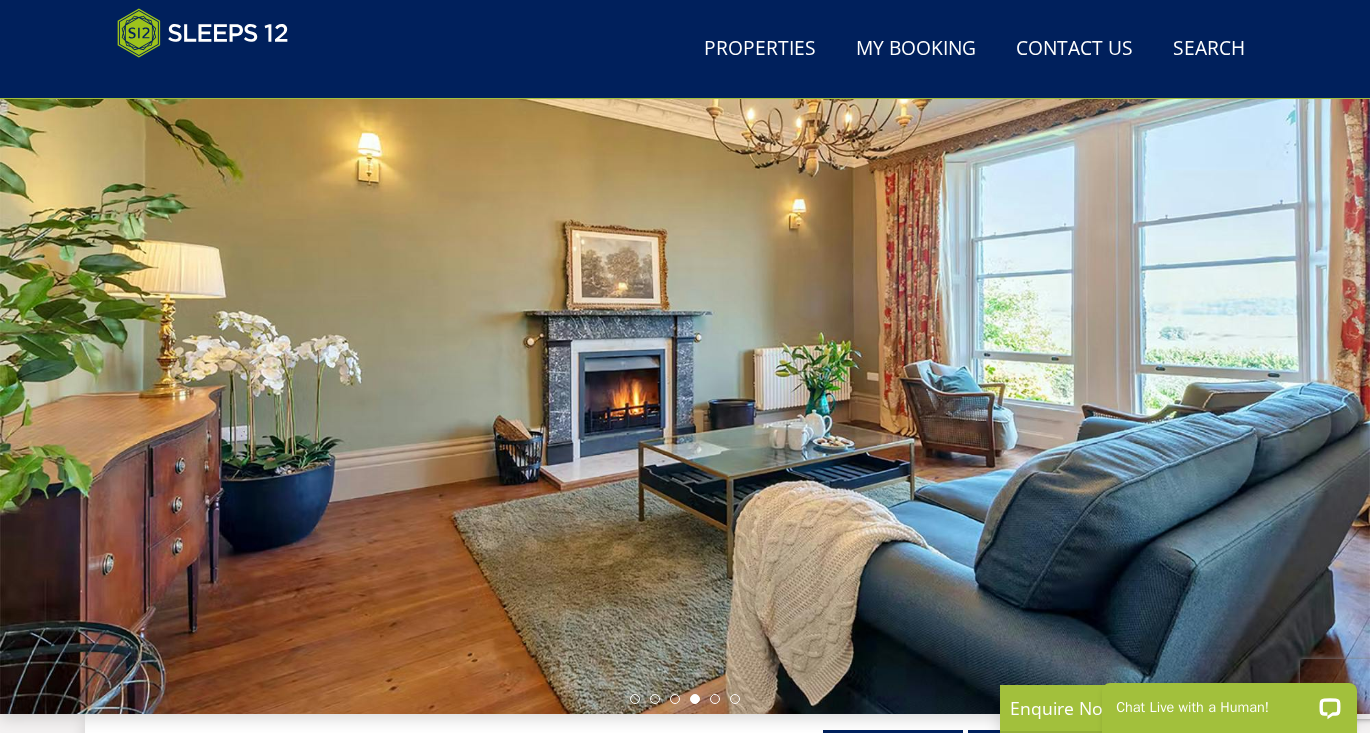 click at bounding box center [685, 699] 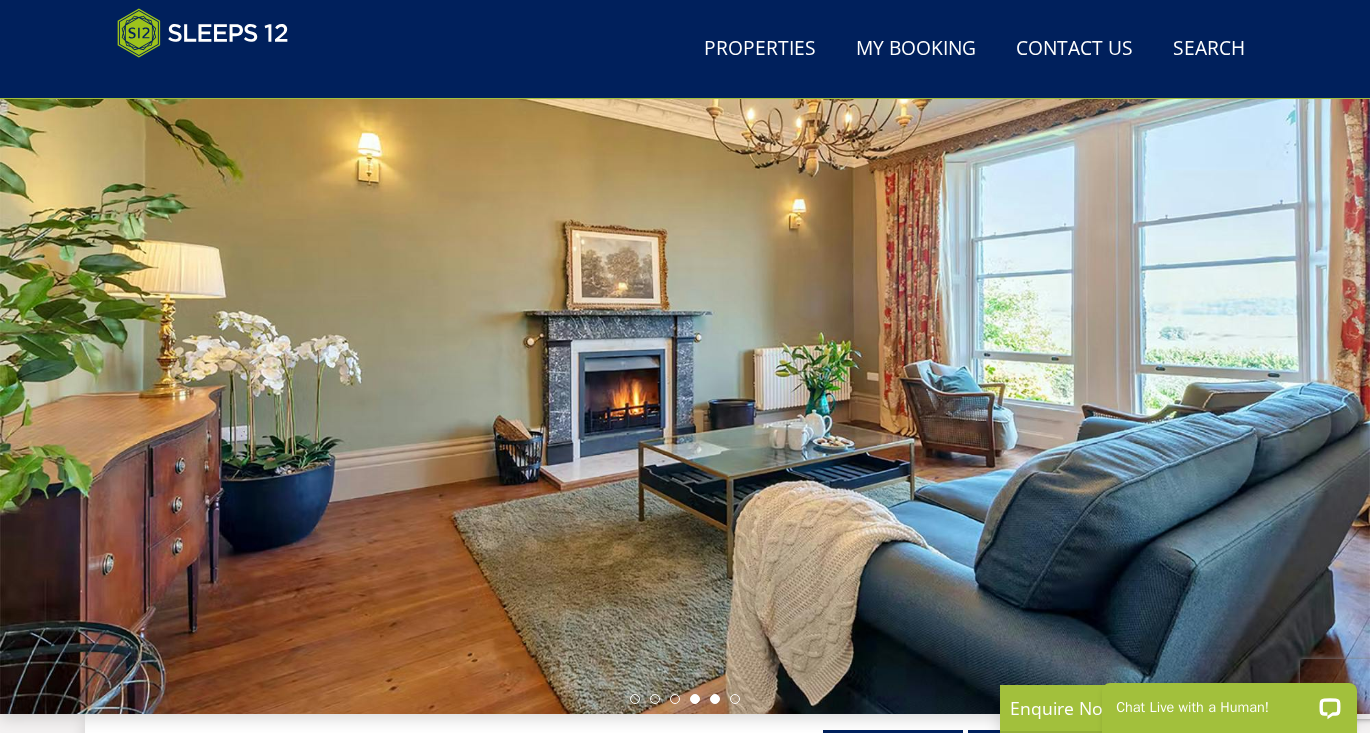 click at bounding box center (715, 699) 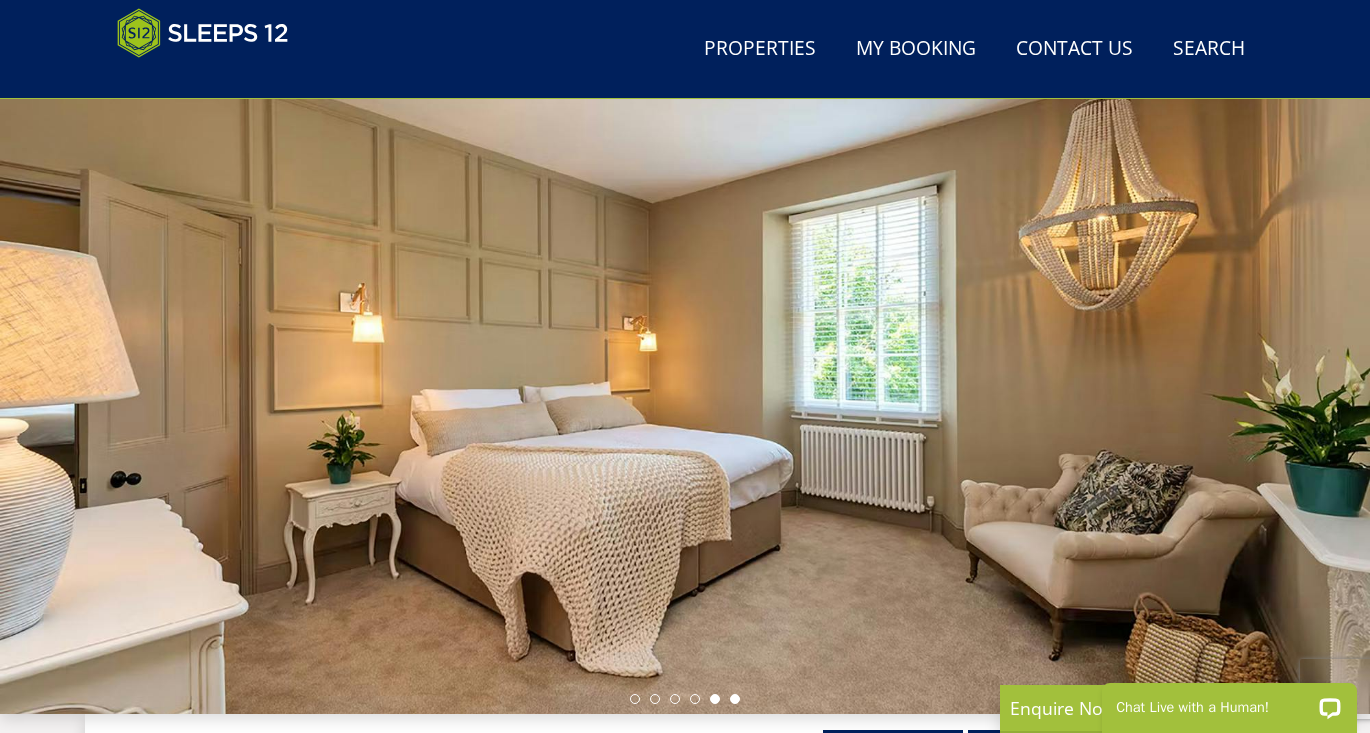 click at bounding box center [735, 699] 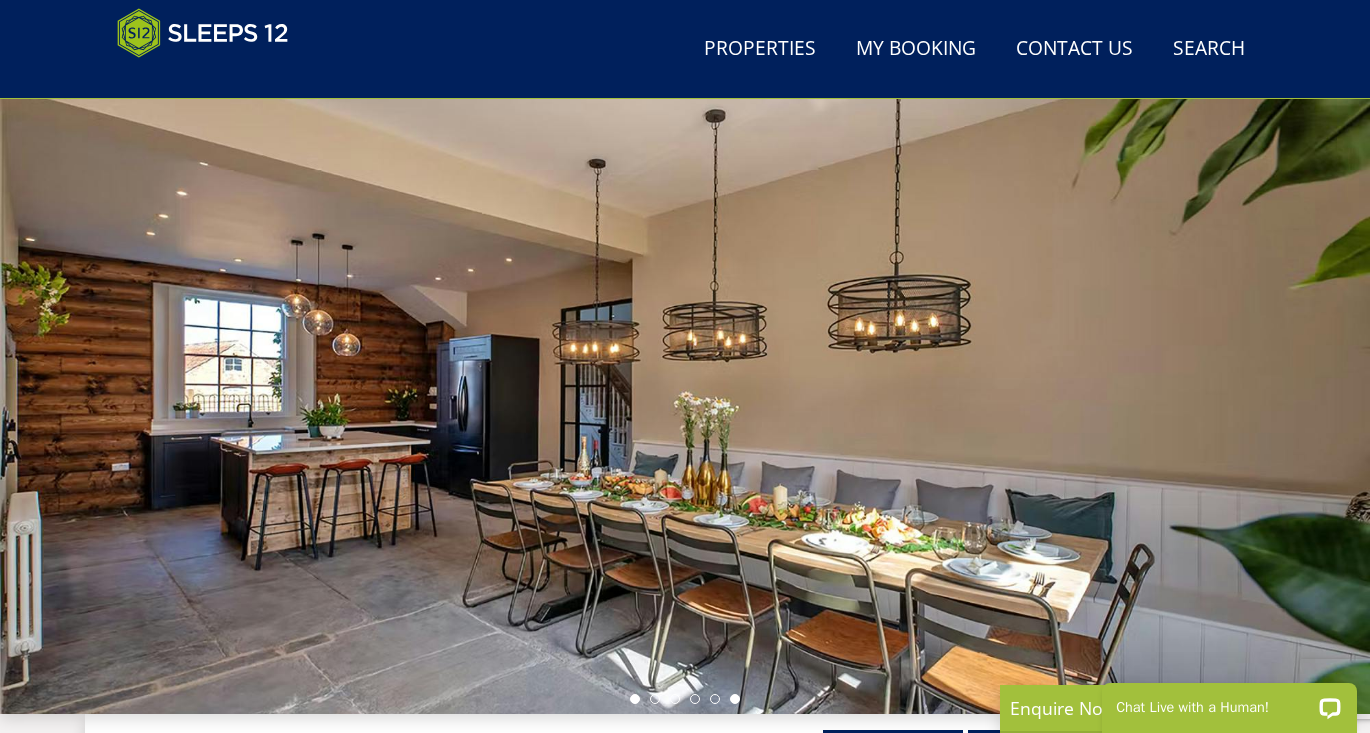 click at bounding box center (635, 699) 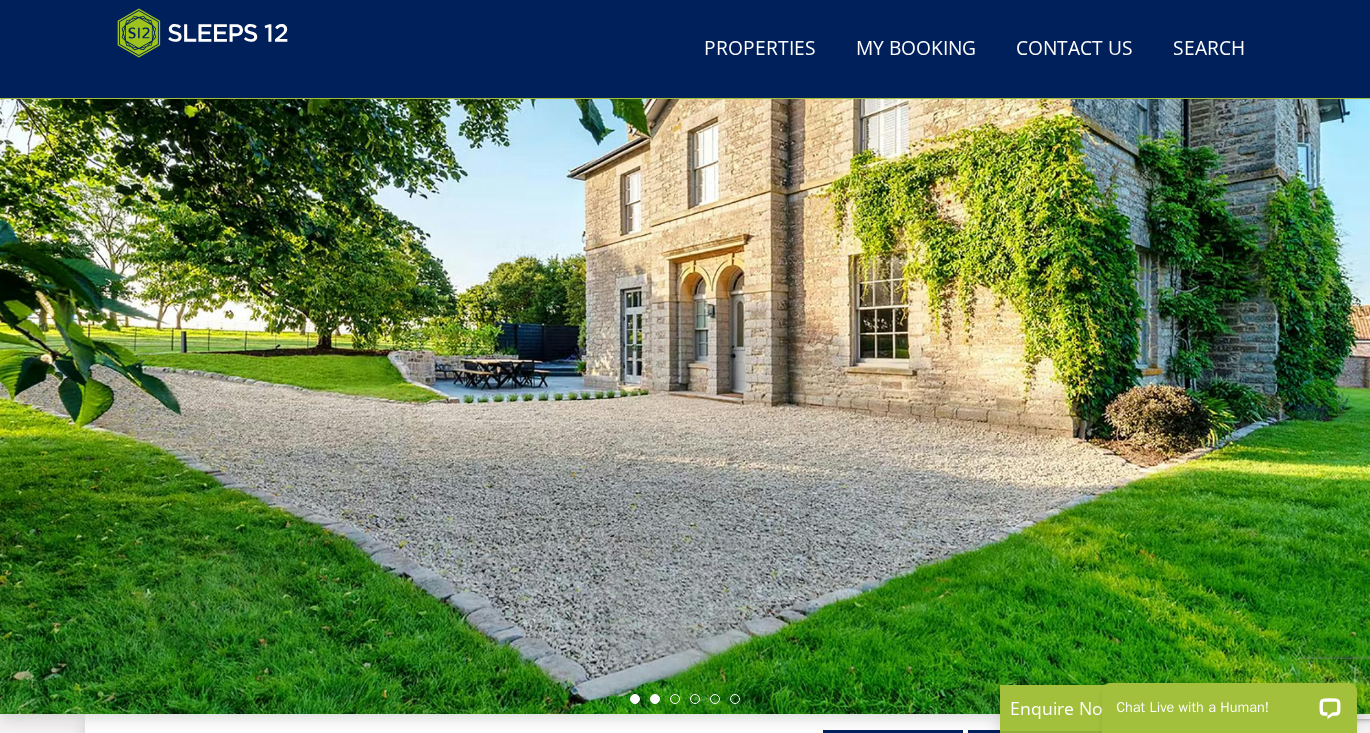 click at bounding box center (655, 699) 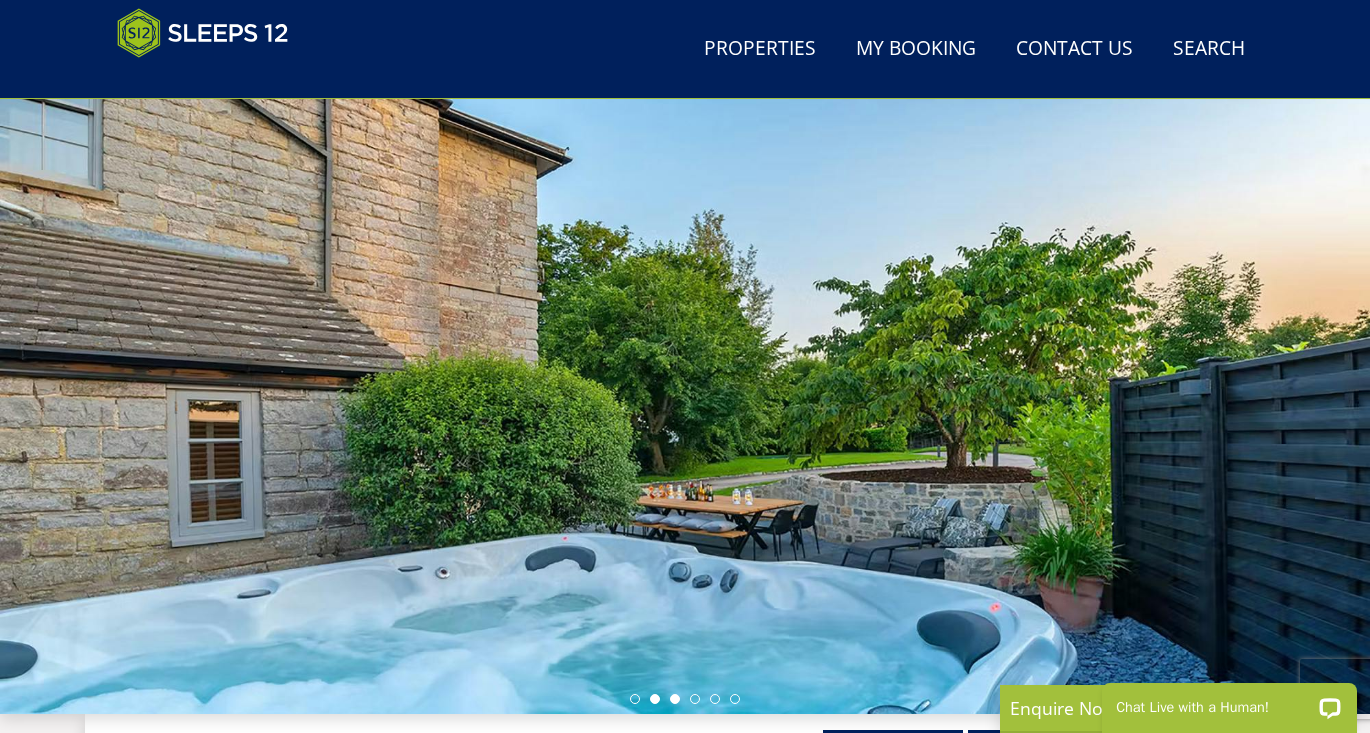 click at bounding box center (675, 699) 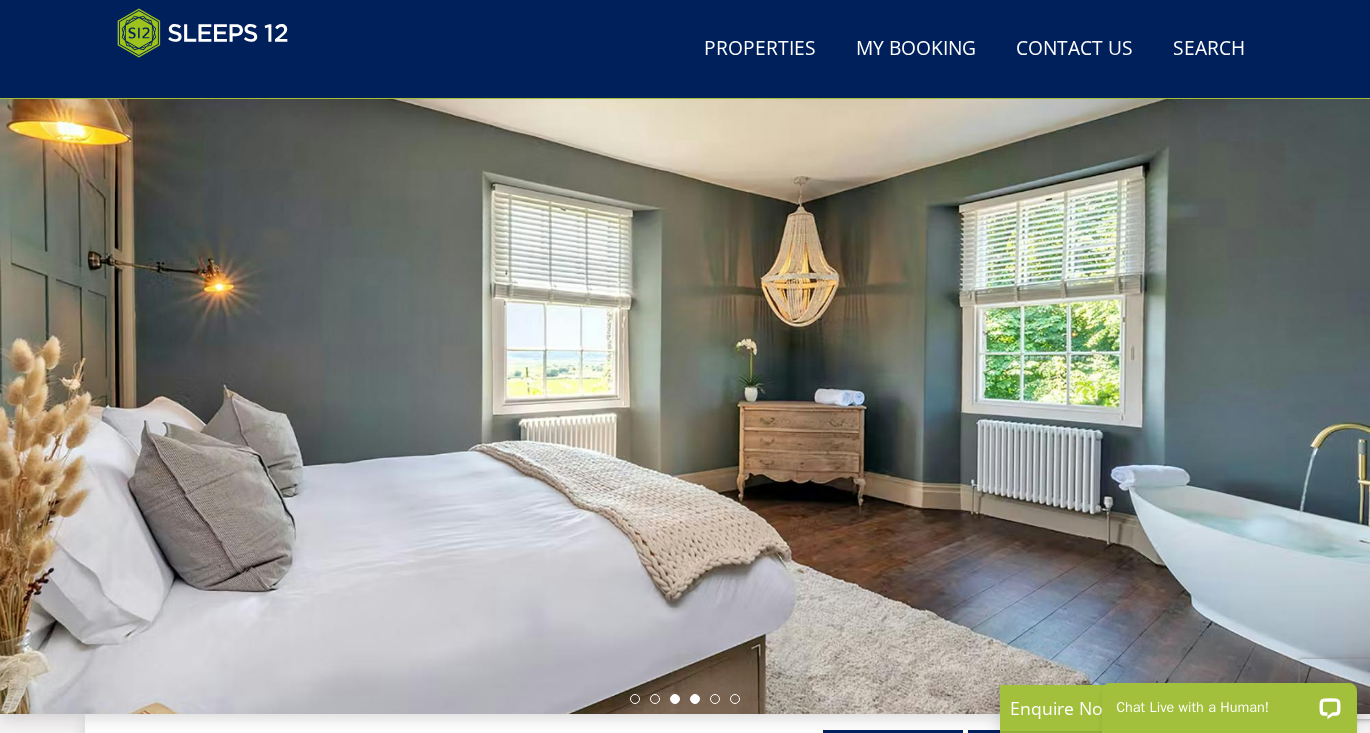 click at bounding box center [695, 699] 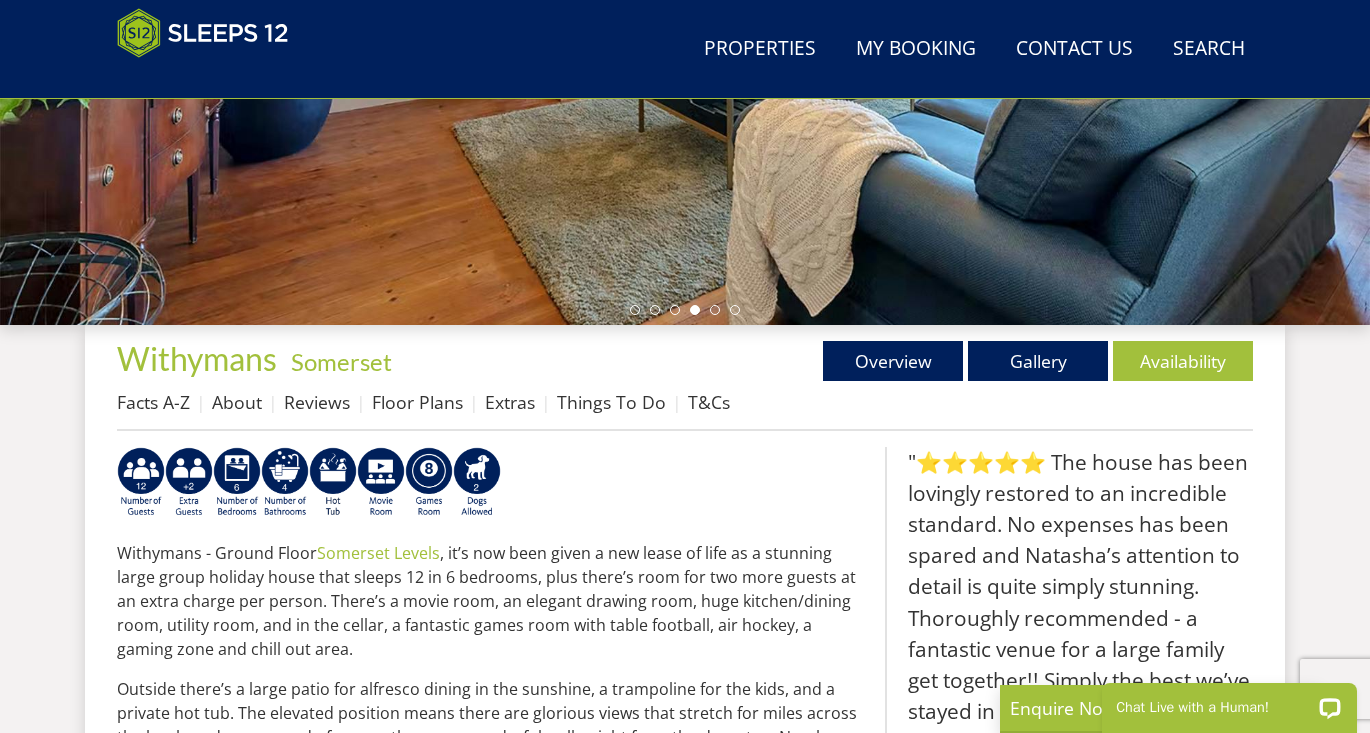 scroll, scrollTop: 594, scrollLeft: 0, axis: vertical 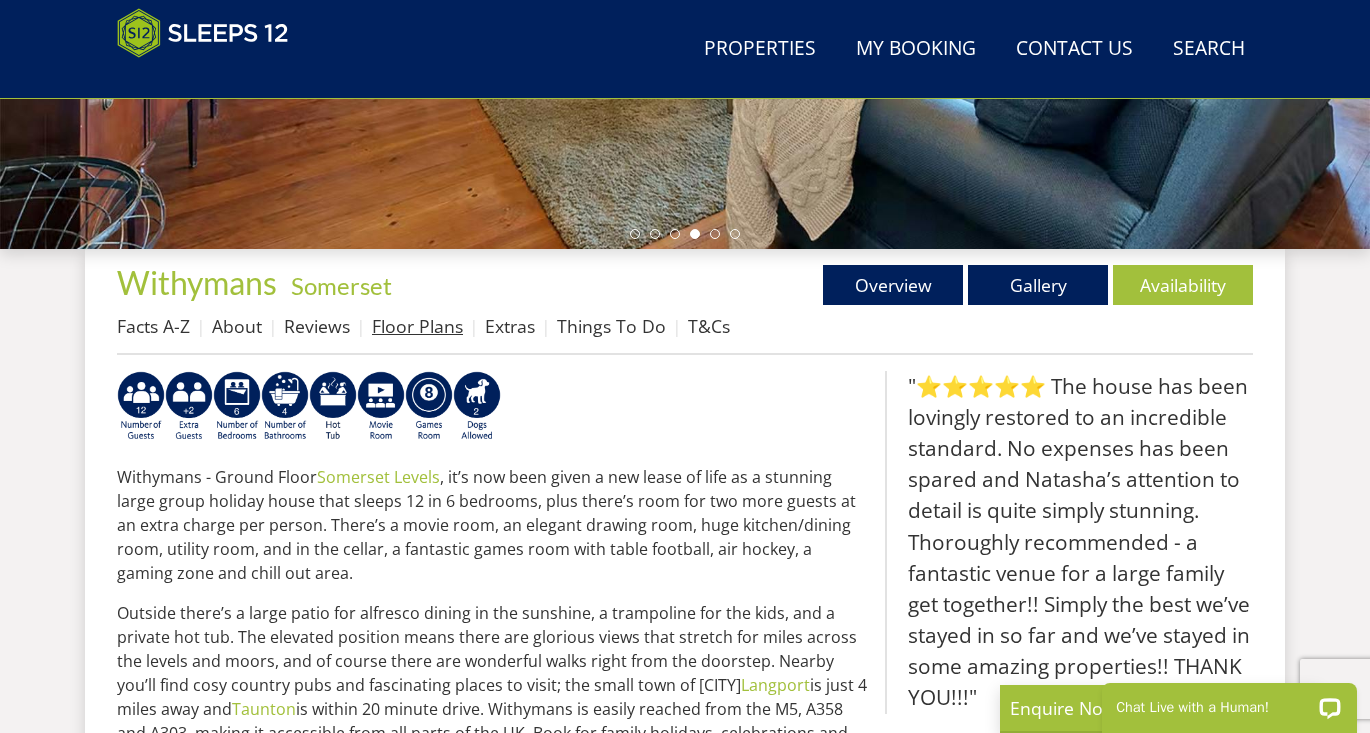 click on "Floor Plans" at bounding box center (417, 326) 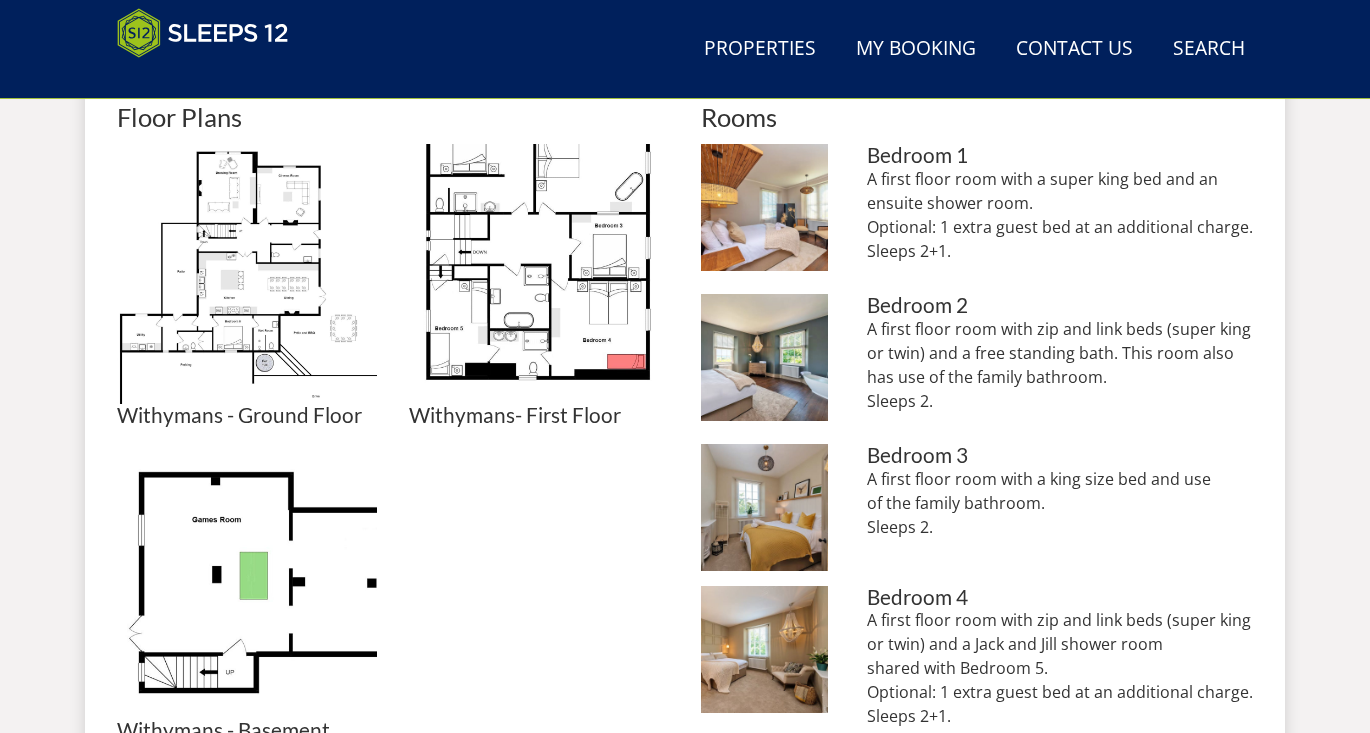 scroll, scrollTop: 903, scrollLeft: 0, axis: vertical 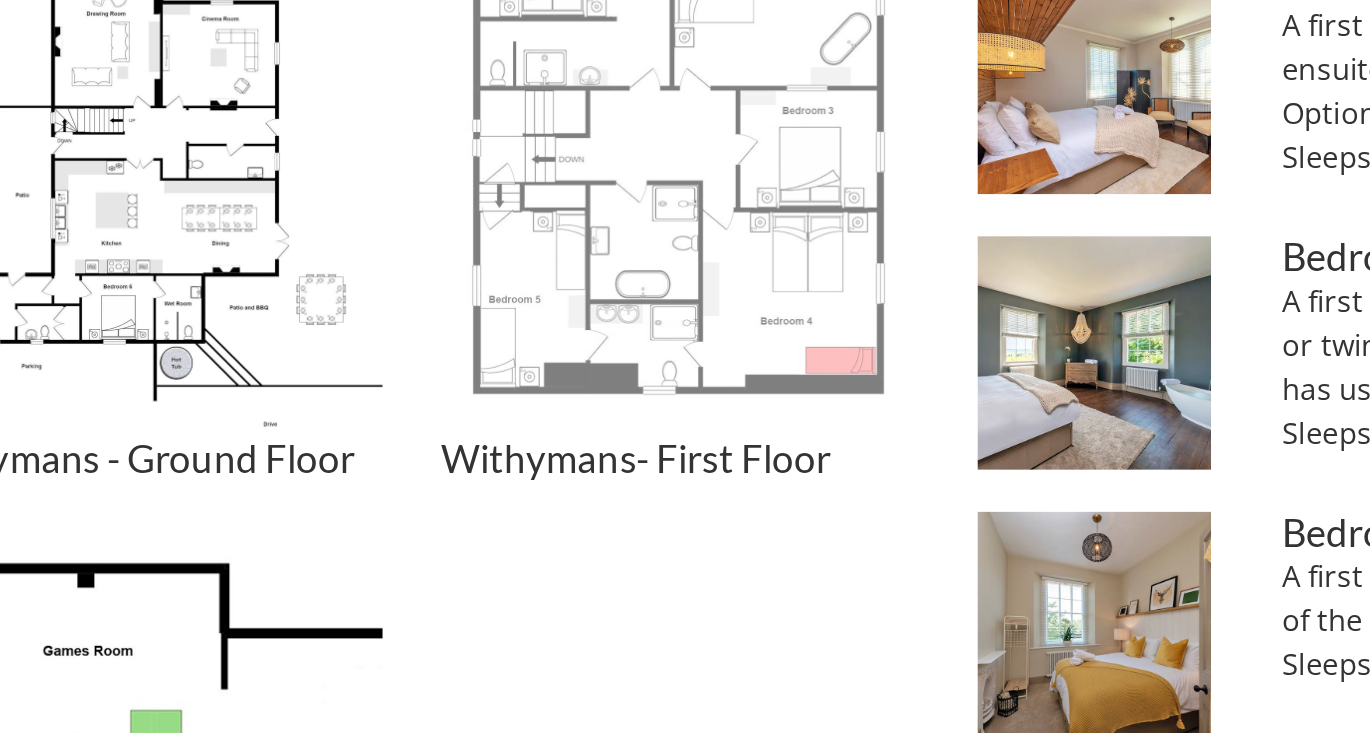 click at bounding box center [539, 271] 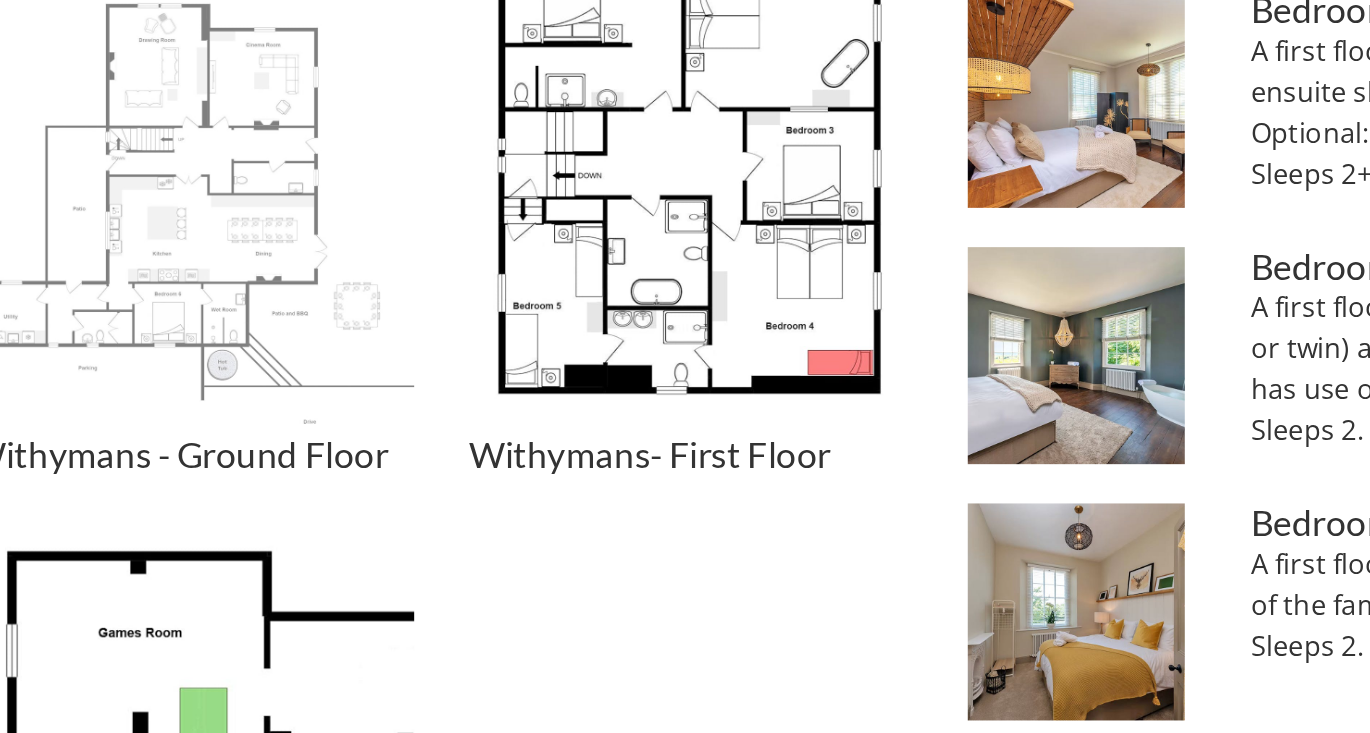 click at bounding box center (247, 271) 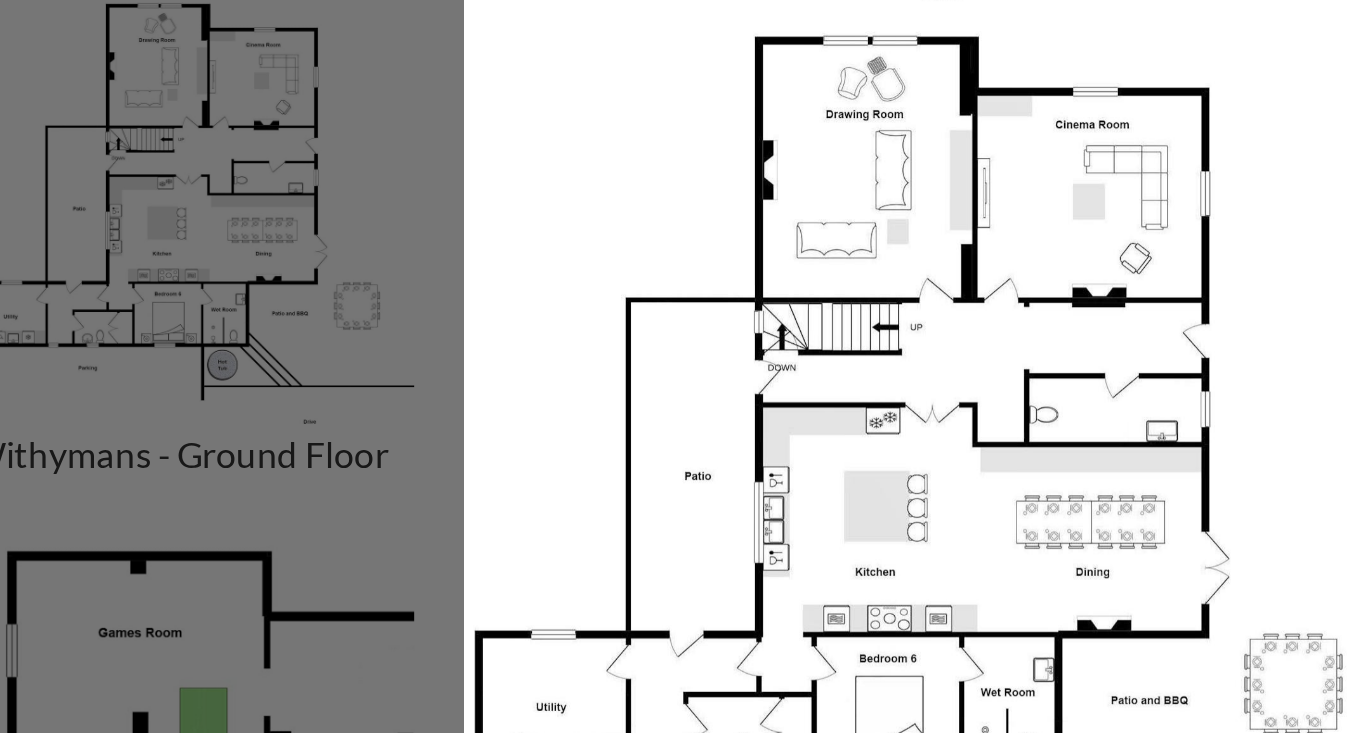 drag, startPoint x: 733, startPoint y: 314, endPoint x: 737, endPoint y: 409, distance: 95.084175 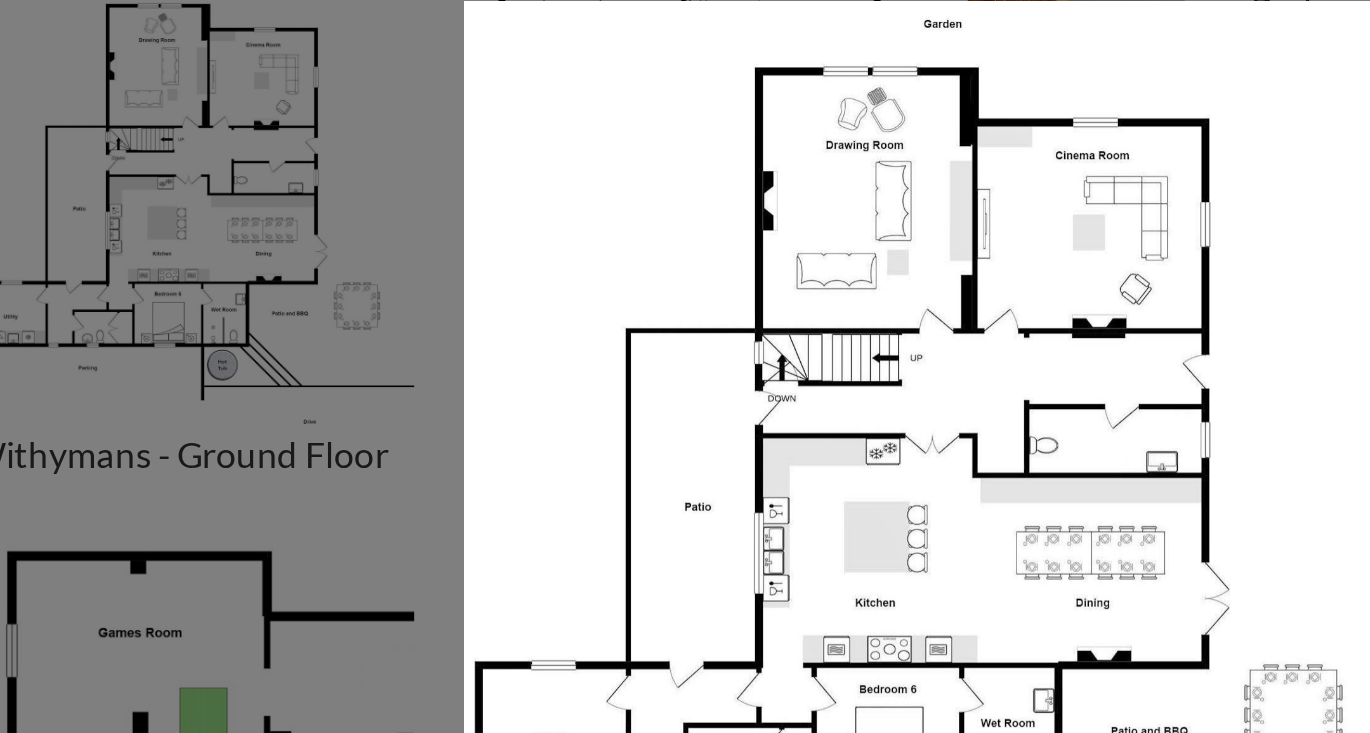 drag, startPoint x: 712, startPoint y: 301, endPoint x: 724, endPoint y: 411, distance: 110.65261 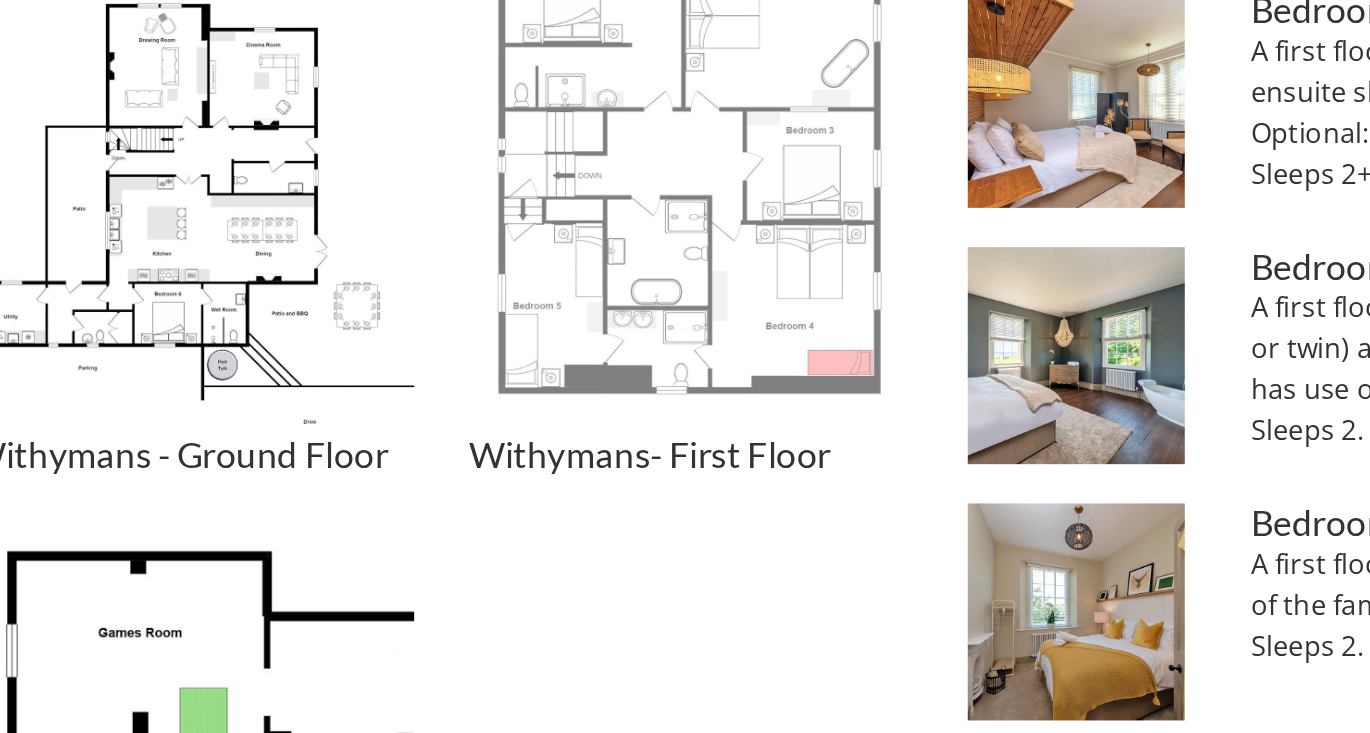 click at bounding box center [539, 271] 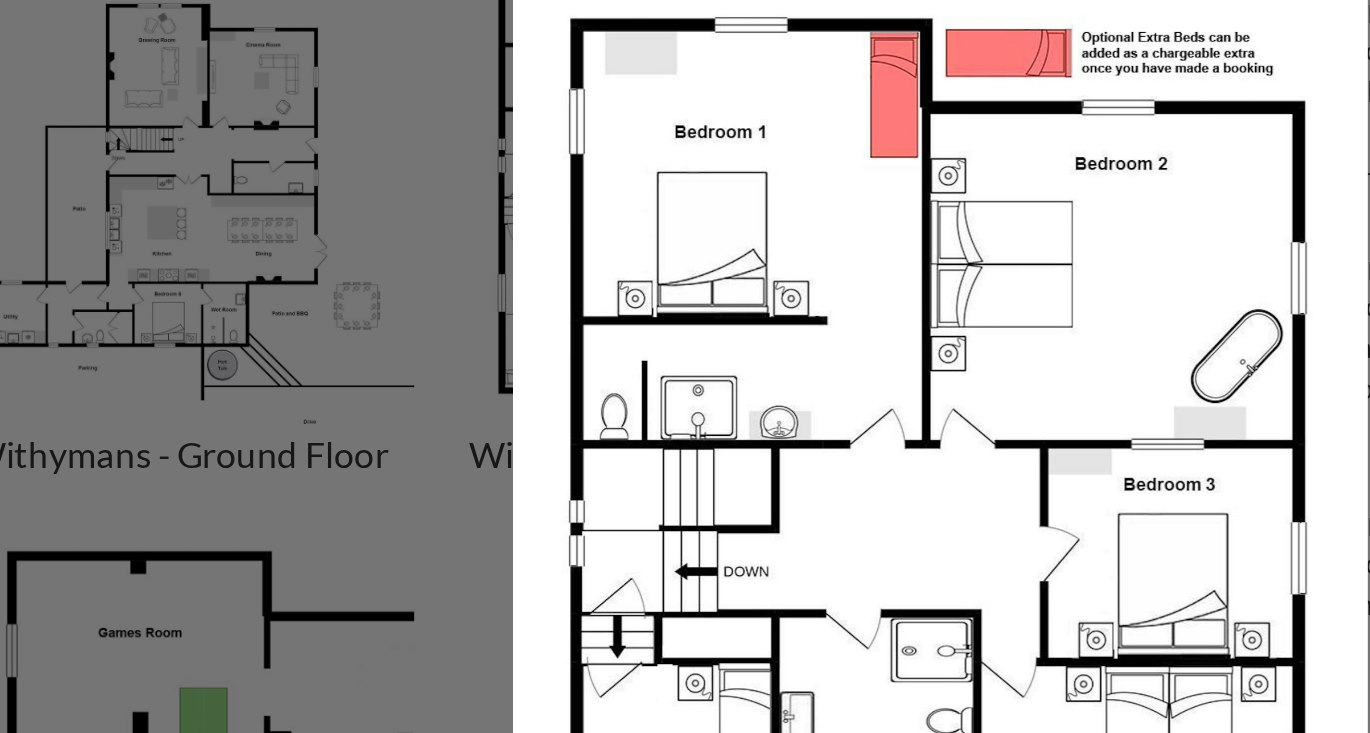 drag, startPoint x: 644, startPoint y: 308, endPoint x: 679, endPoint y: 393, distance: 91.92388 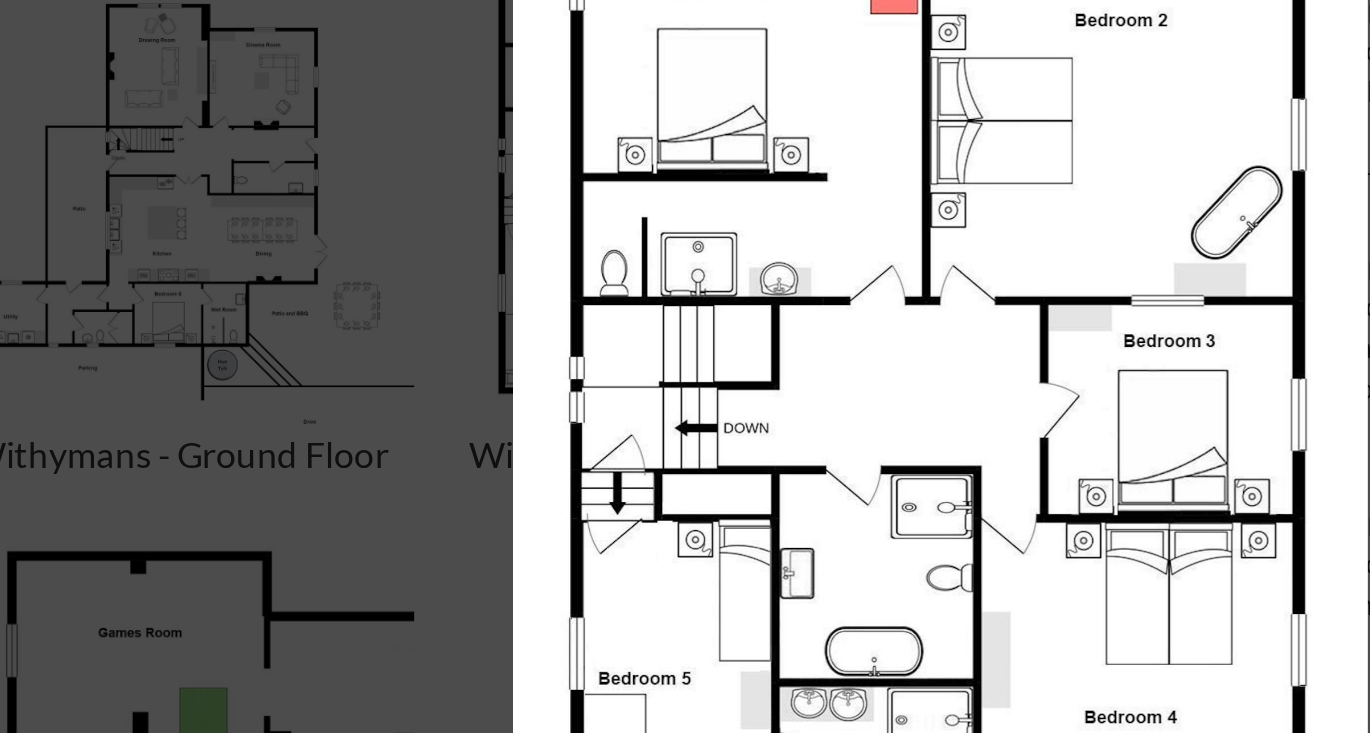 click at bounding box center [685, 366] 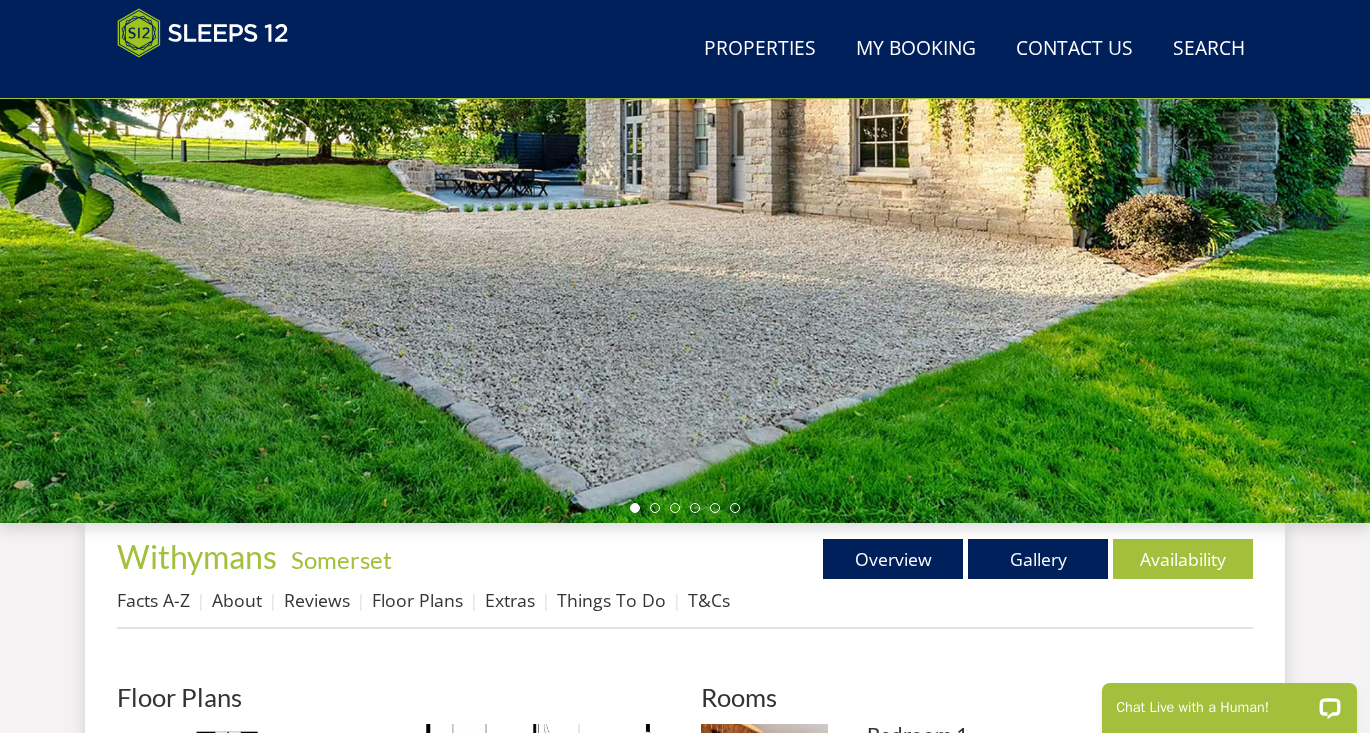 scroll, scrollTop: 316, scrollLeft: 0, axis: vertical 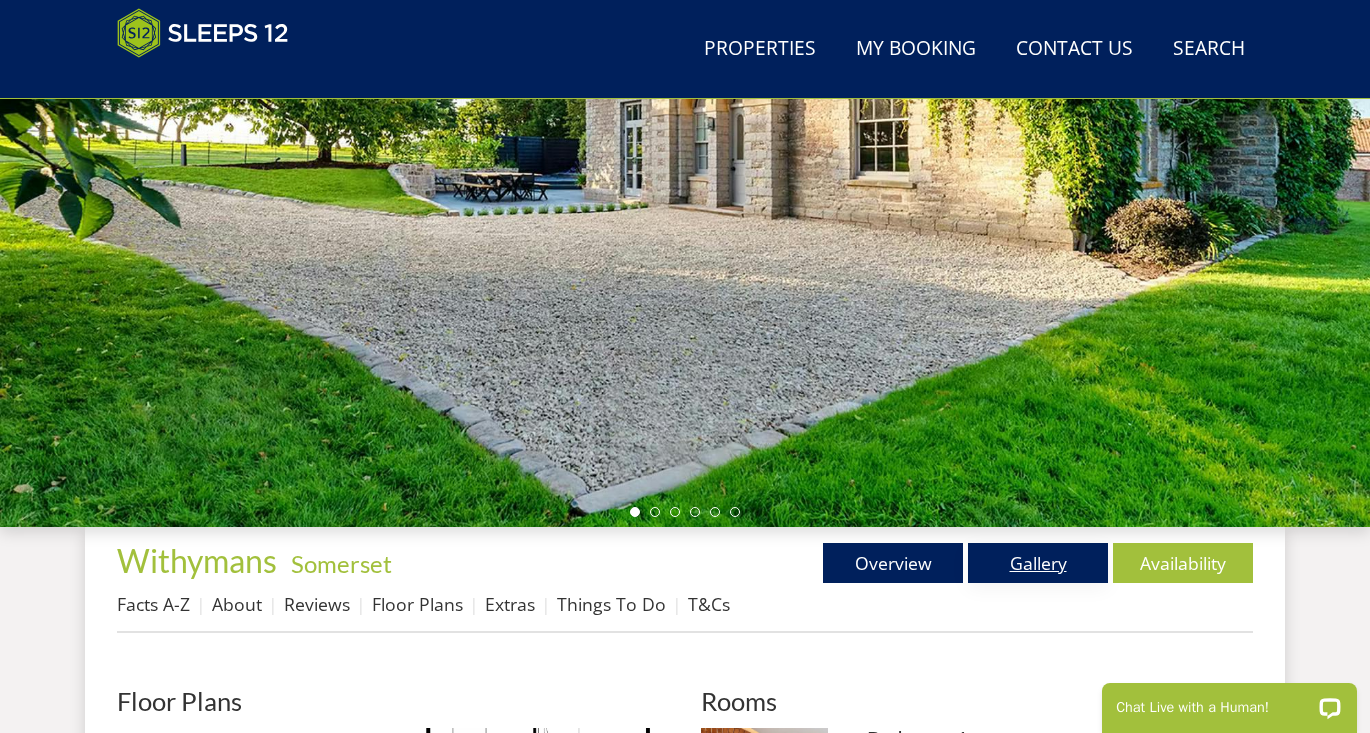 click on "Gallery" at bounding box center (1038, 563) 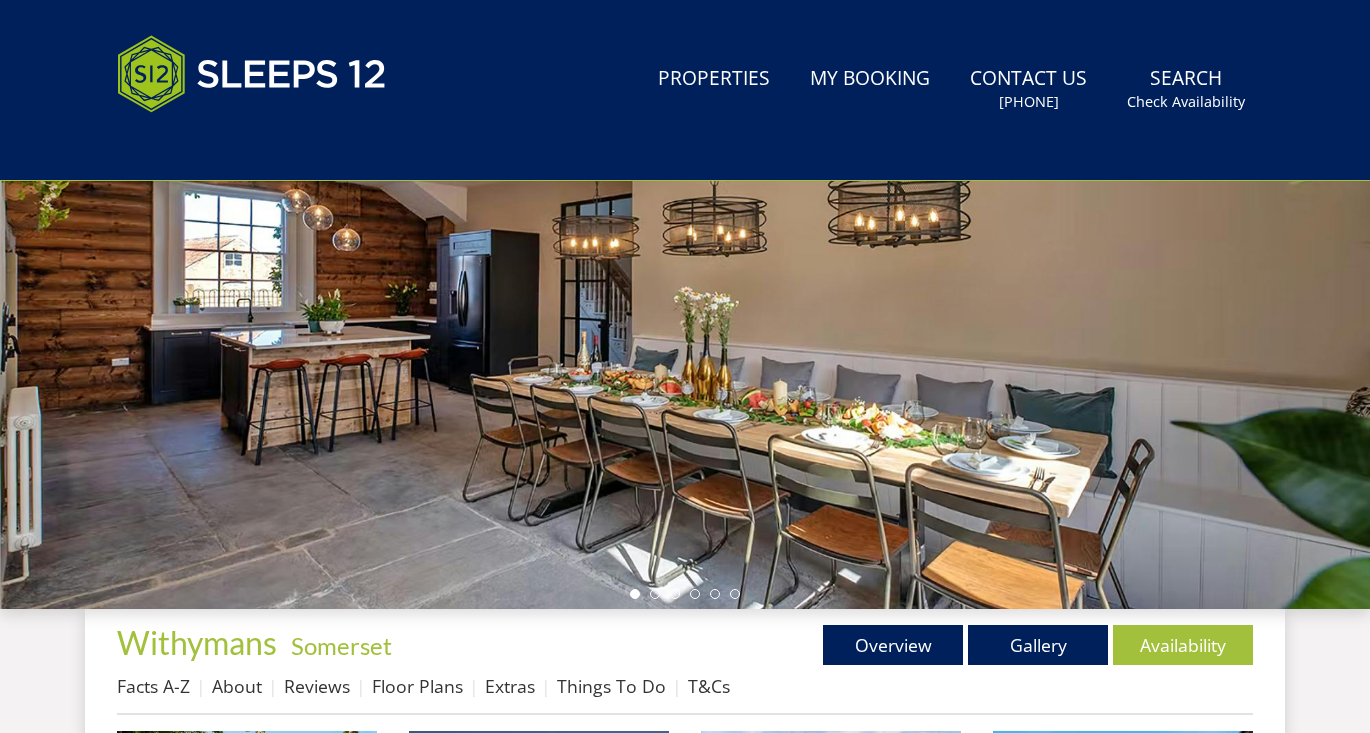 scroll, scrollTop: 0, scrollLeft: 0, axis: both 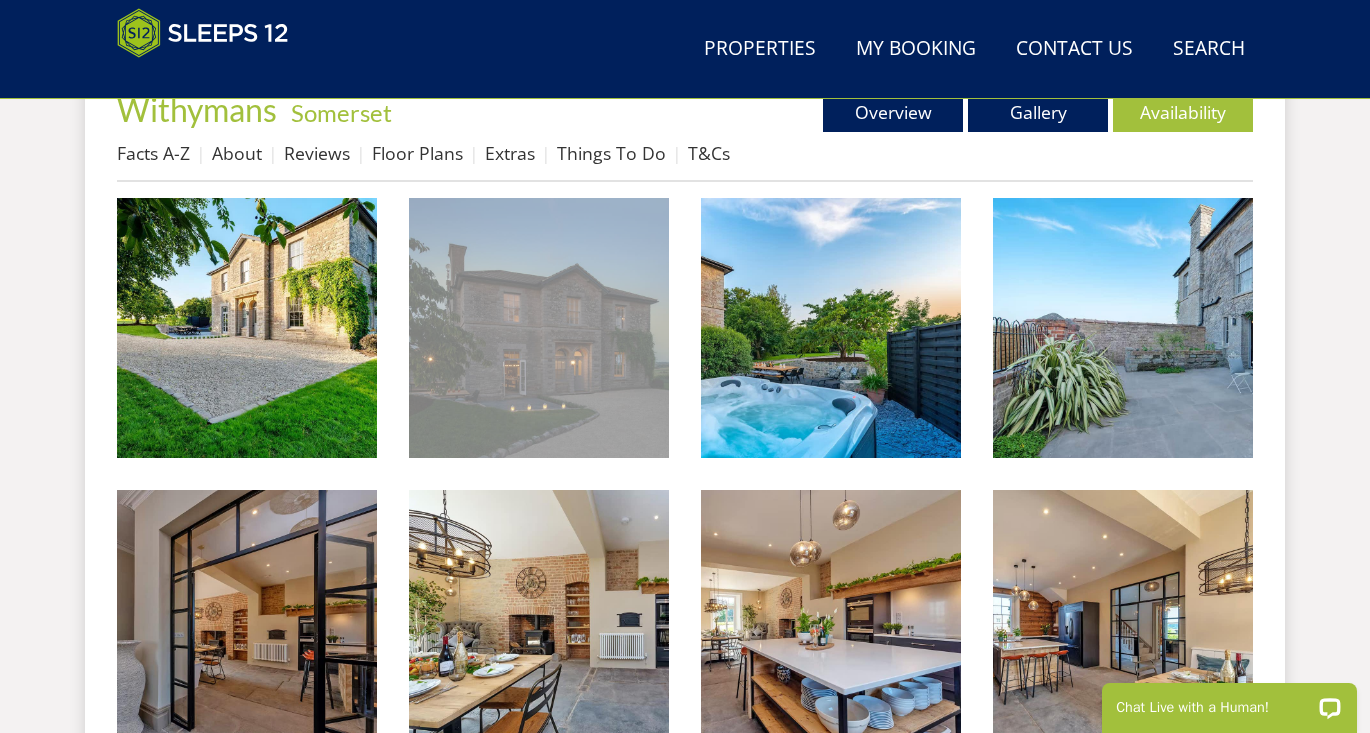 click at bounding box center [539, 328] 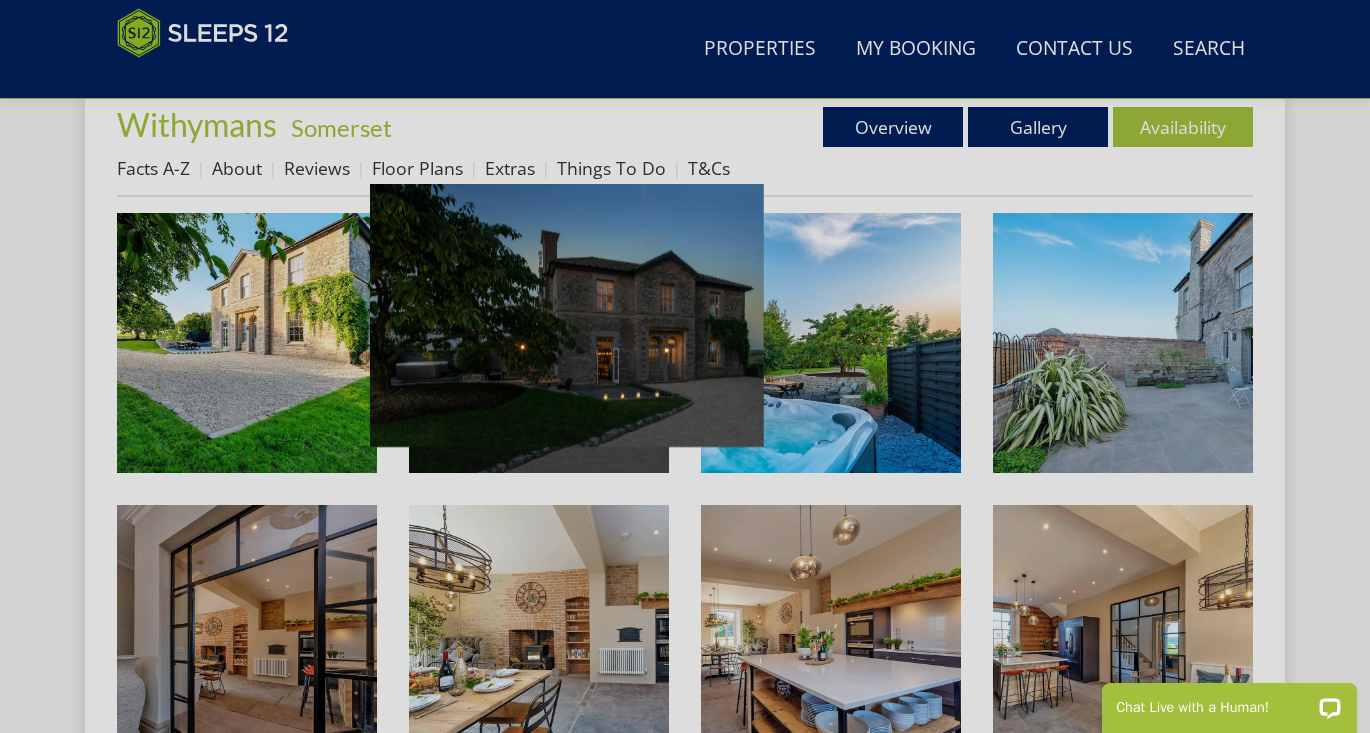 scroll, scrollTop: 745, scrollLeft: 0, axis: vertical 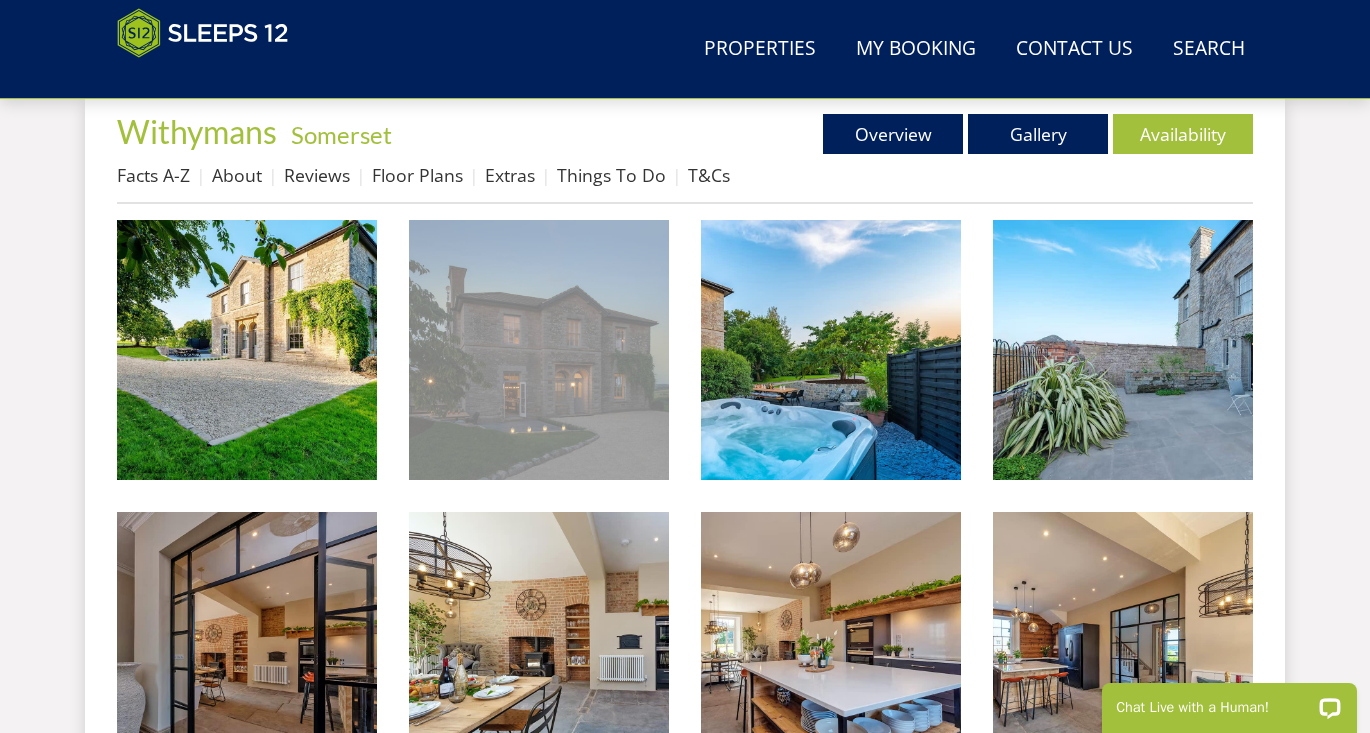 click at bounding box center (539, 350) 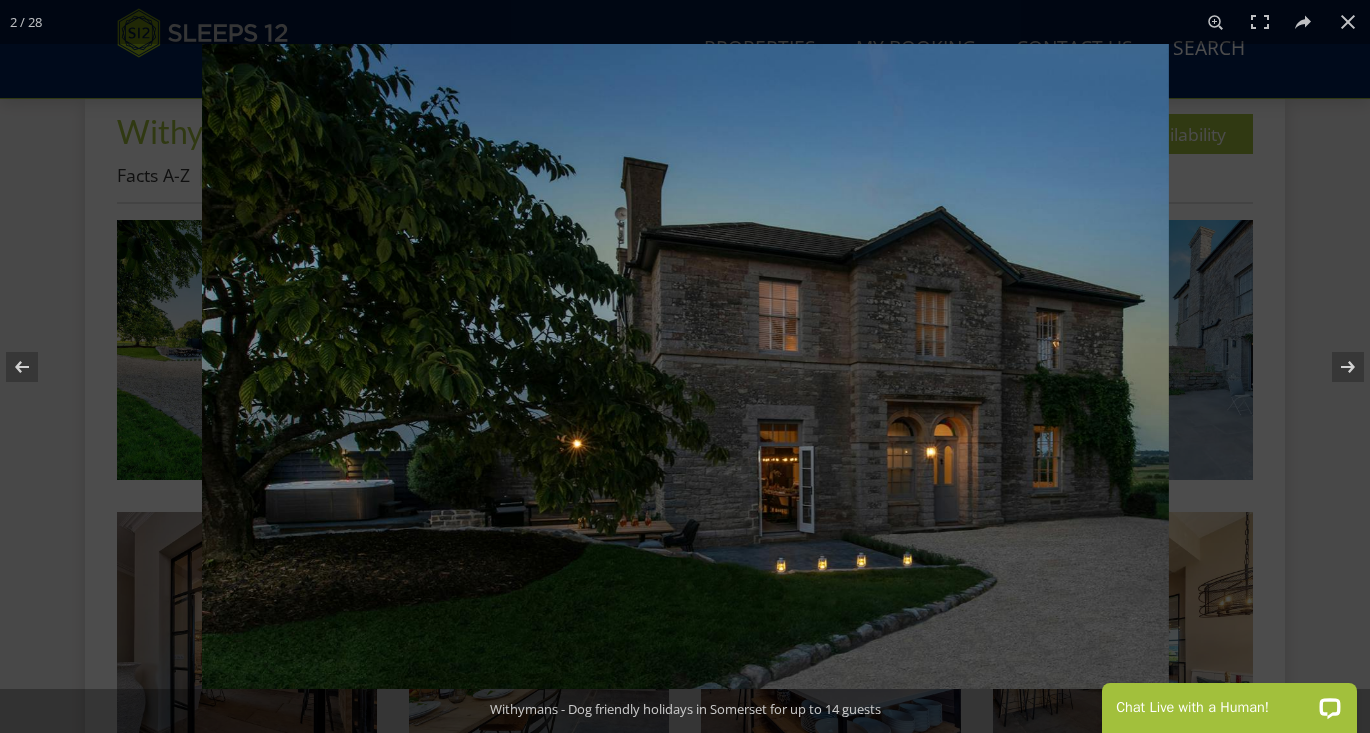 click at bounding box center [685, 366] 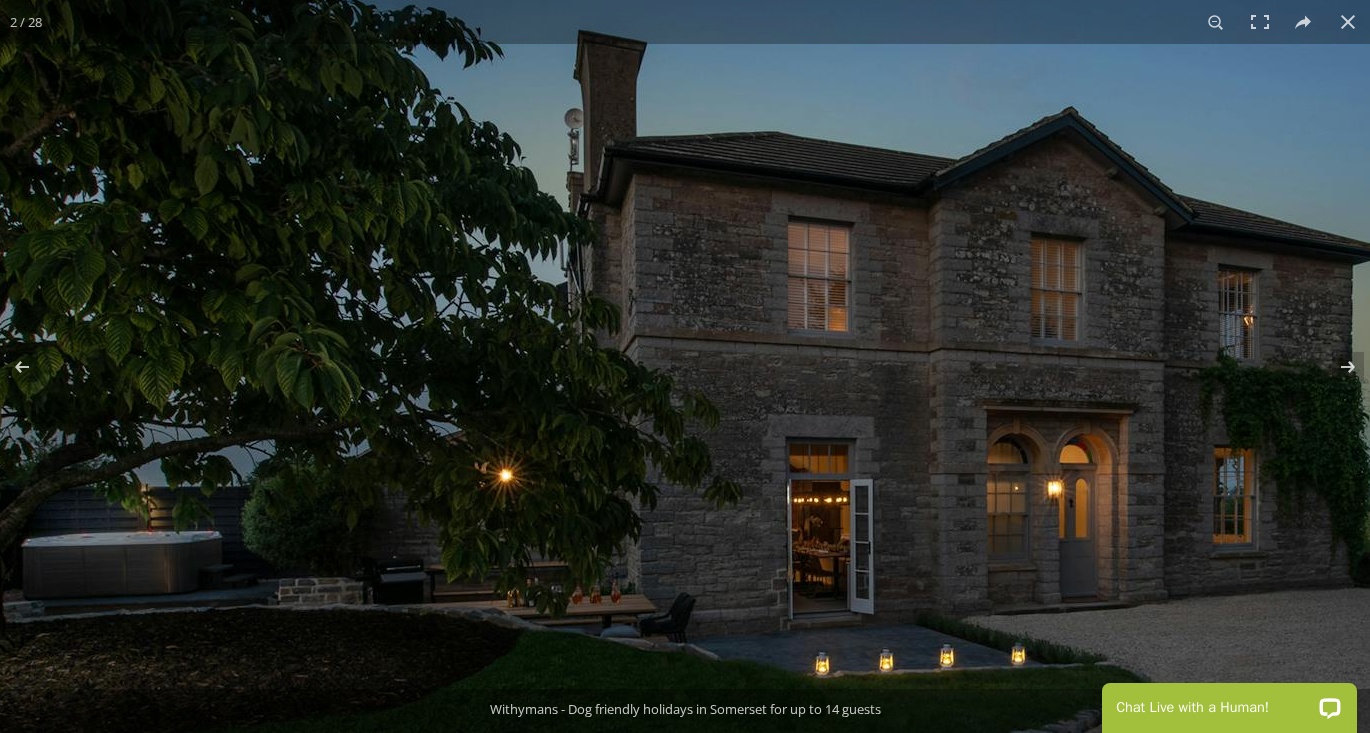 click at bounding box center [674, 355] 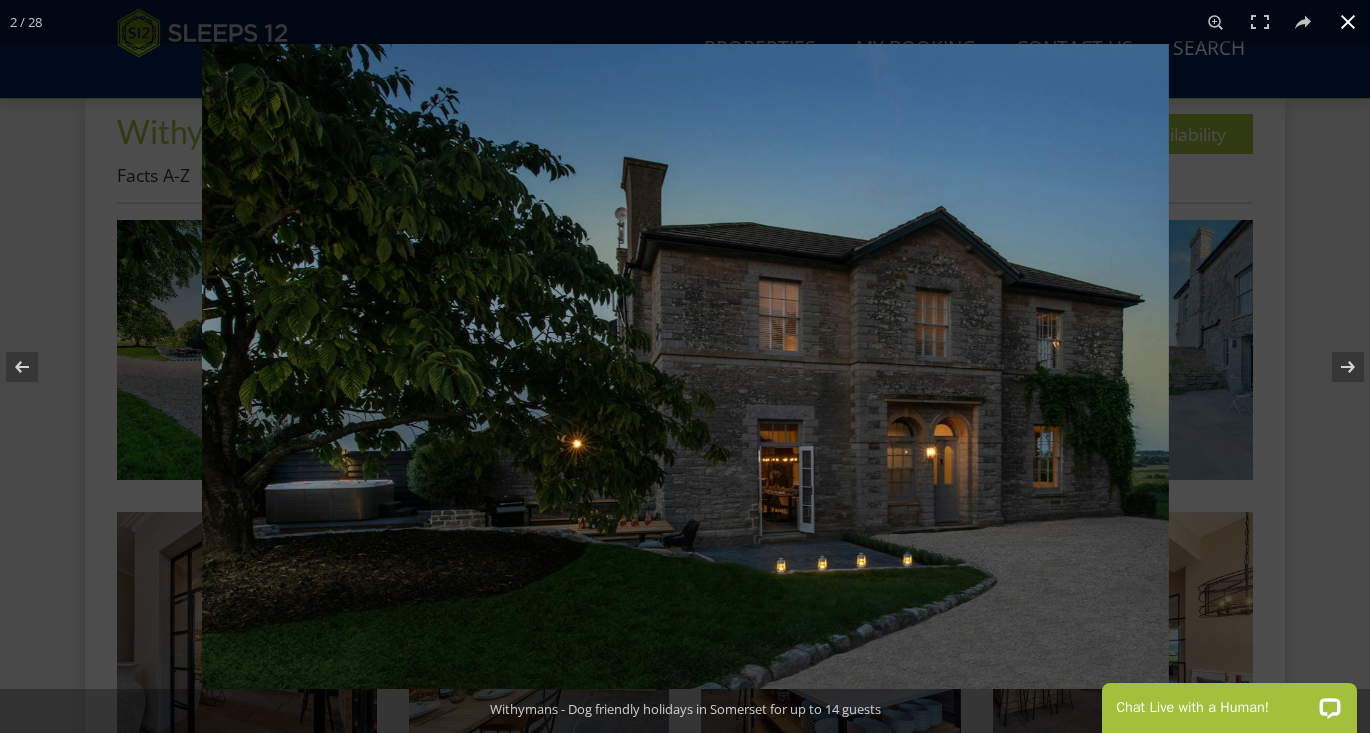 click at bounding box center (887, 410) 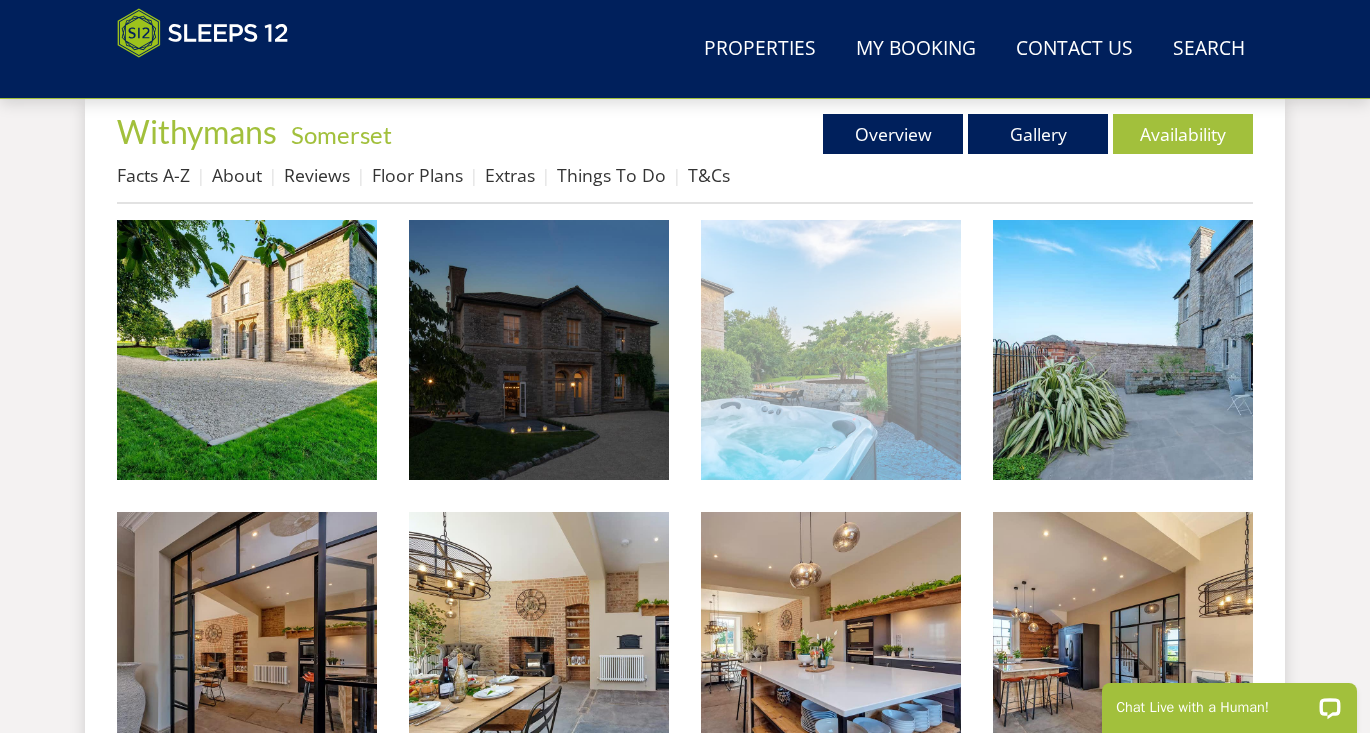 click at bounding box center (831, 350) 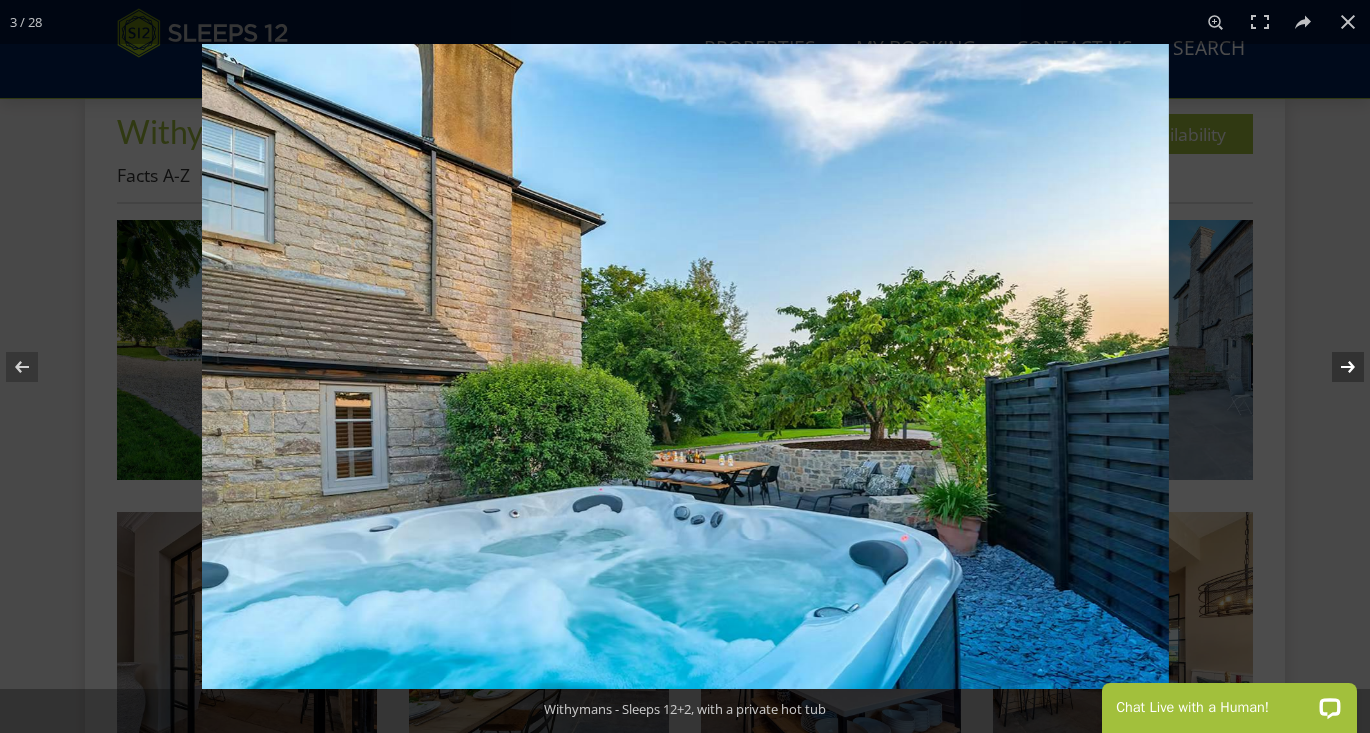 click at bounding box center (1335, 367) 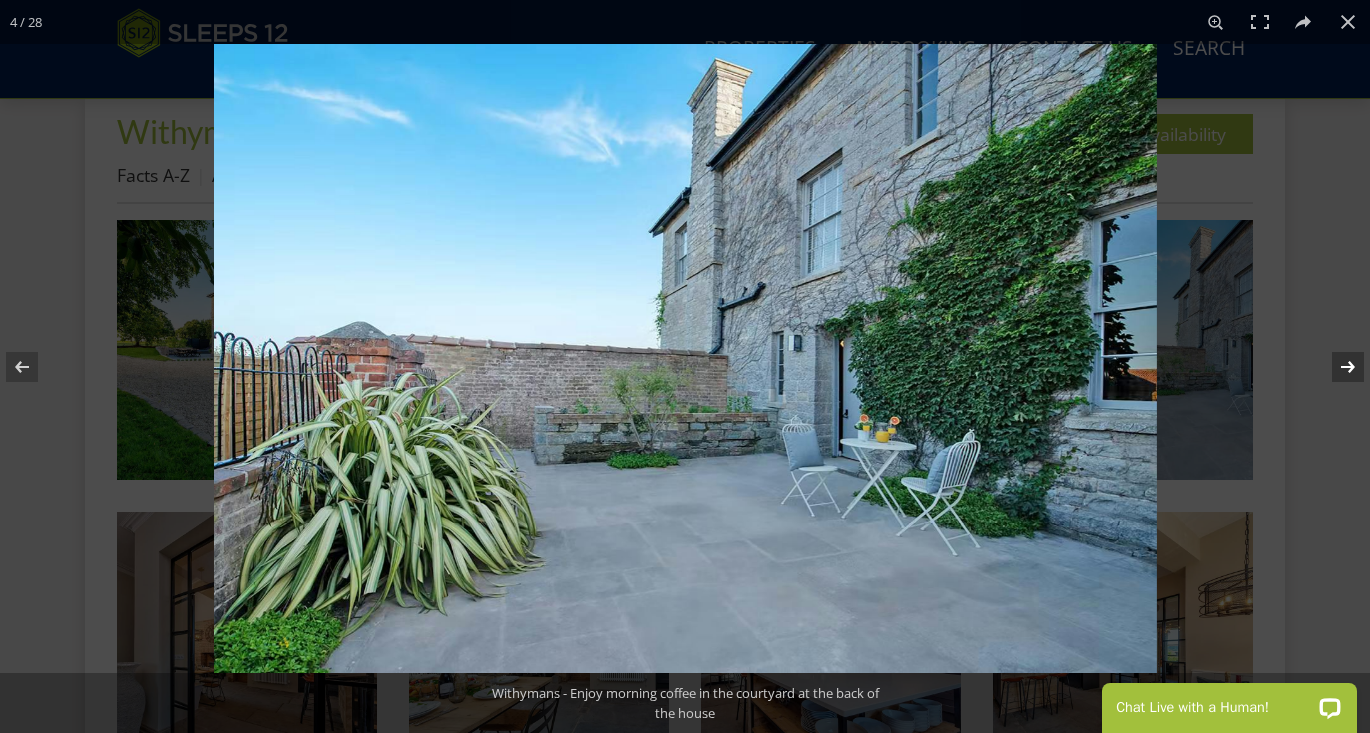 click at bounding box center [1335, 367] 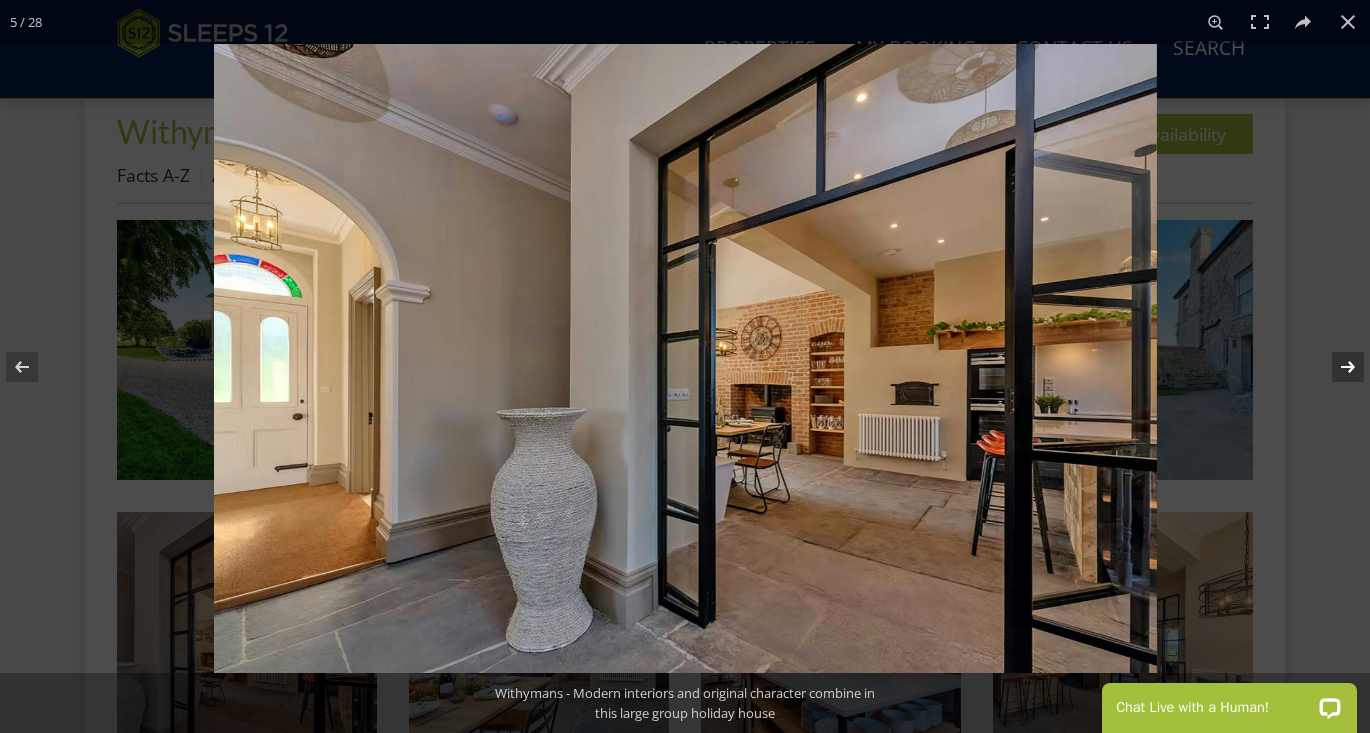 click at bounding box center [1335, 367] 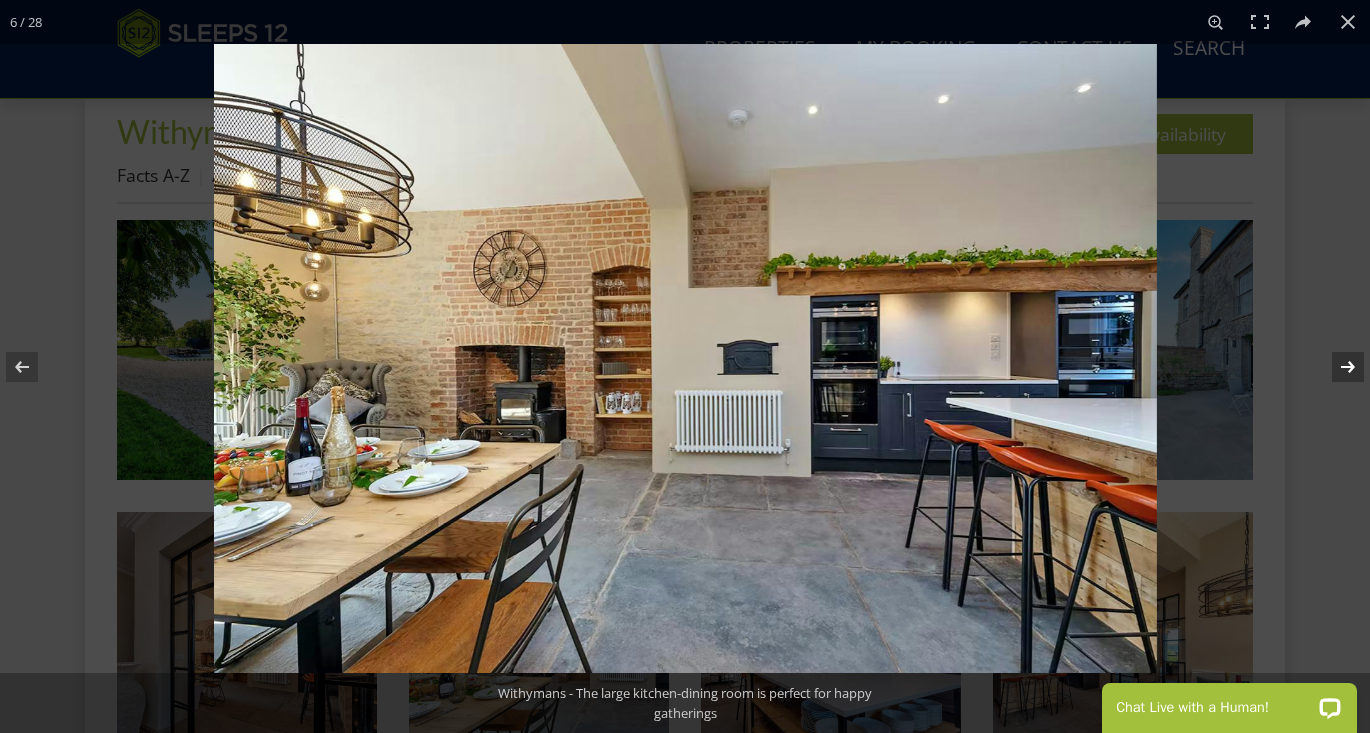 click at bounding box center (1335, 367) 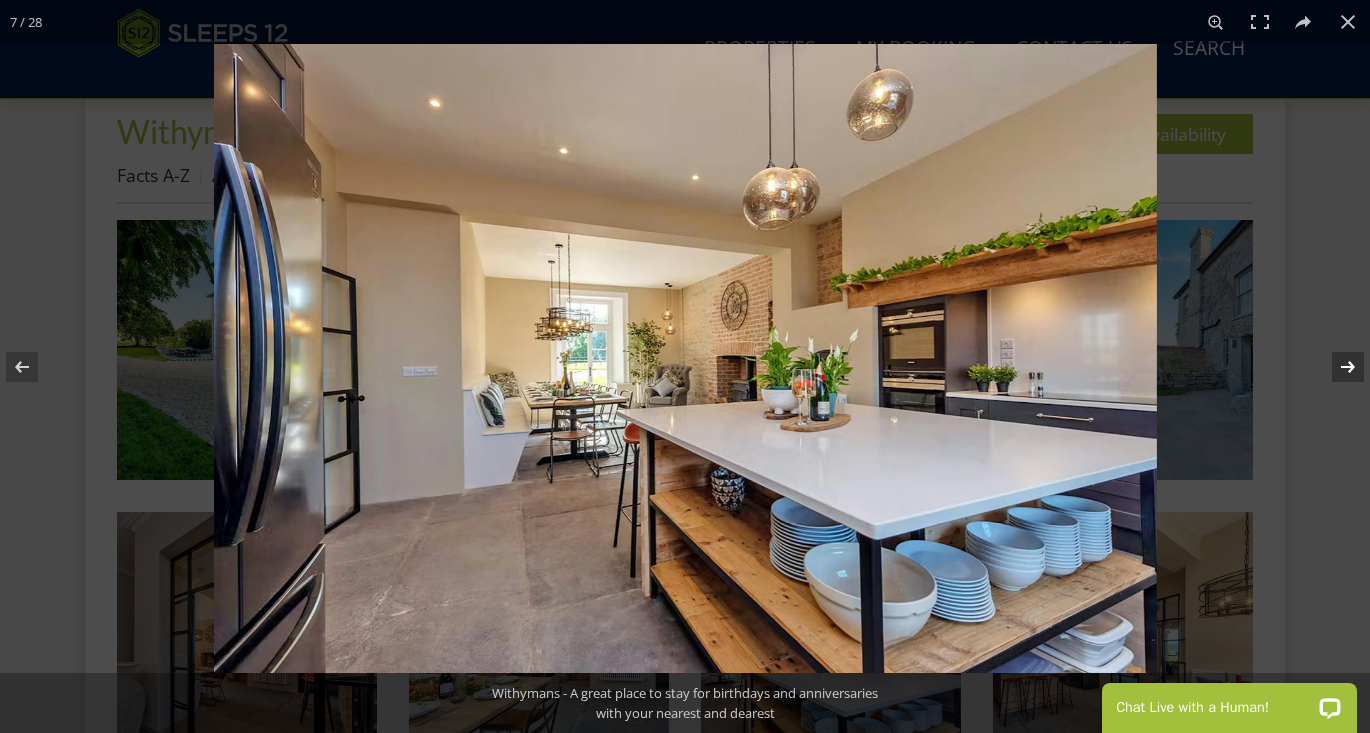 click at bounding box center [1335, 367] 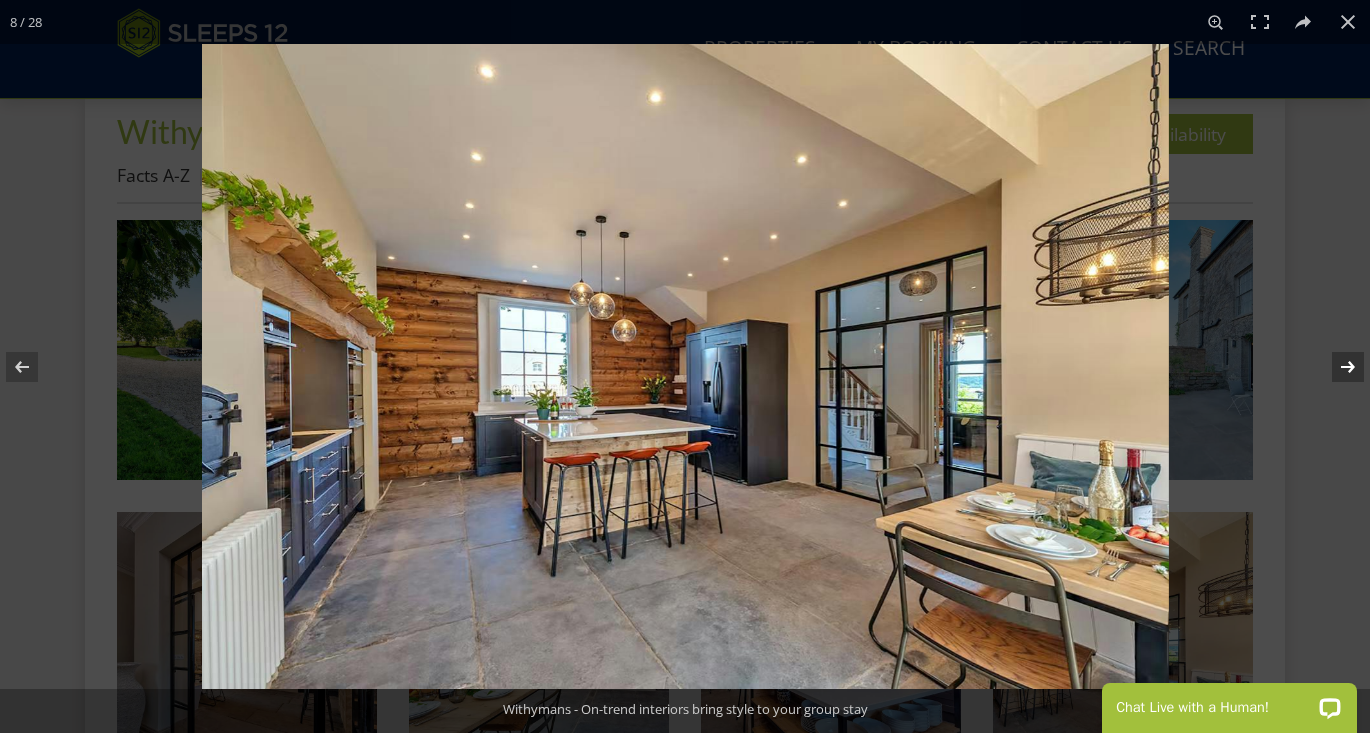 click at bounding box center [1335, 367] 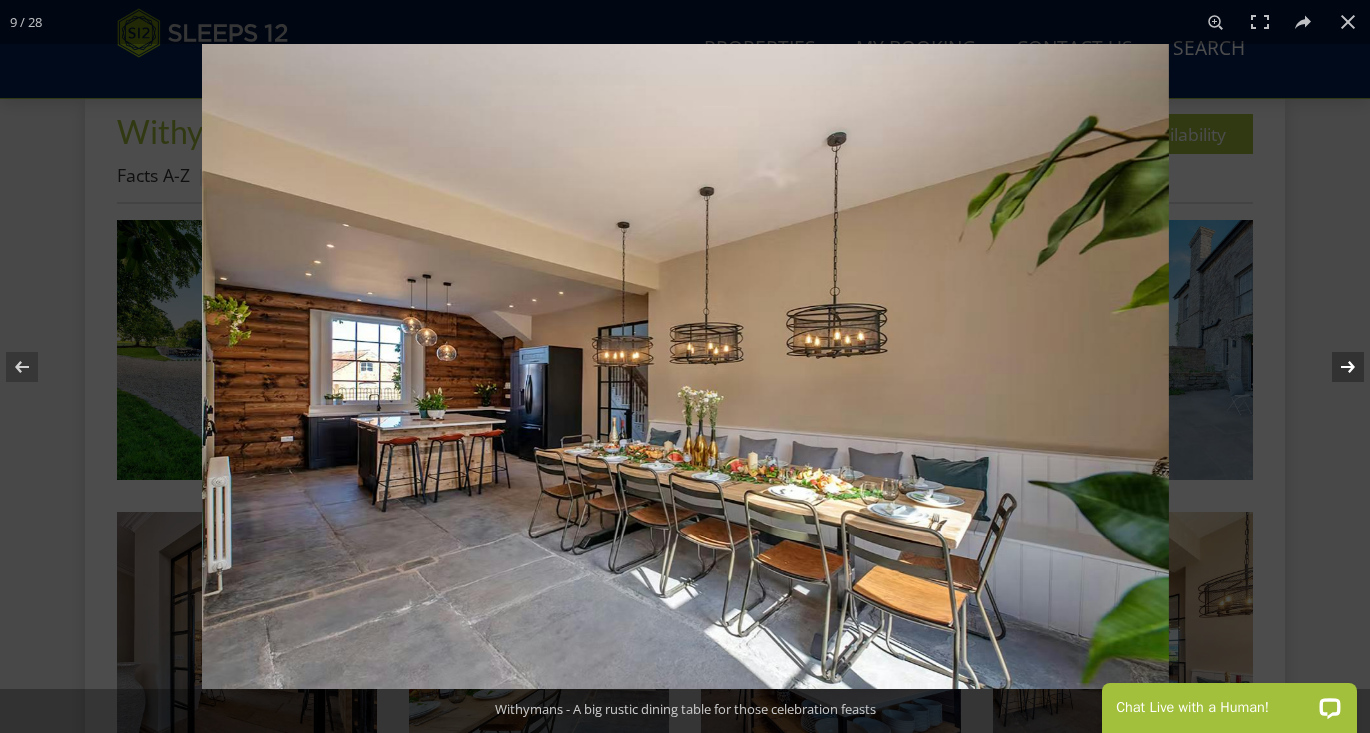 click at bounding box center [1335, 367] 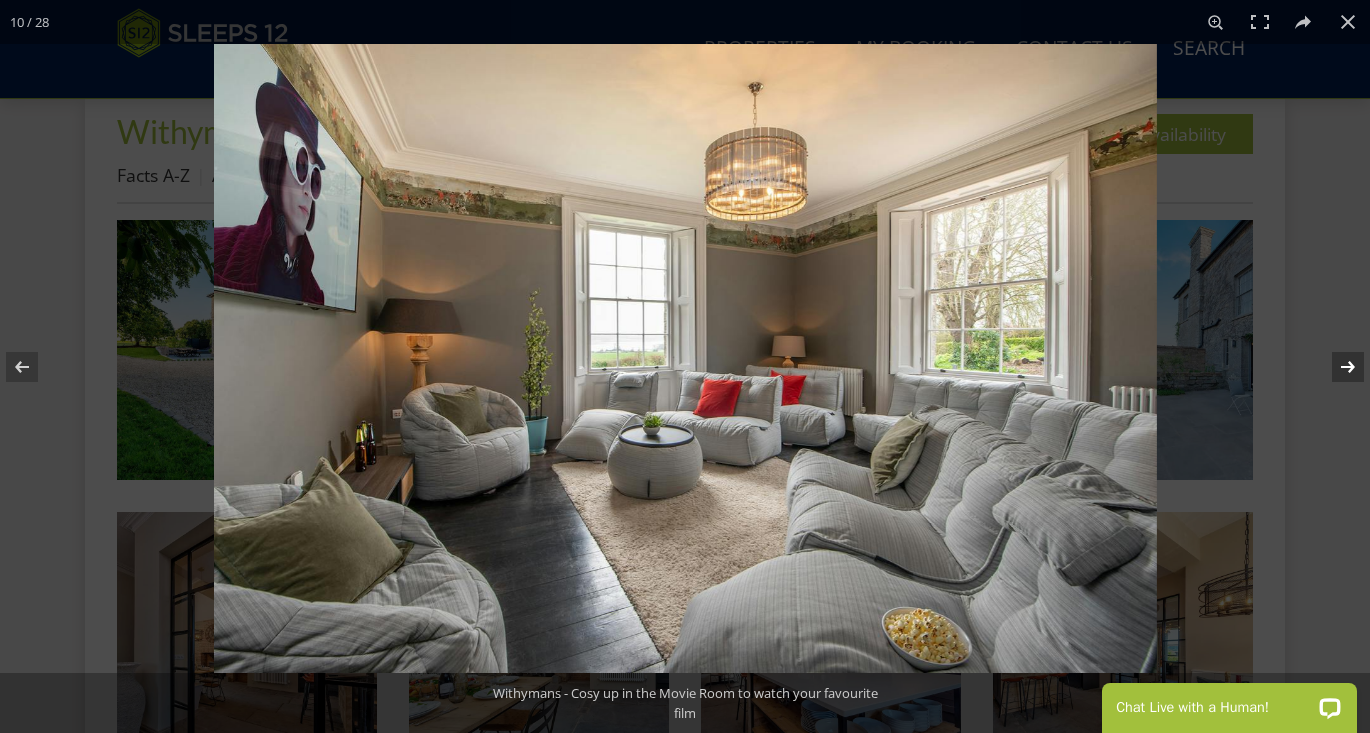 click at bounding box center [1335, 367] 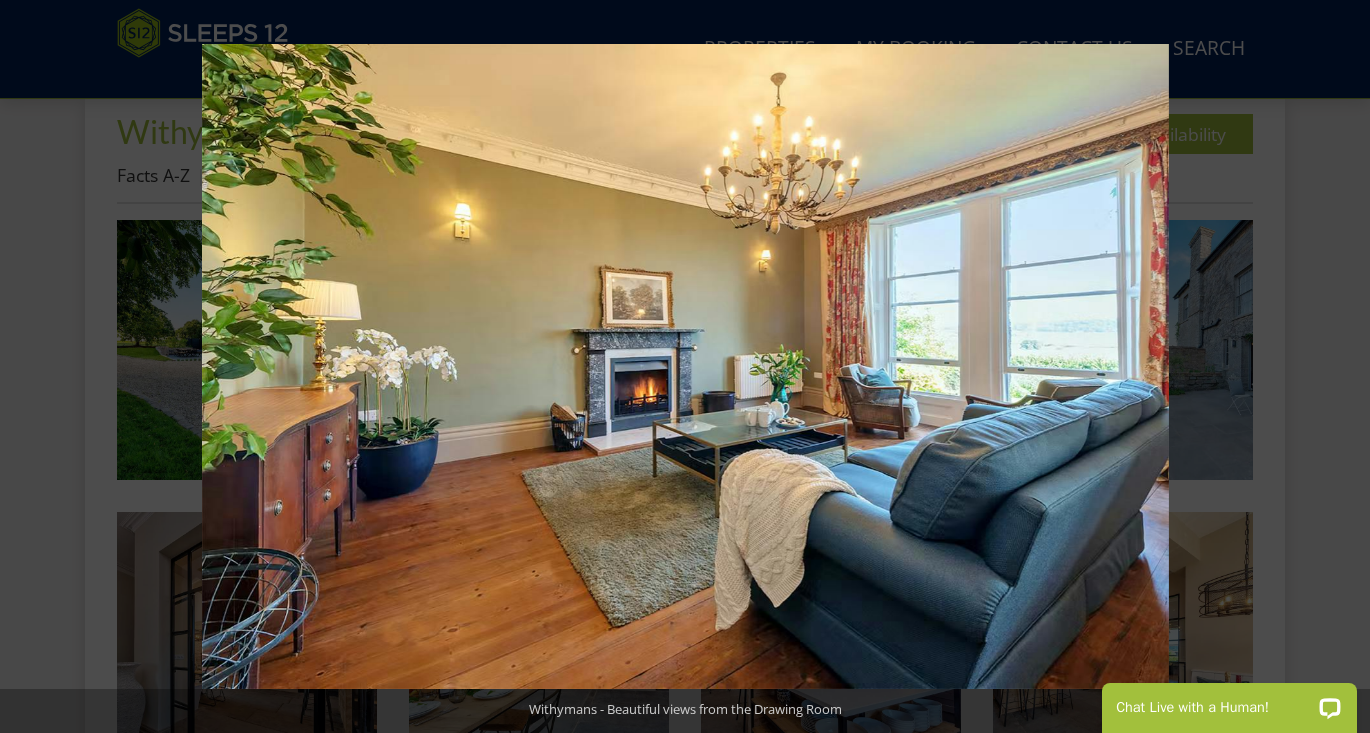 click at bounding box center [1335, 367] 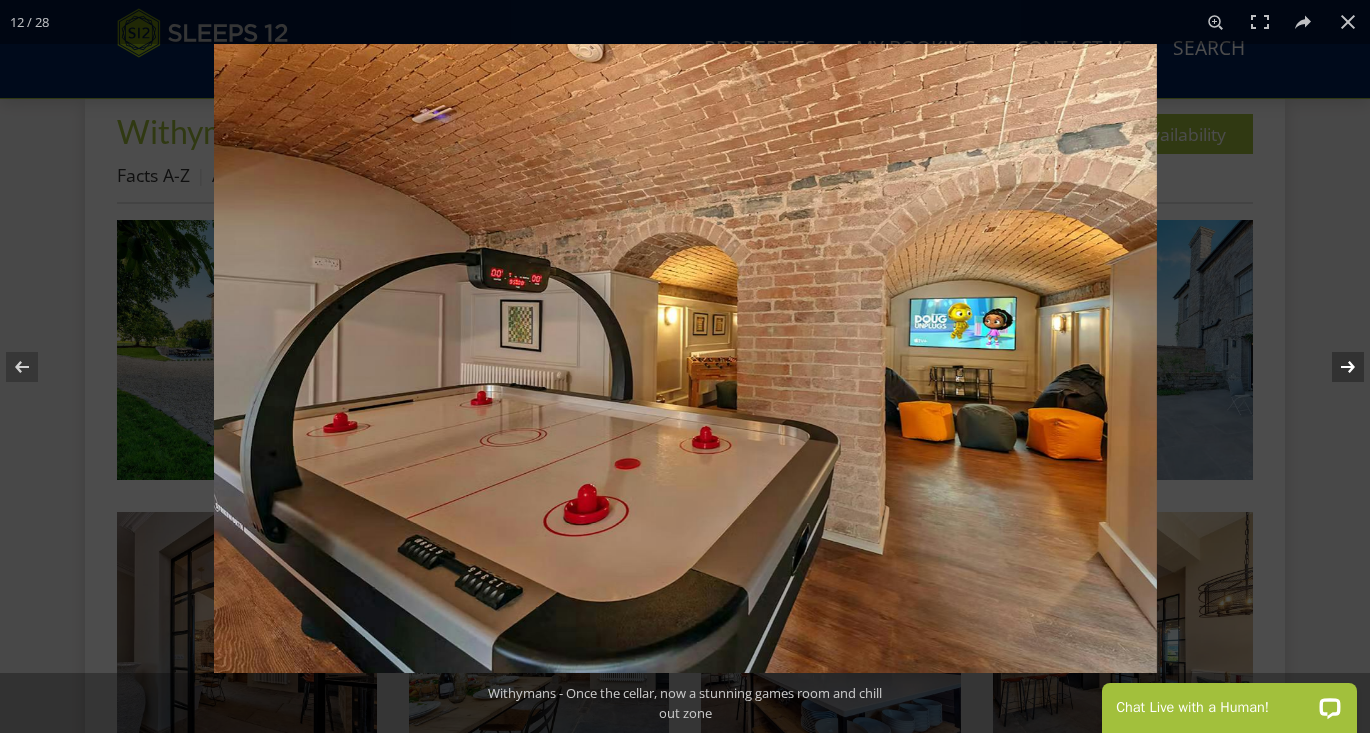 click at bounding box center [1335, 367] 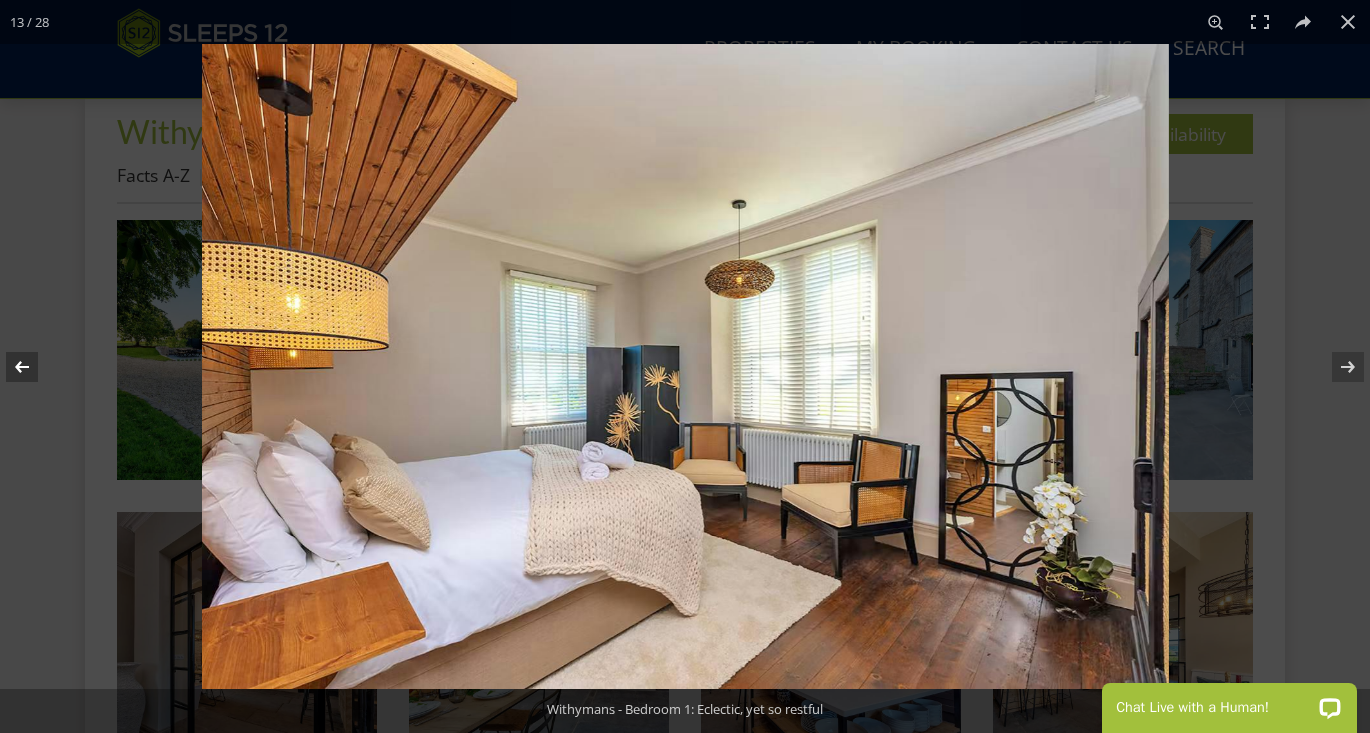 click at bounding box center (35, 367) 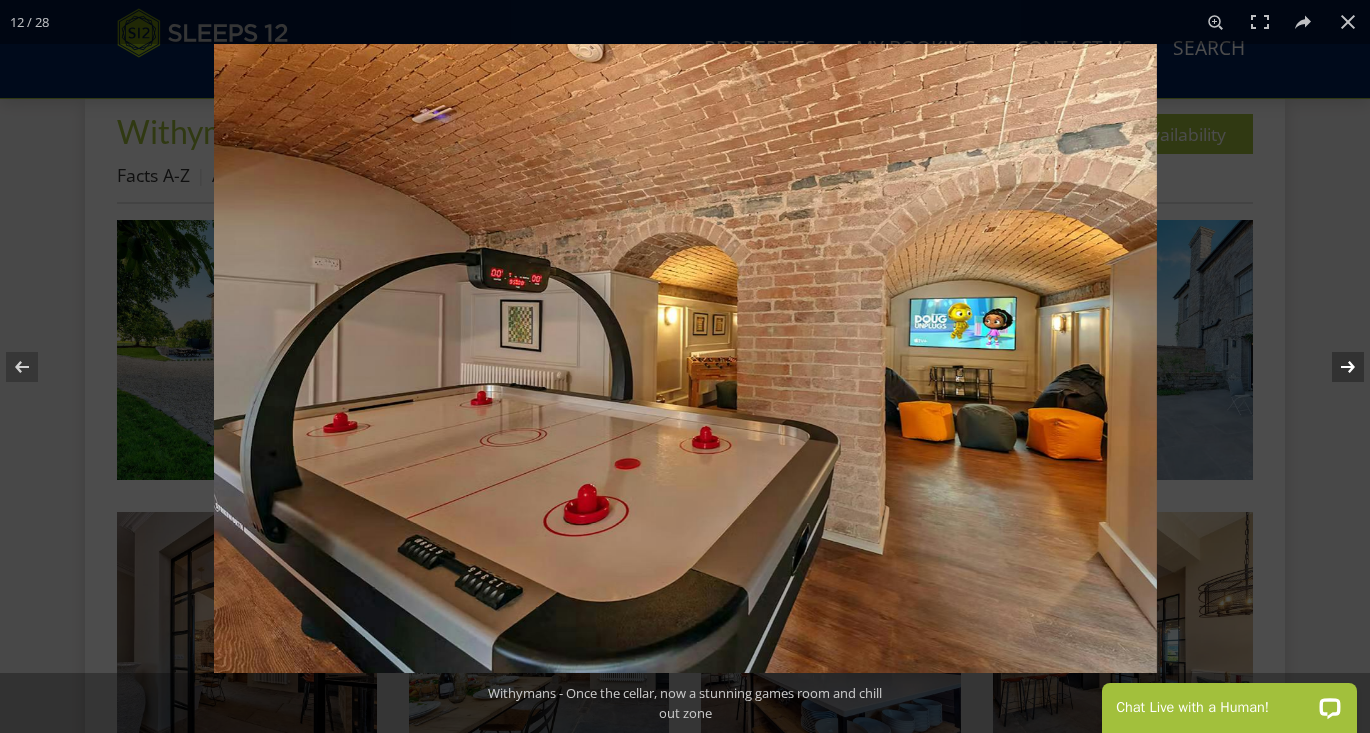 click at bounding box center [1335, 367] 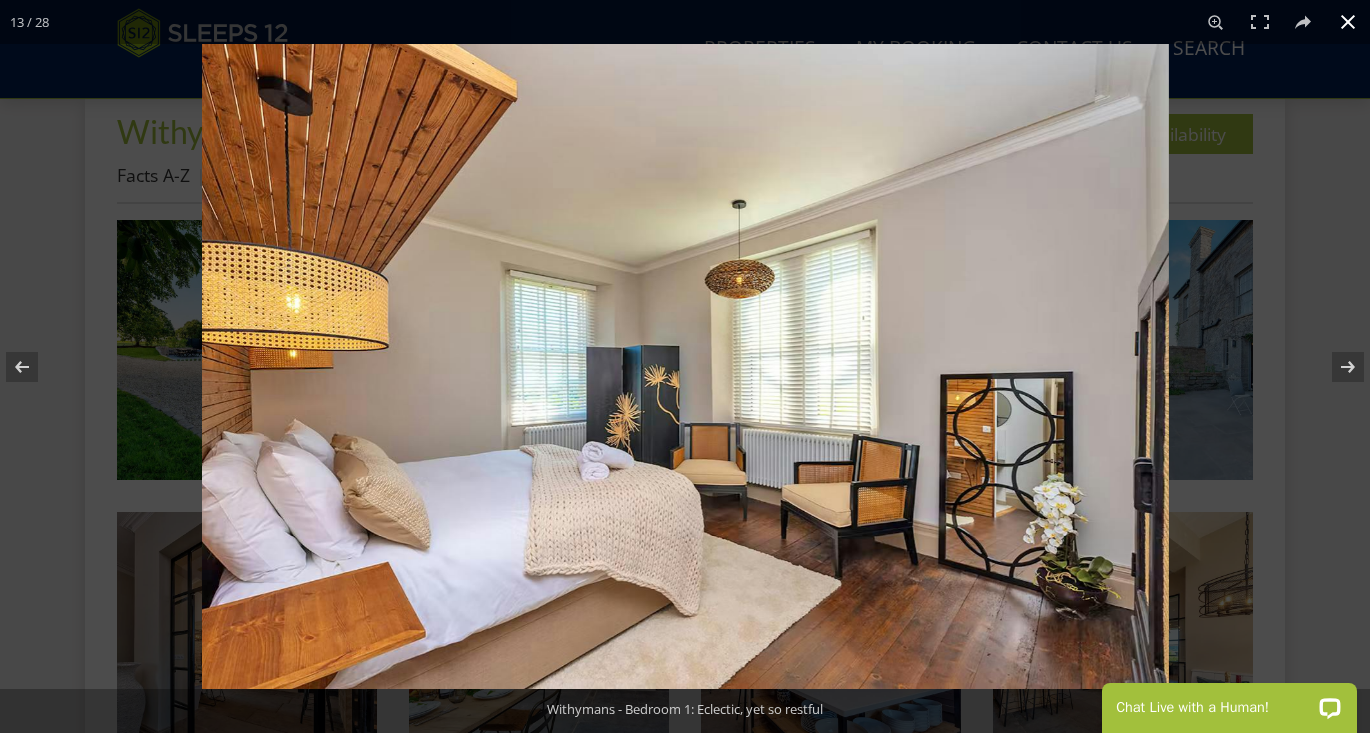 click at bounding box center [887, 410] 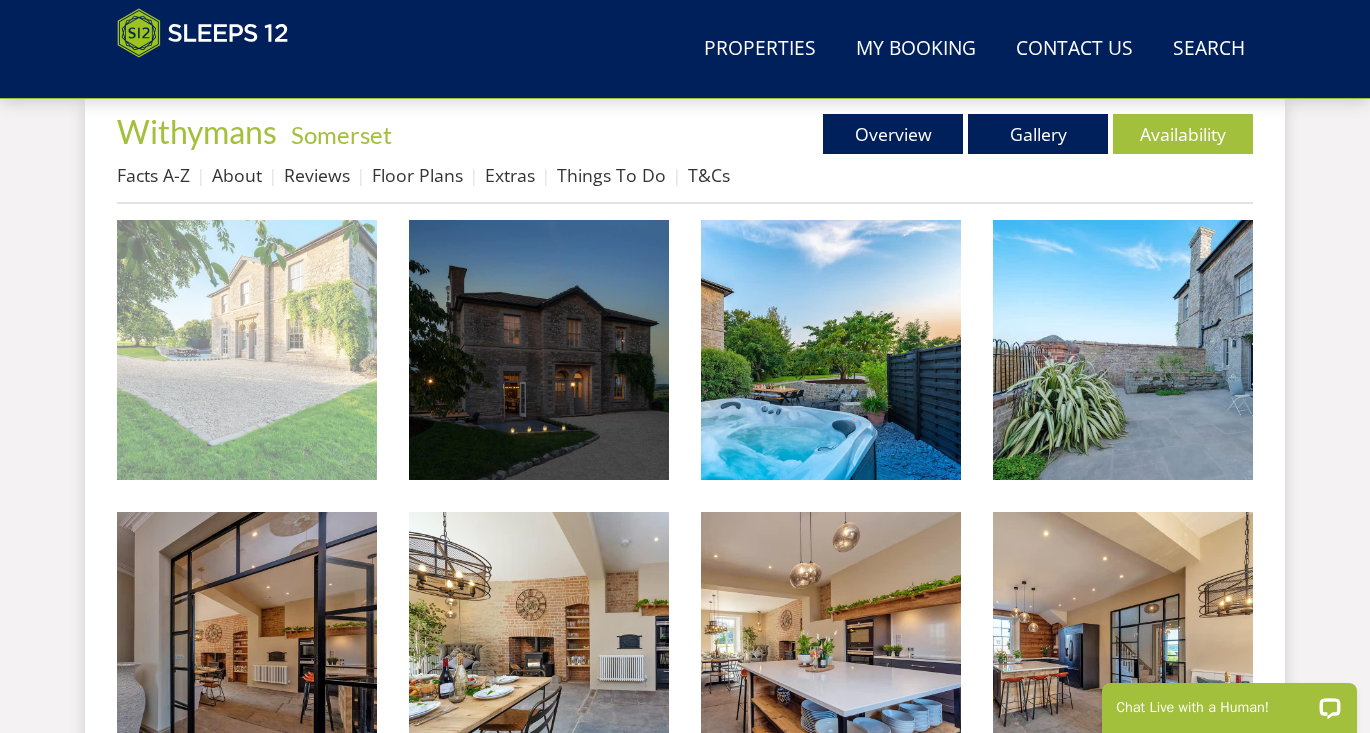 click at bounding box center [247, 350] 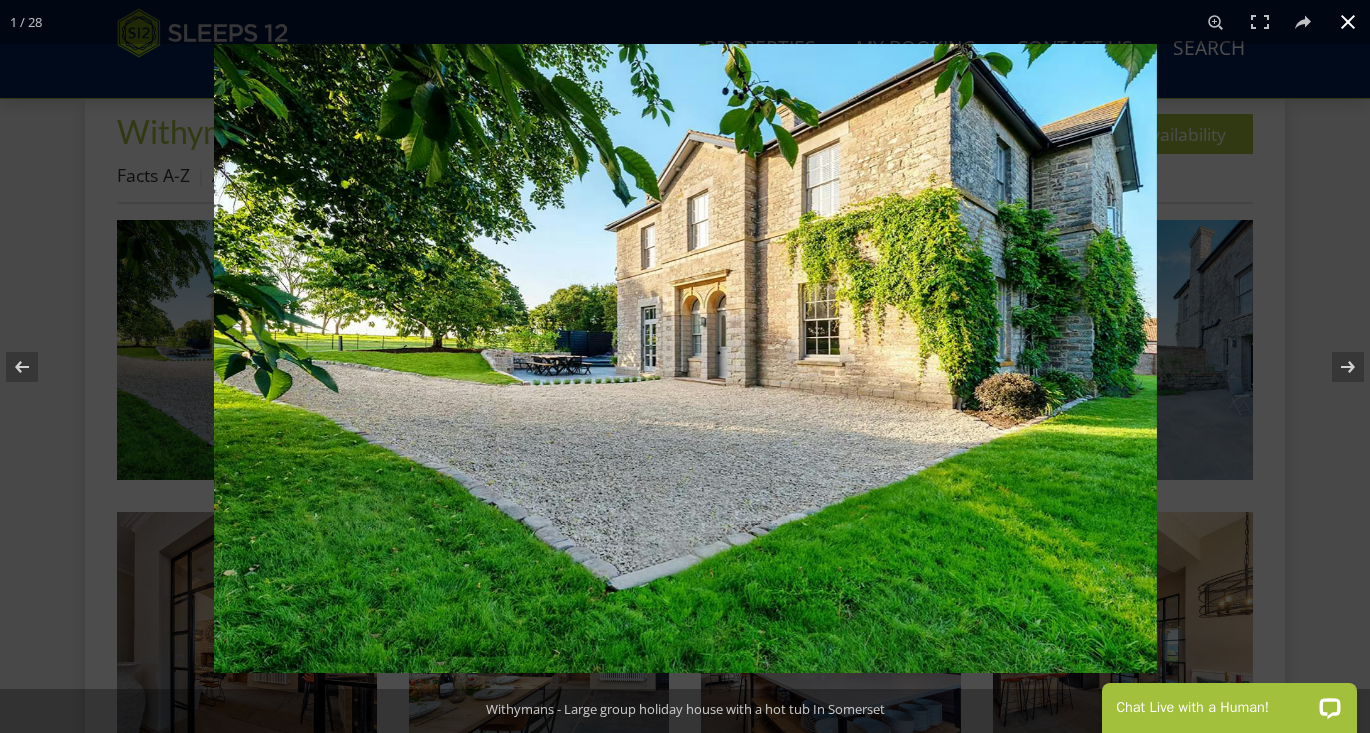 click at bounding box center [685, 366] 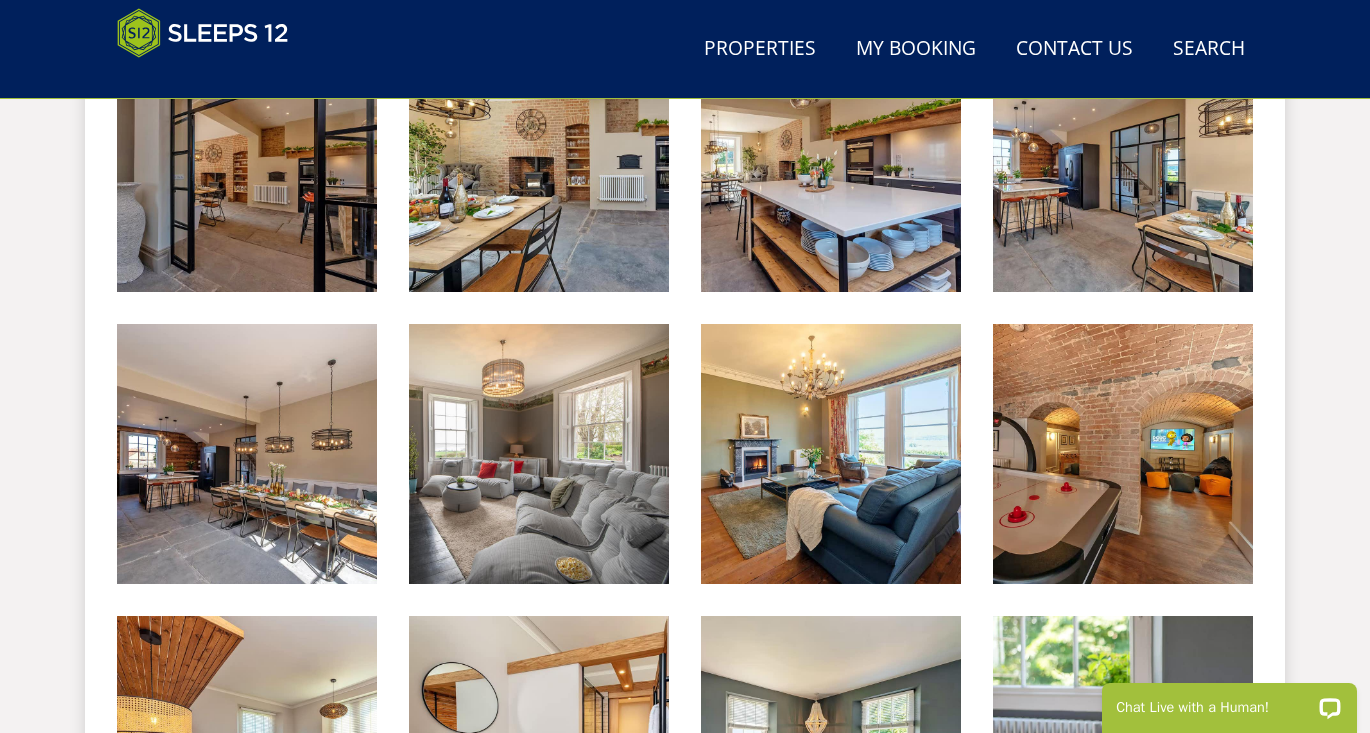 scroll, scrollTop: 1393, scrollLeft: 0, axis: vertical 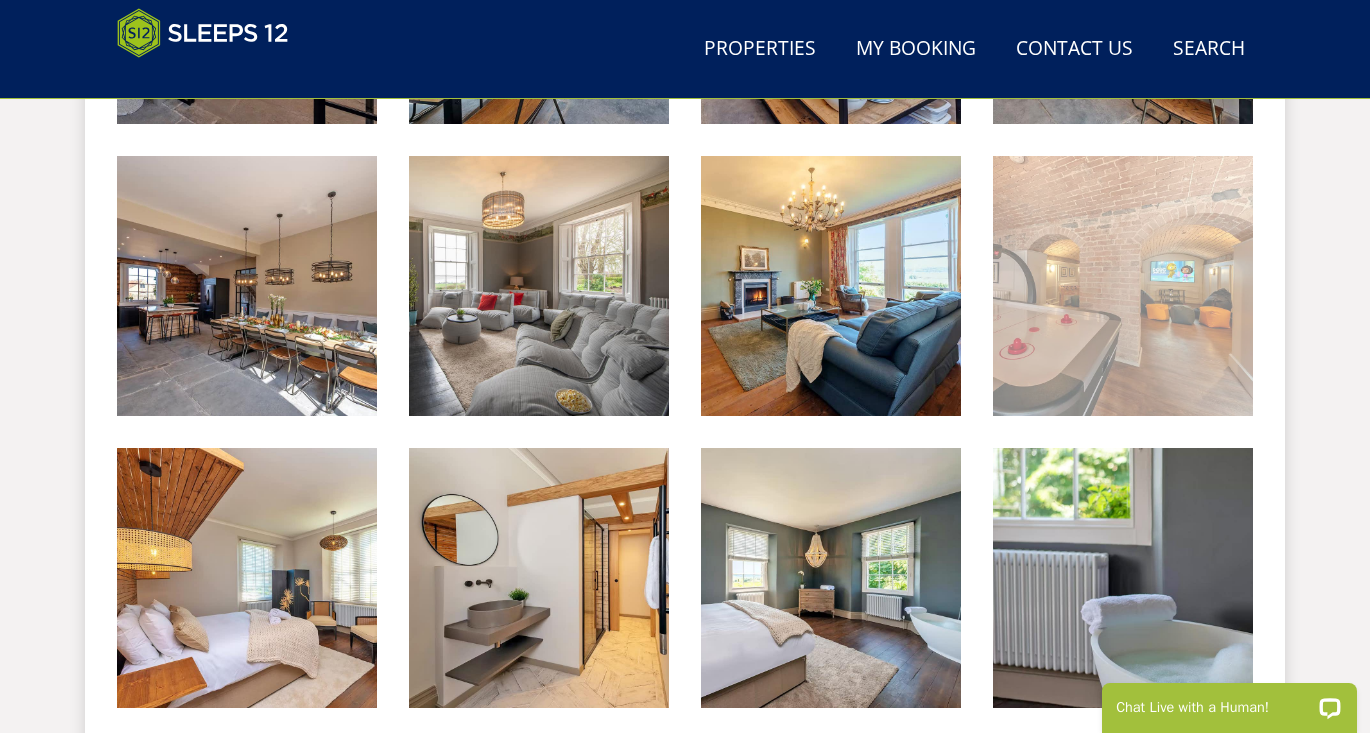 click at bounding box center [1123, 286] 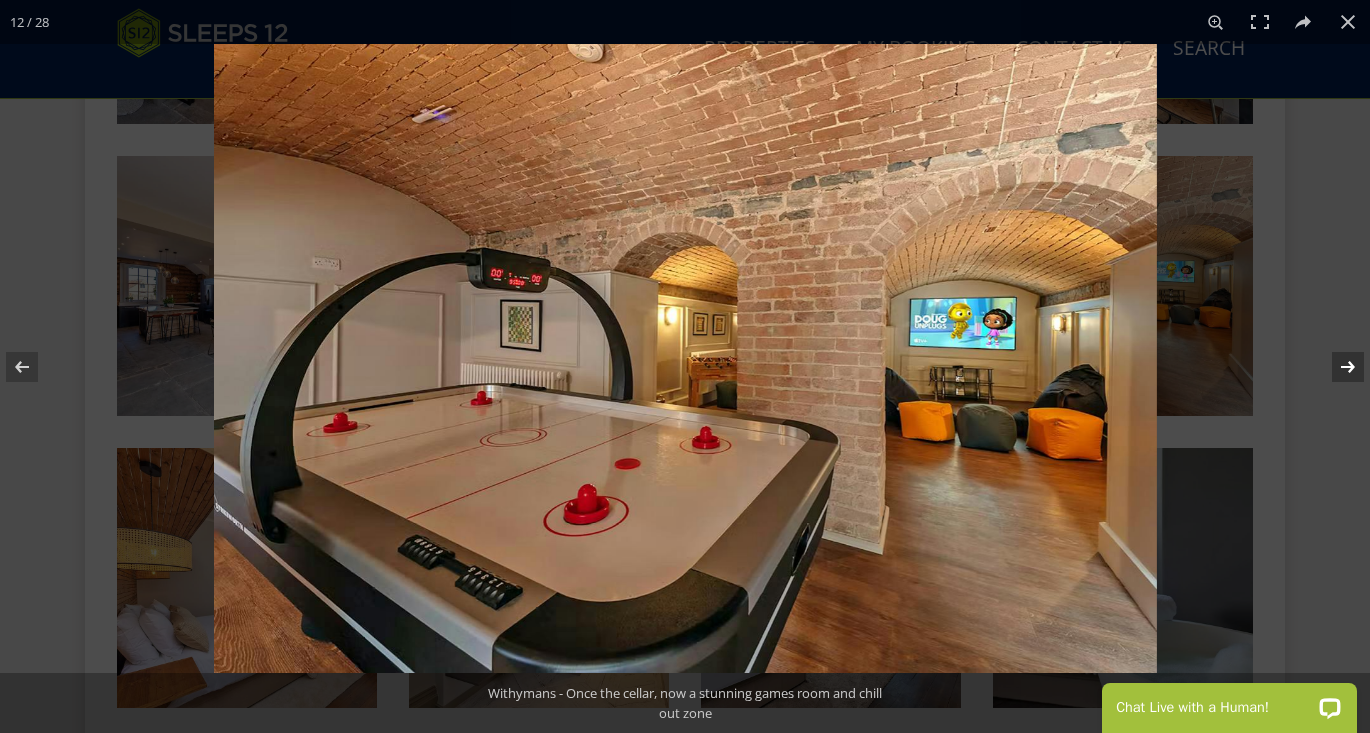click at bounding box center [1335, 367] 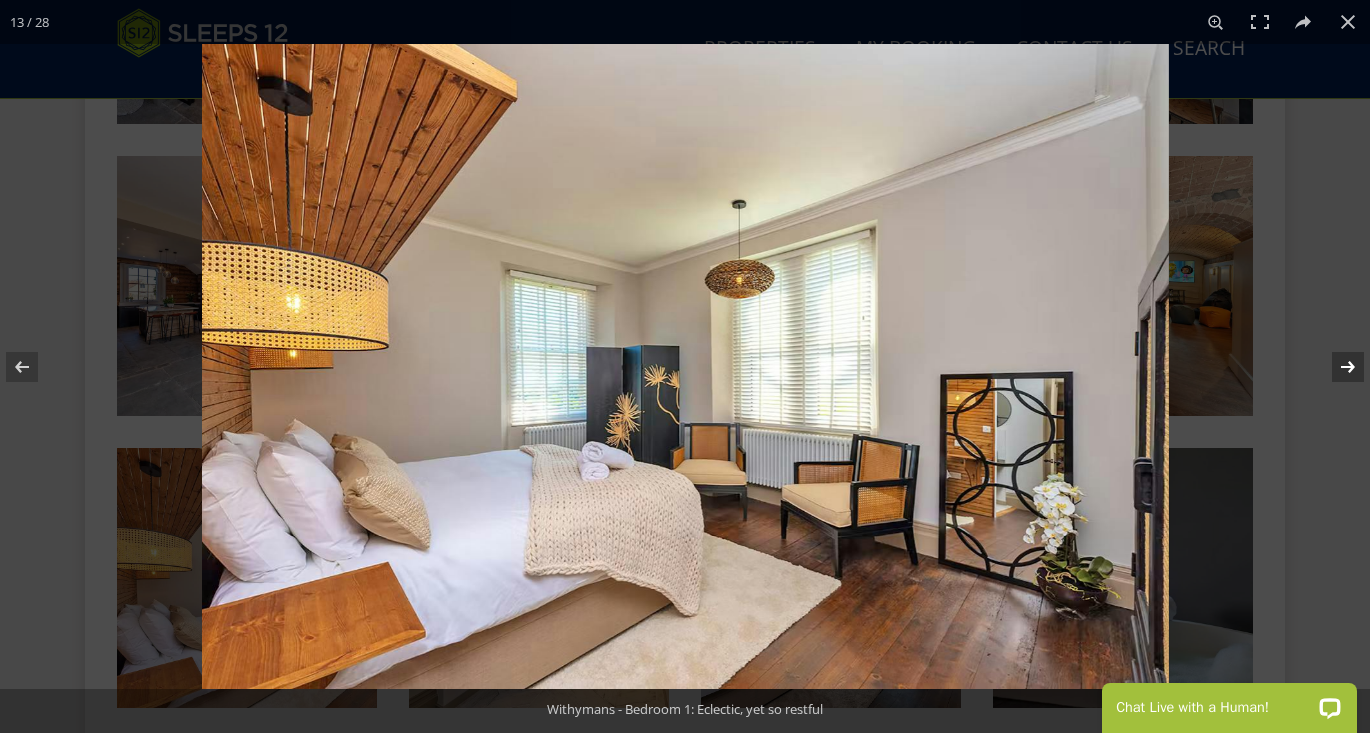 click at bounding box center (1335, 367) 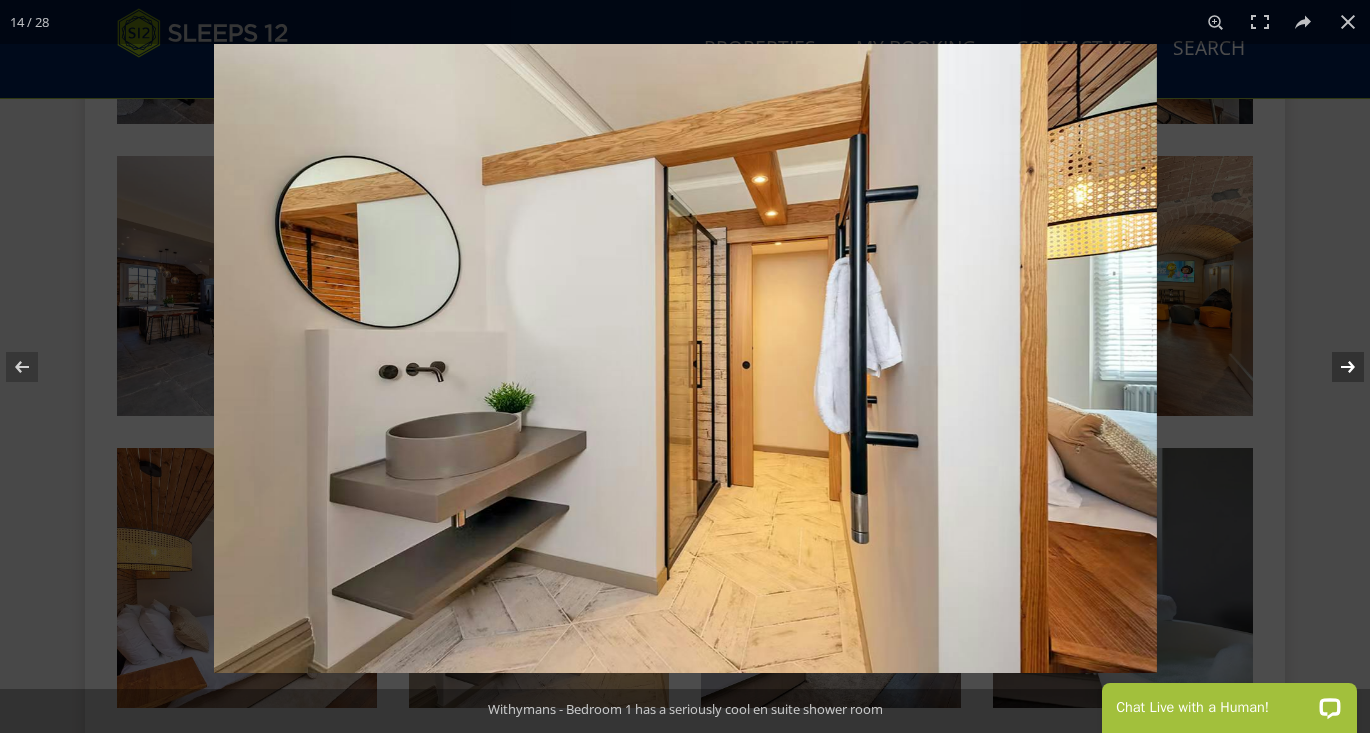 click at bounding box center [1335, 367] 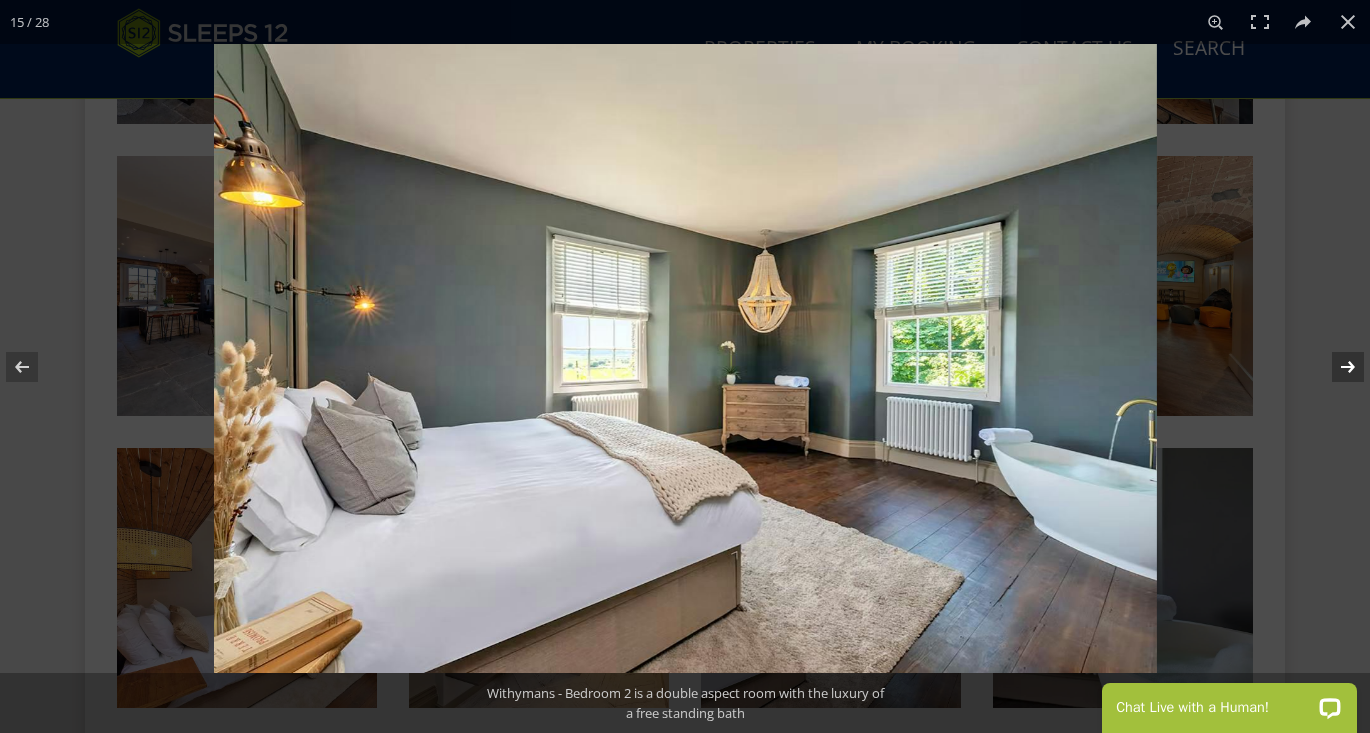 click at bounding box center (1335, 367) 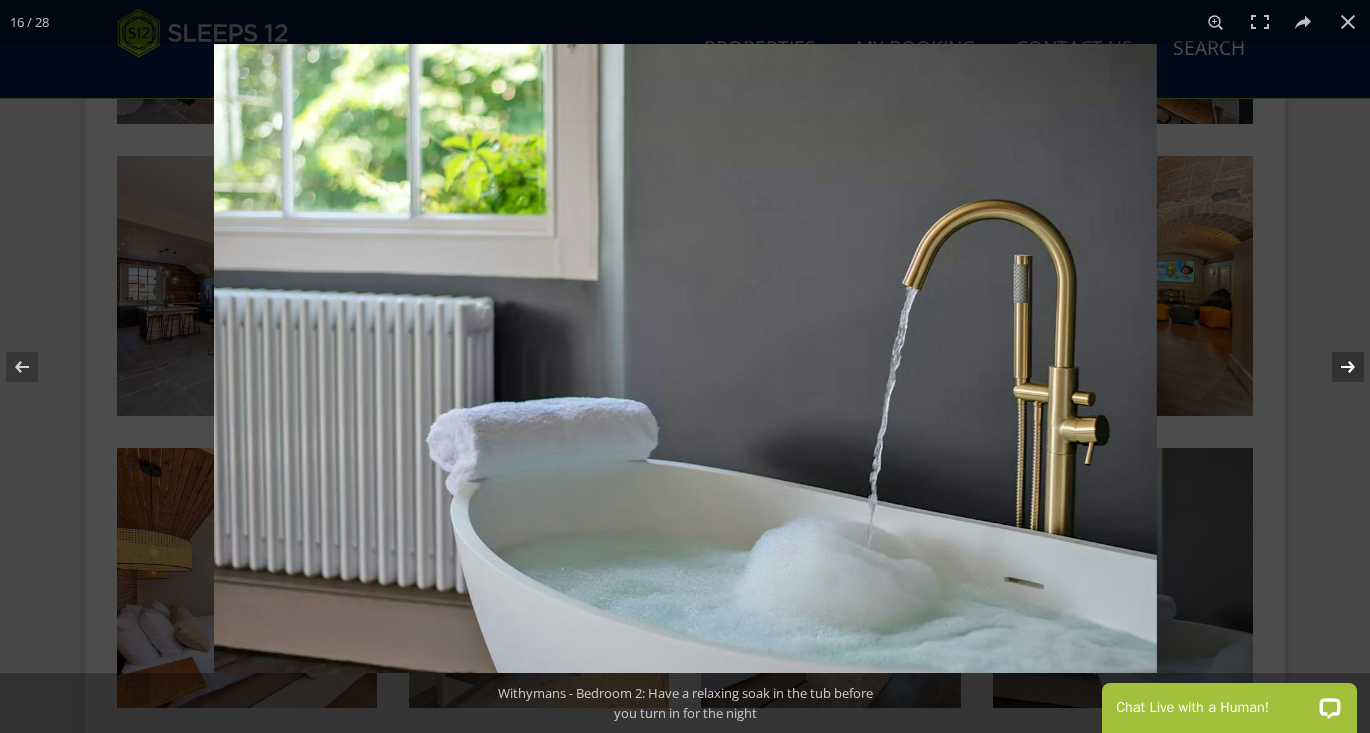 click at bounding box center (1335, 367) 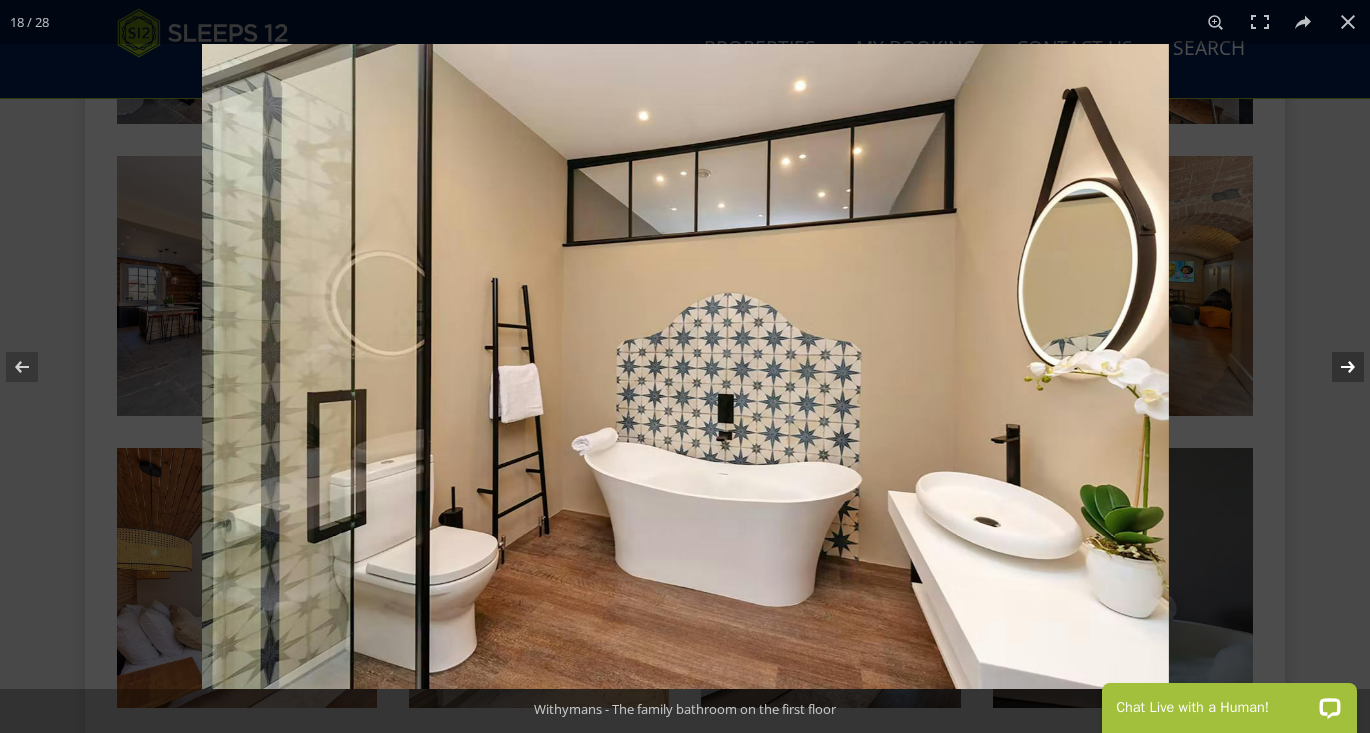 click at bounding box center [1335, 367] 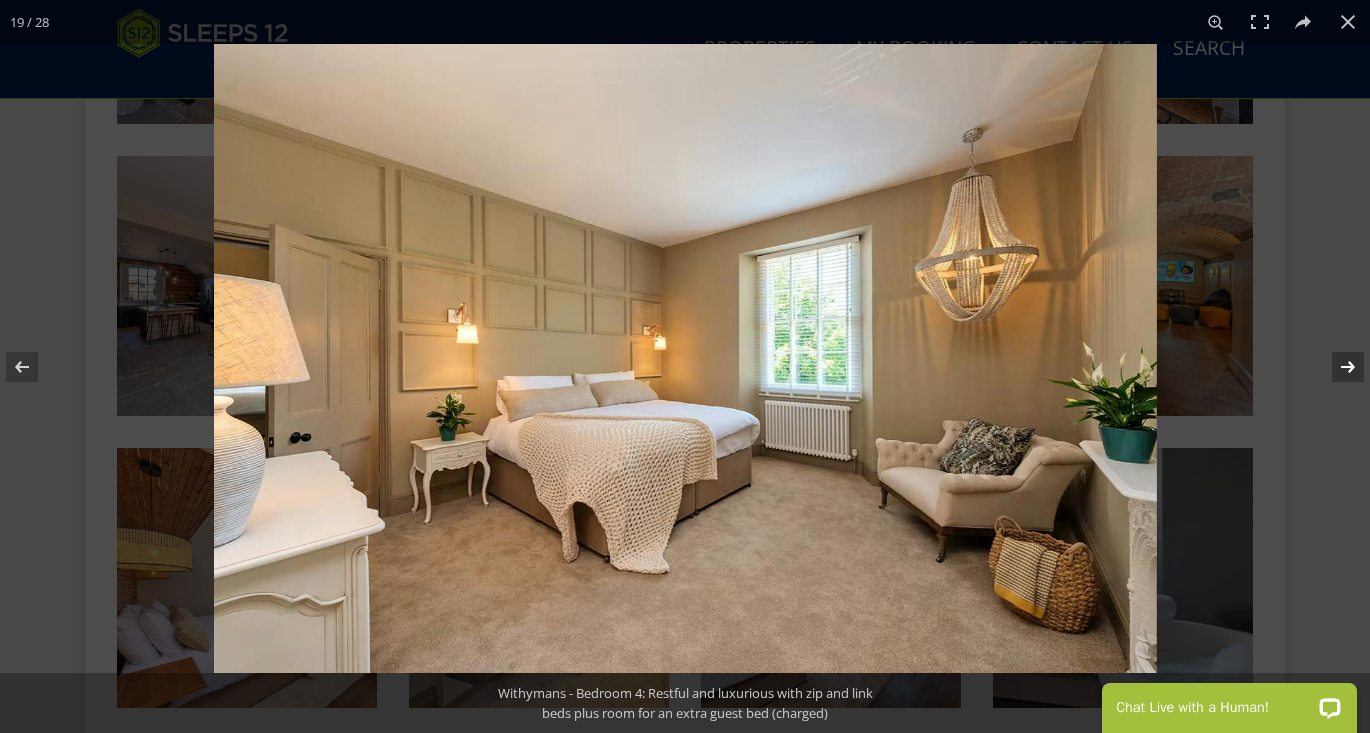 click at bounding box center [1335, 367] 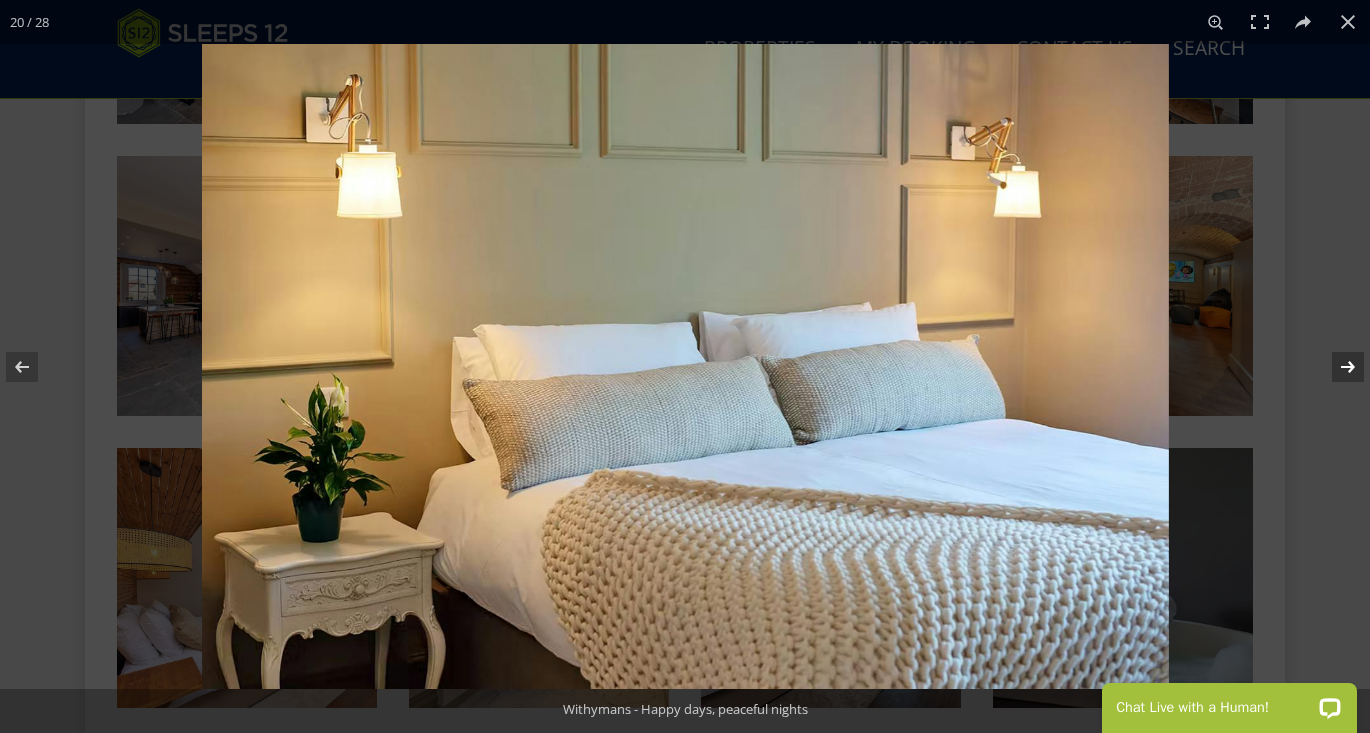 click at bounding box center [1335, 367] 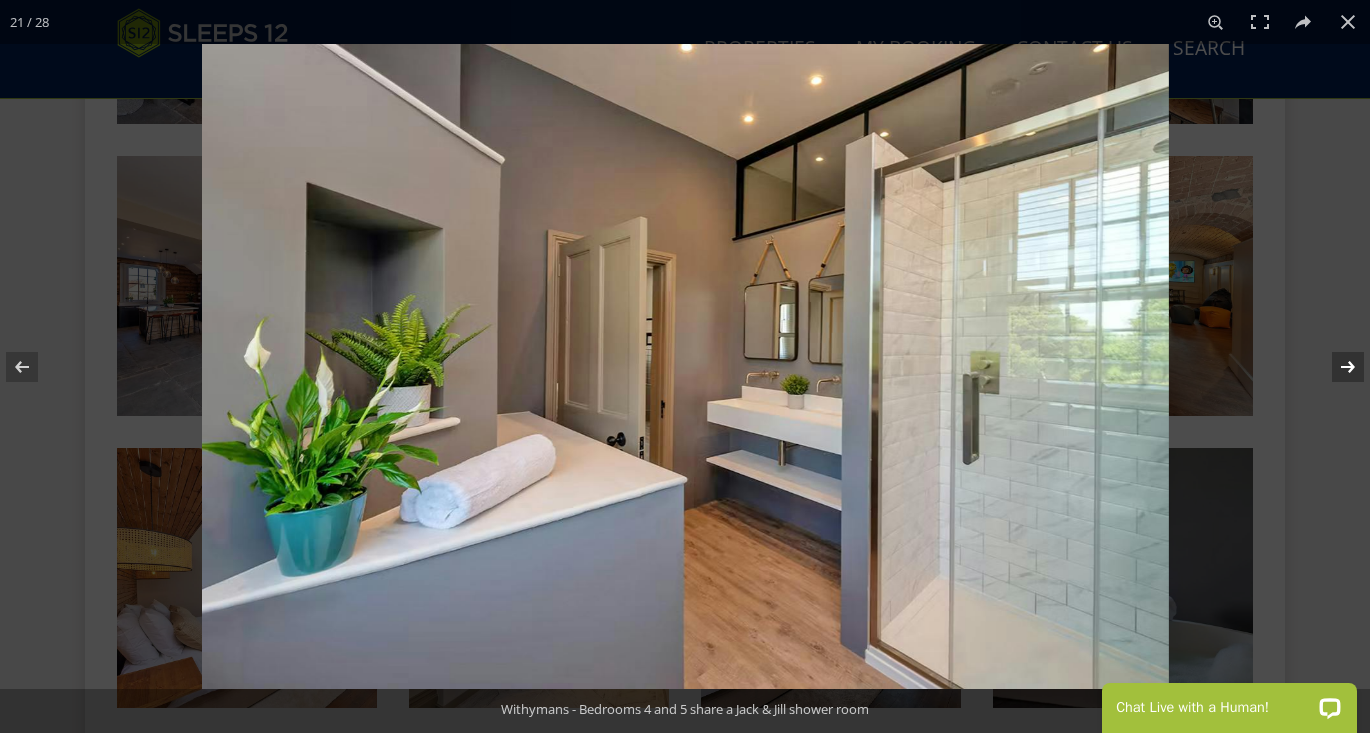 click at bounding box center [1335, 367] 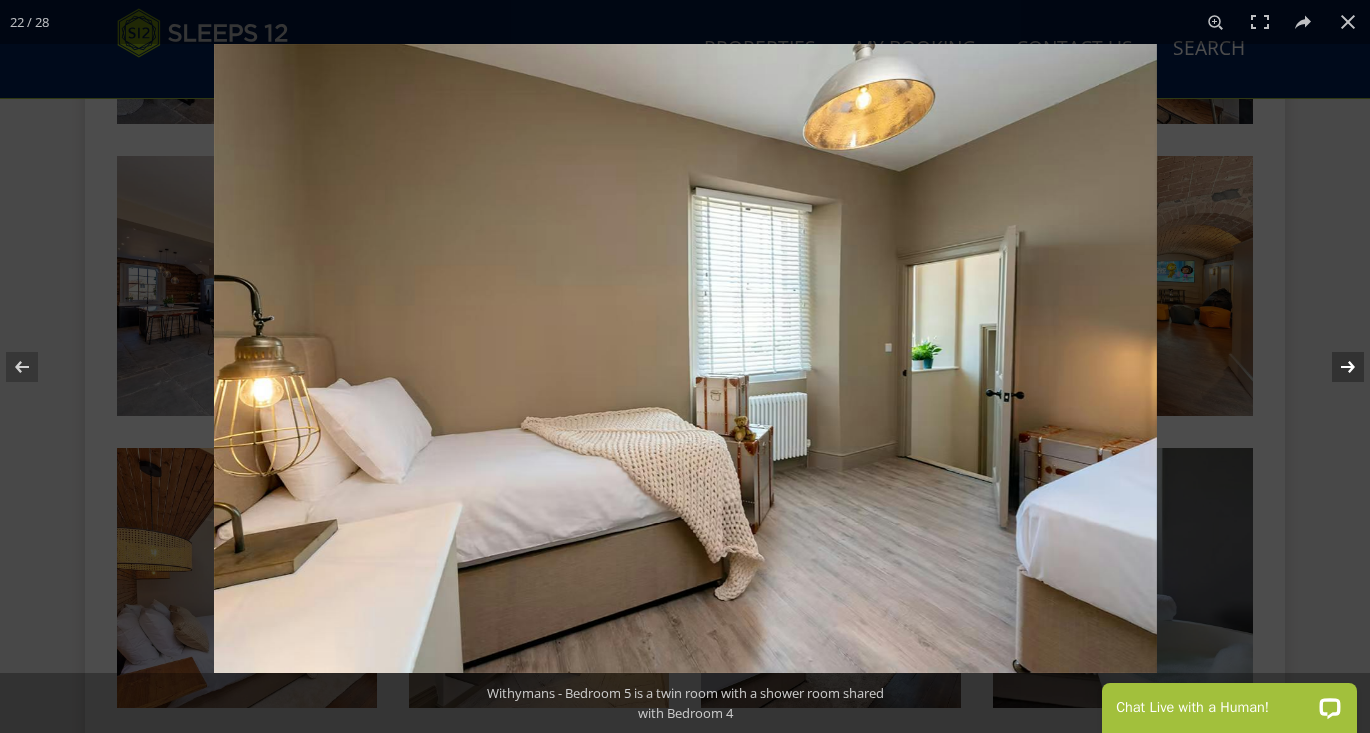 click at bounding box center (1335, 367) 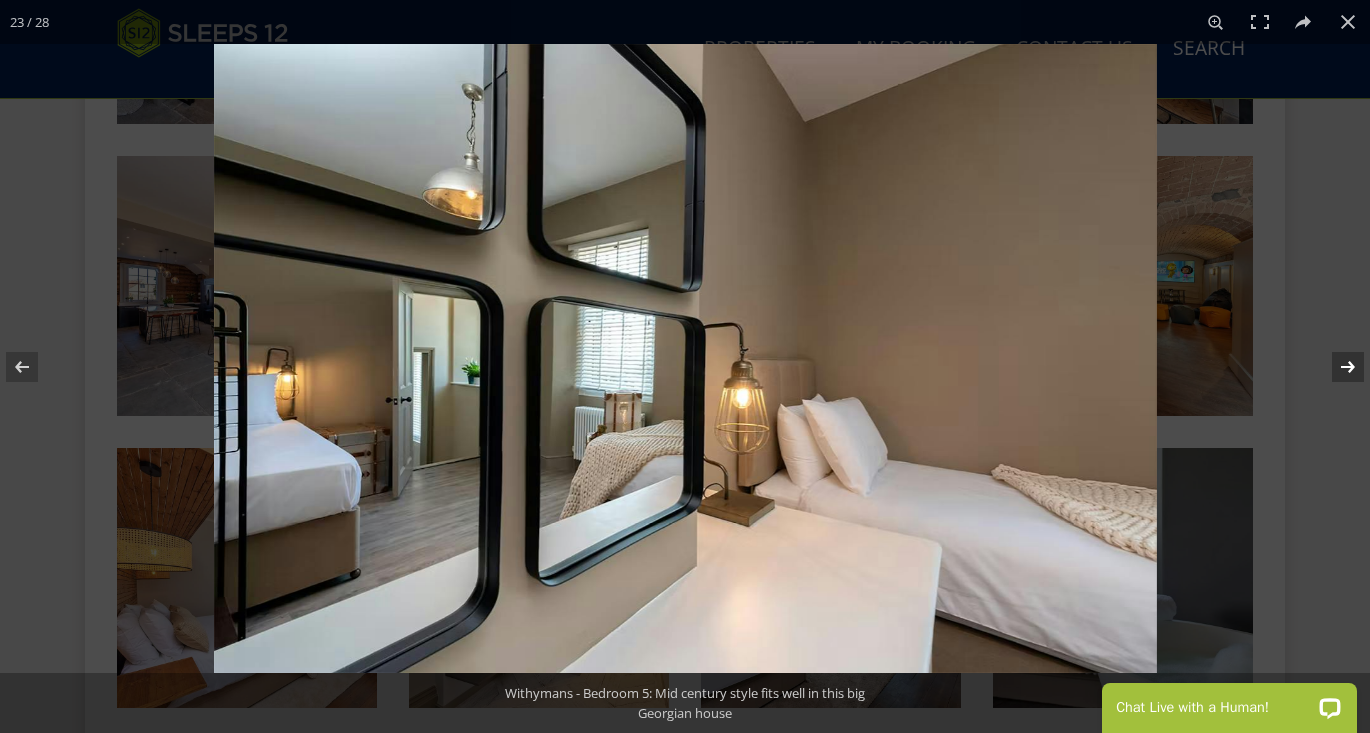 click at bounding box center [1335, 367] 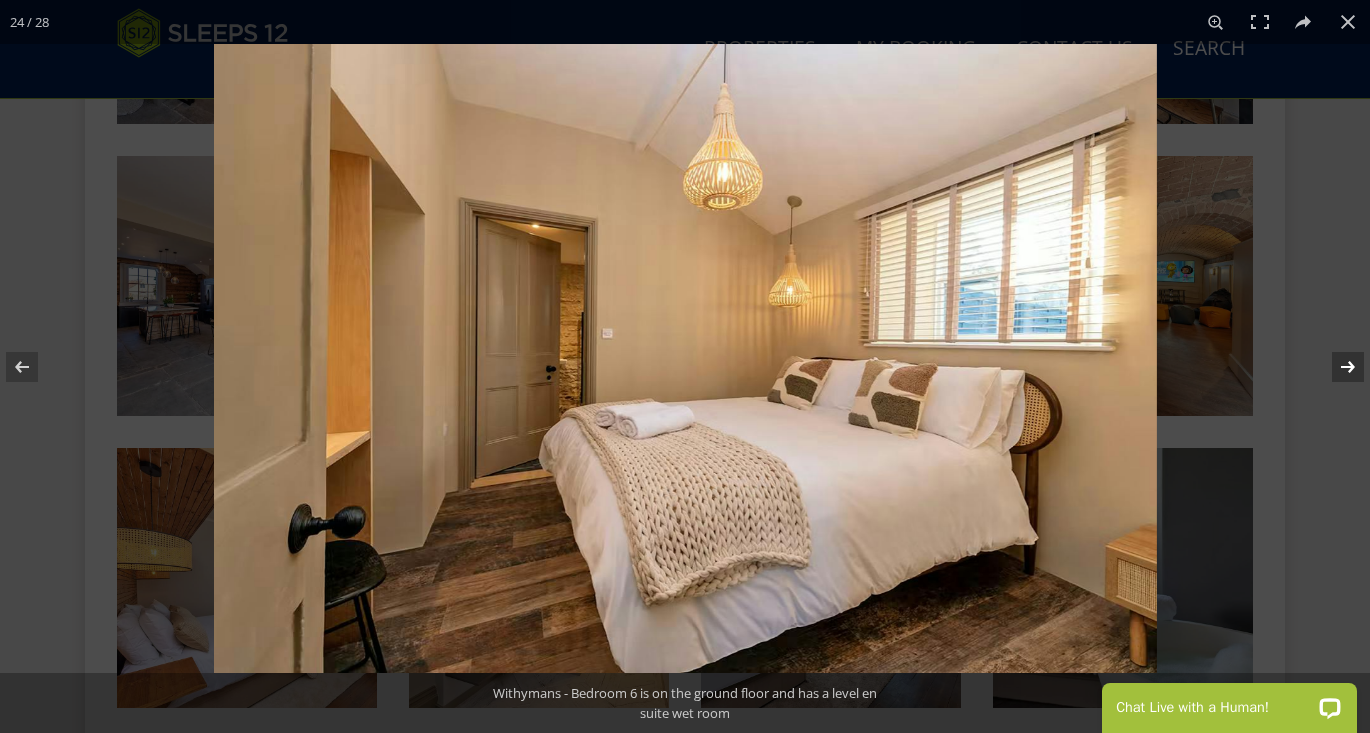 click at bounding box center [1335, 367] 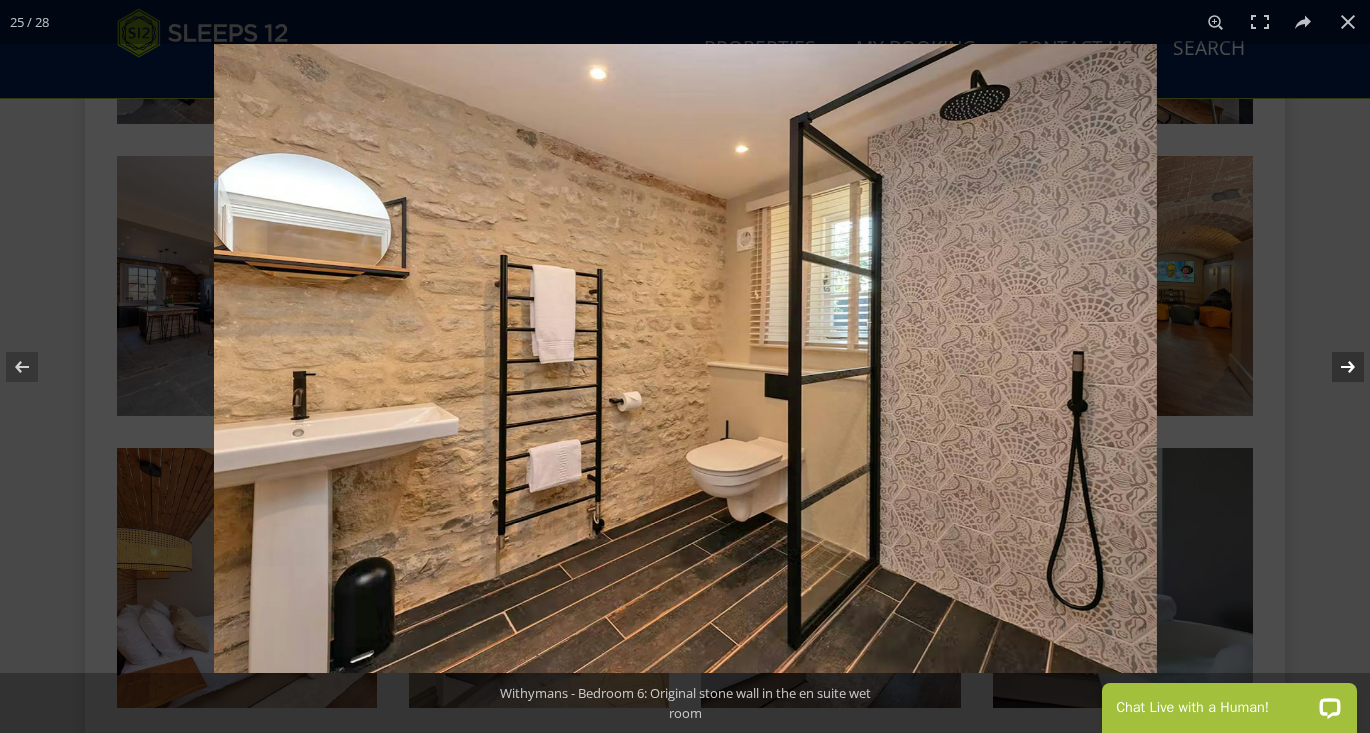 click at bounding box center [1335, 367] 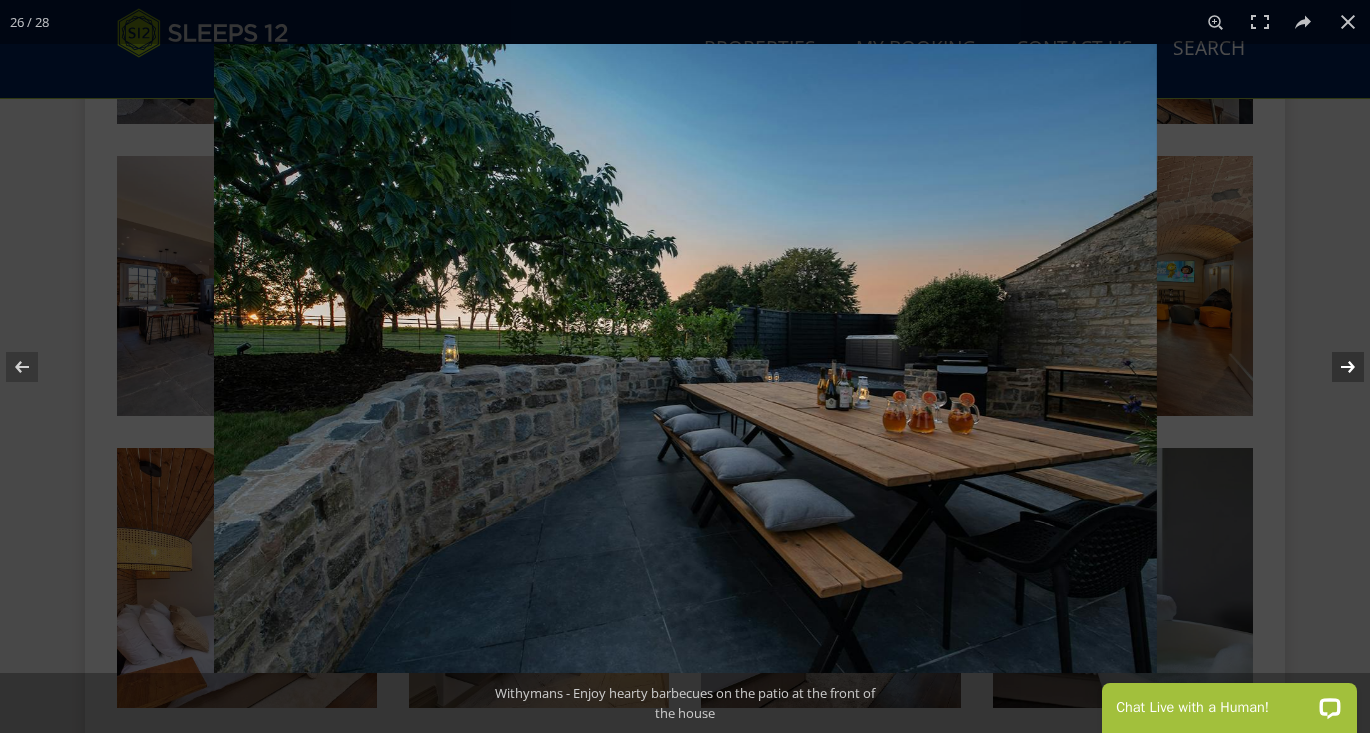 click at bounding box center (1335, 367) 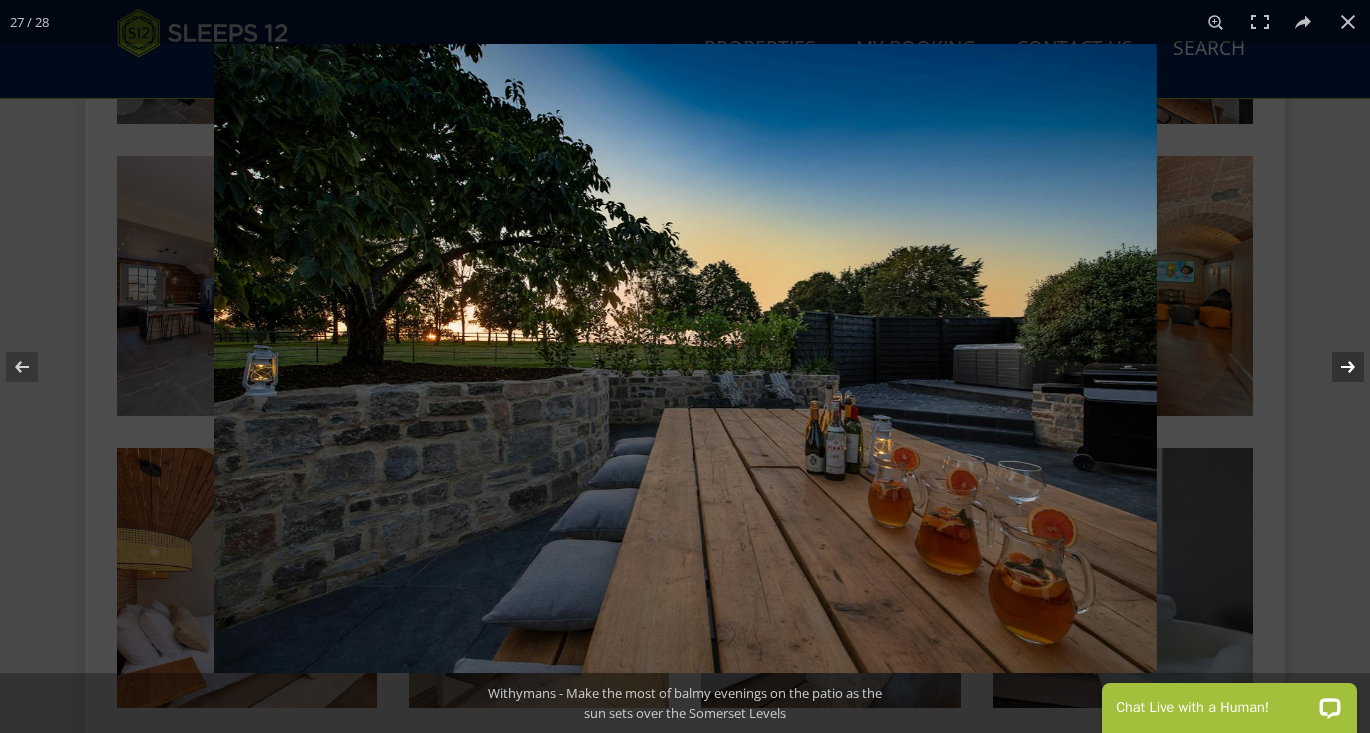 click at bounding box center [1335, 367] 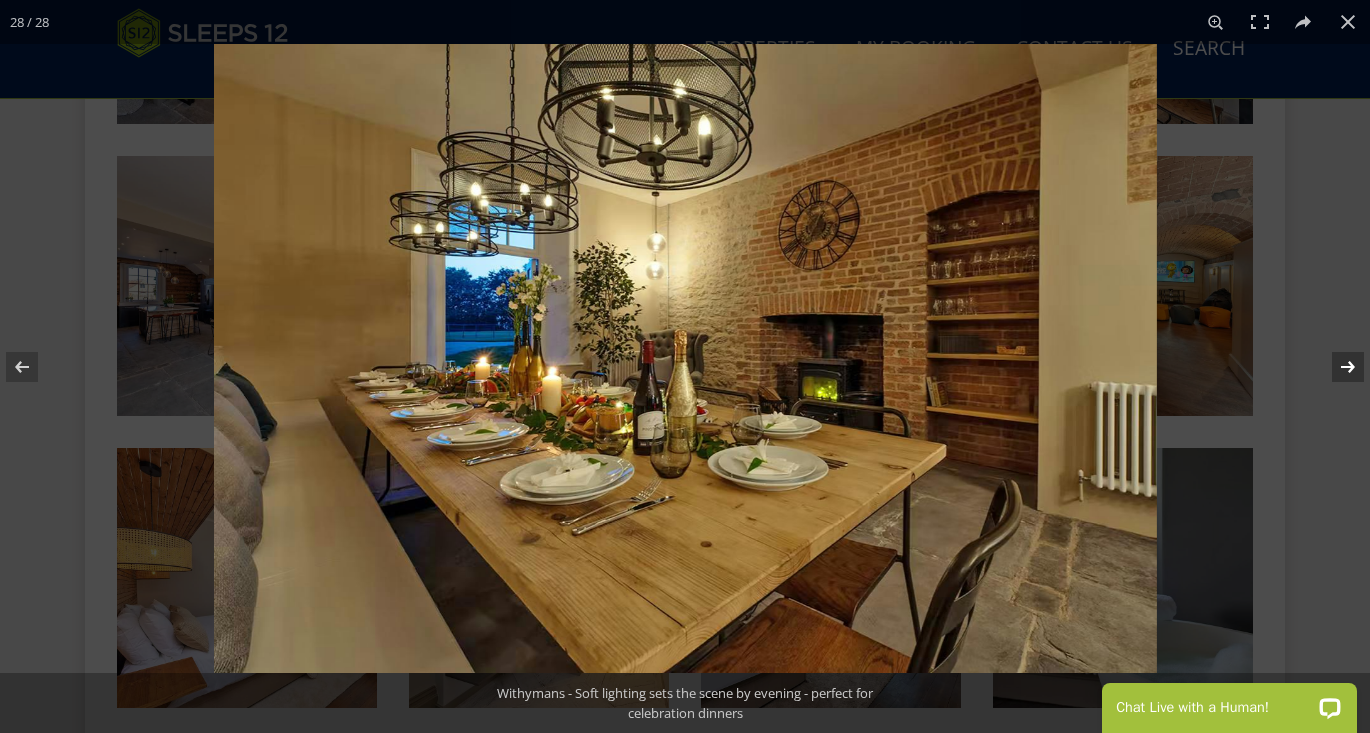 click at bounding box center (1335, 367) 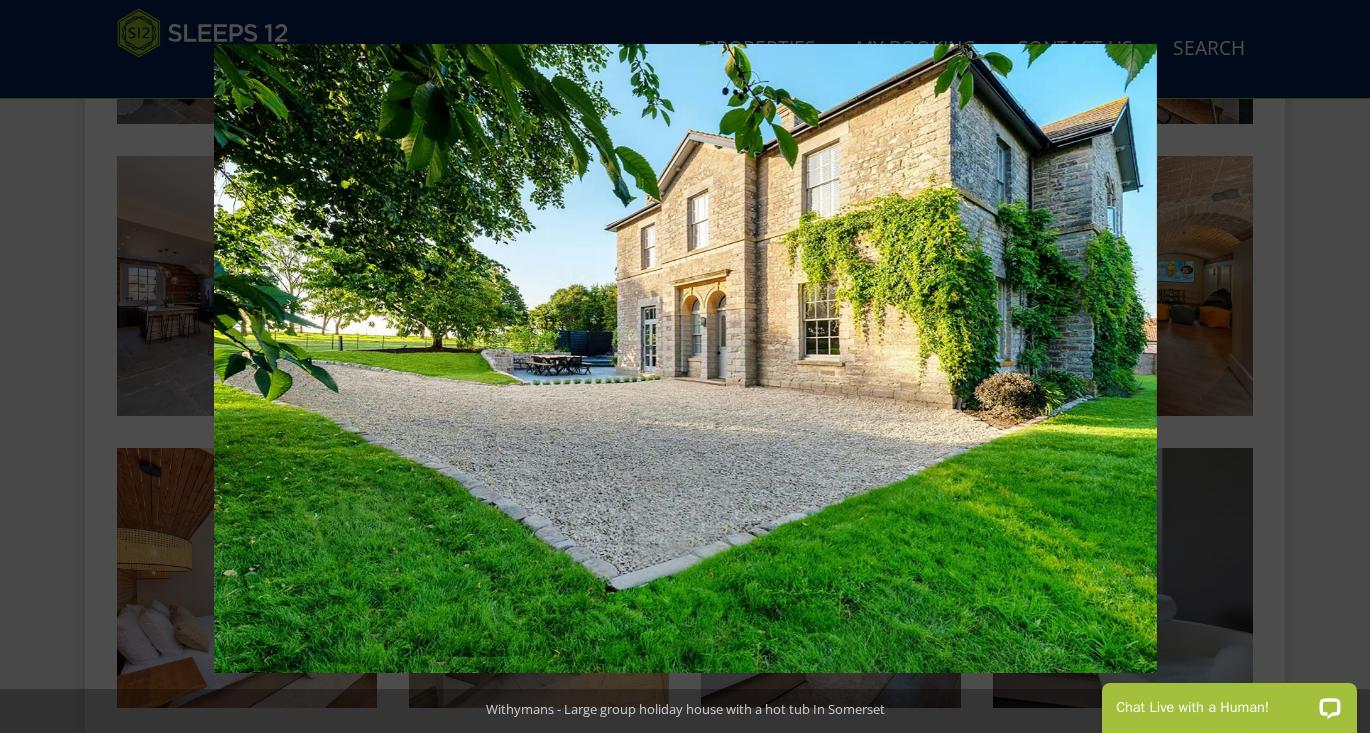 click at bounding box center (1335, 367) 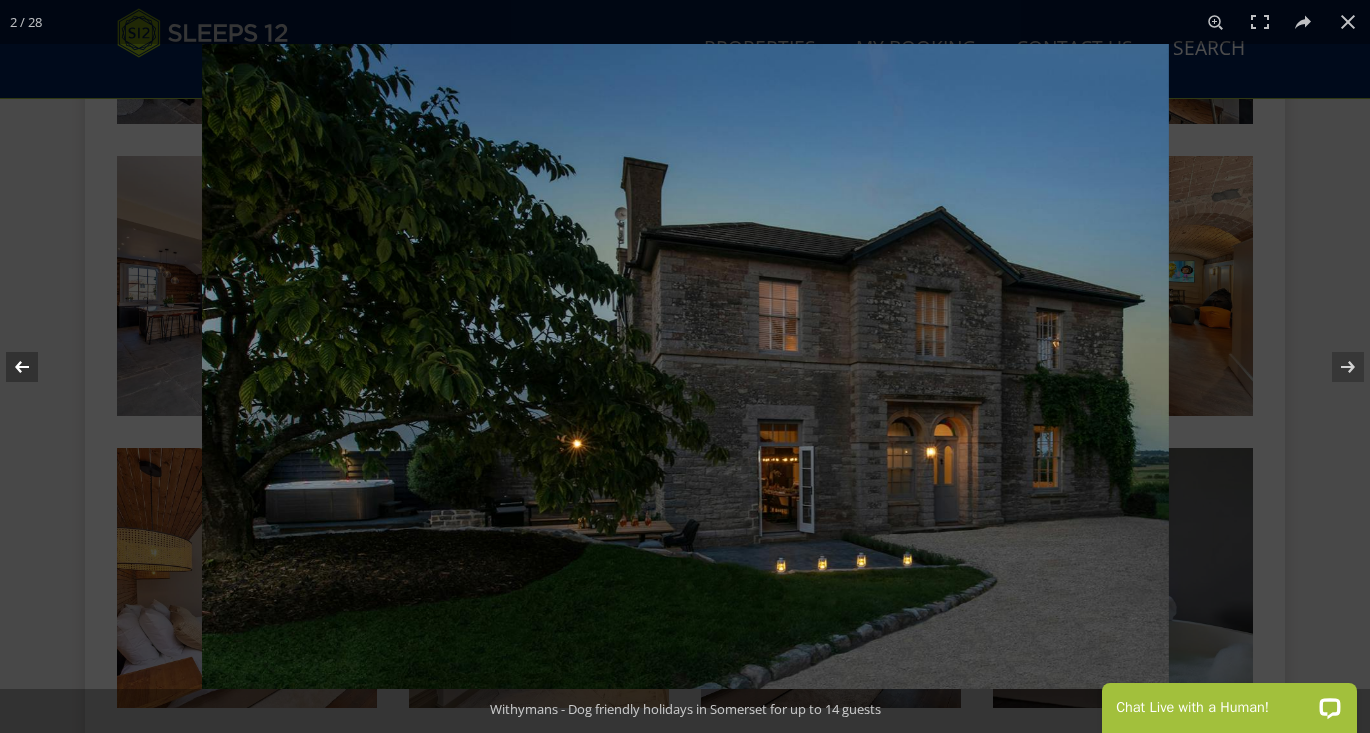 click at bounding box center (35, 367) 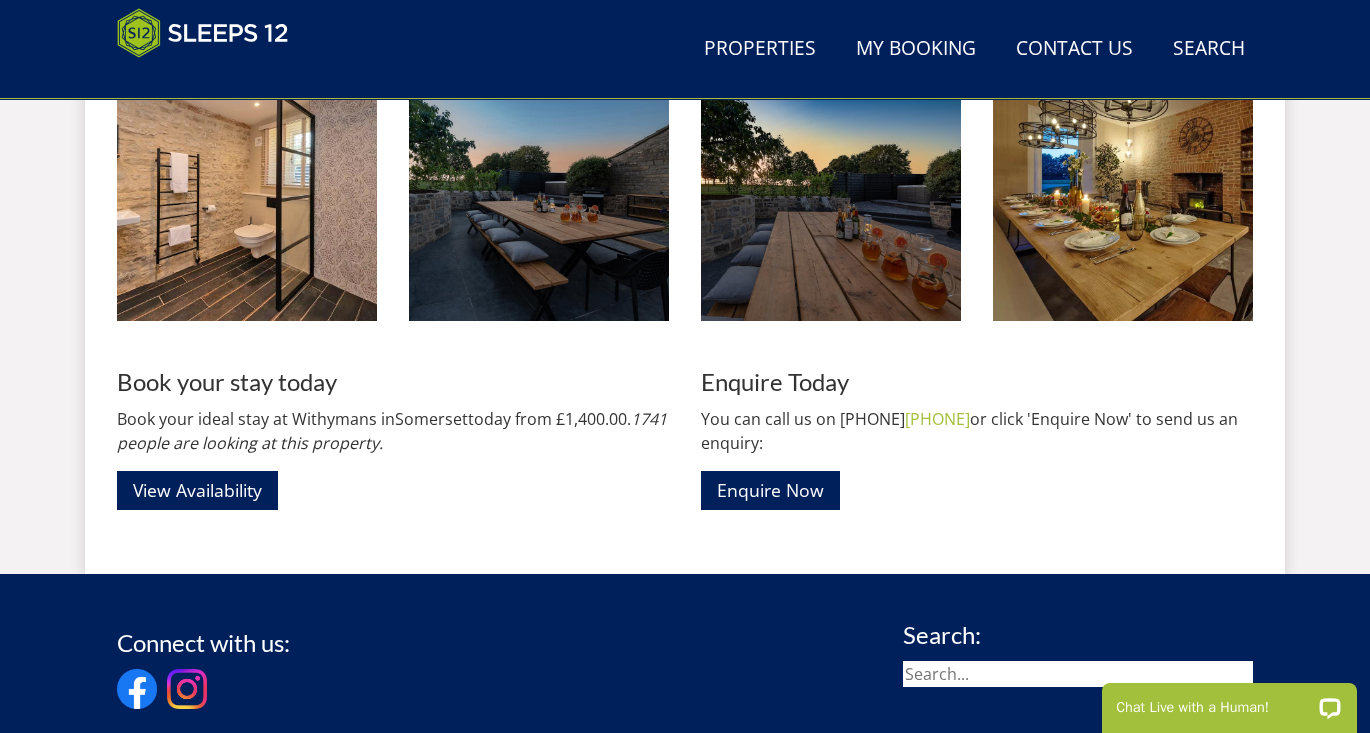 scroll, scrollTop: 2635, scrollLeft: 0, axis: vertical 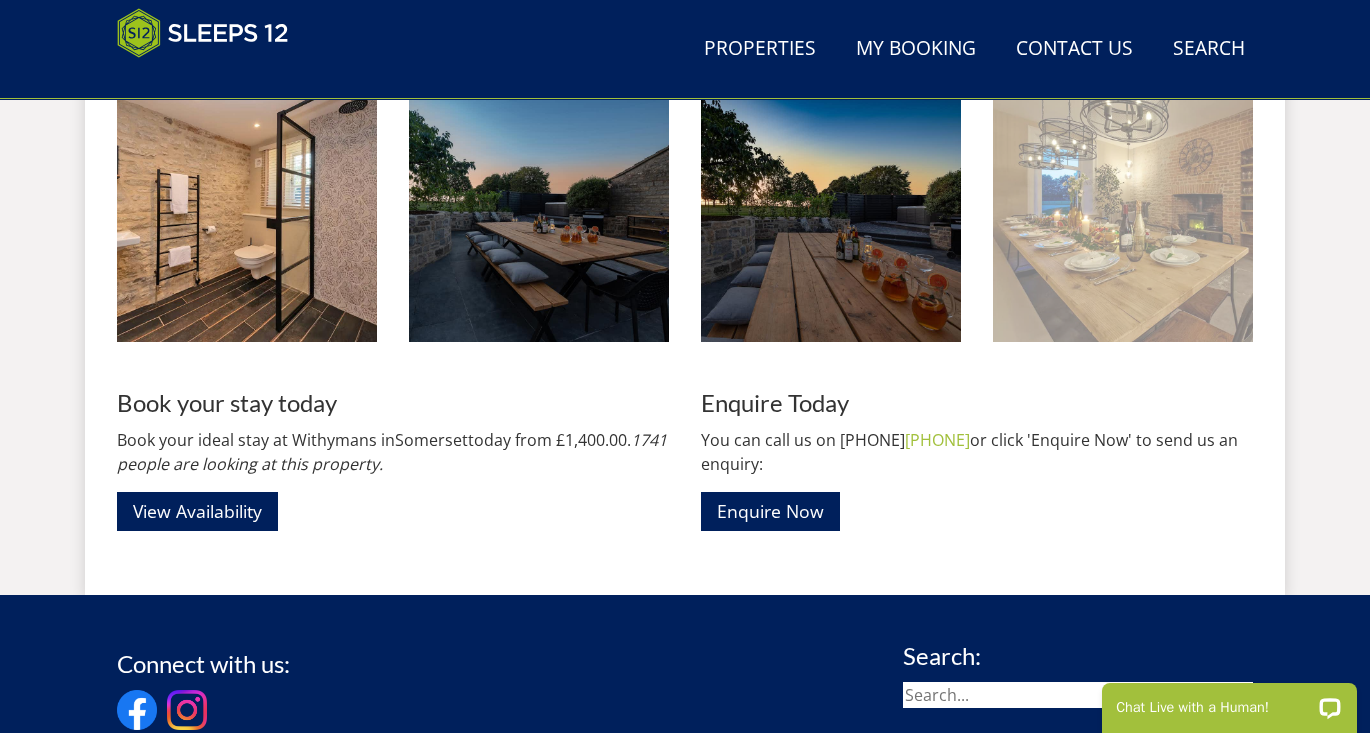 click at bounding box center [1123, 212] 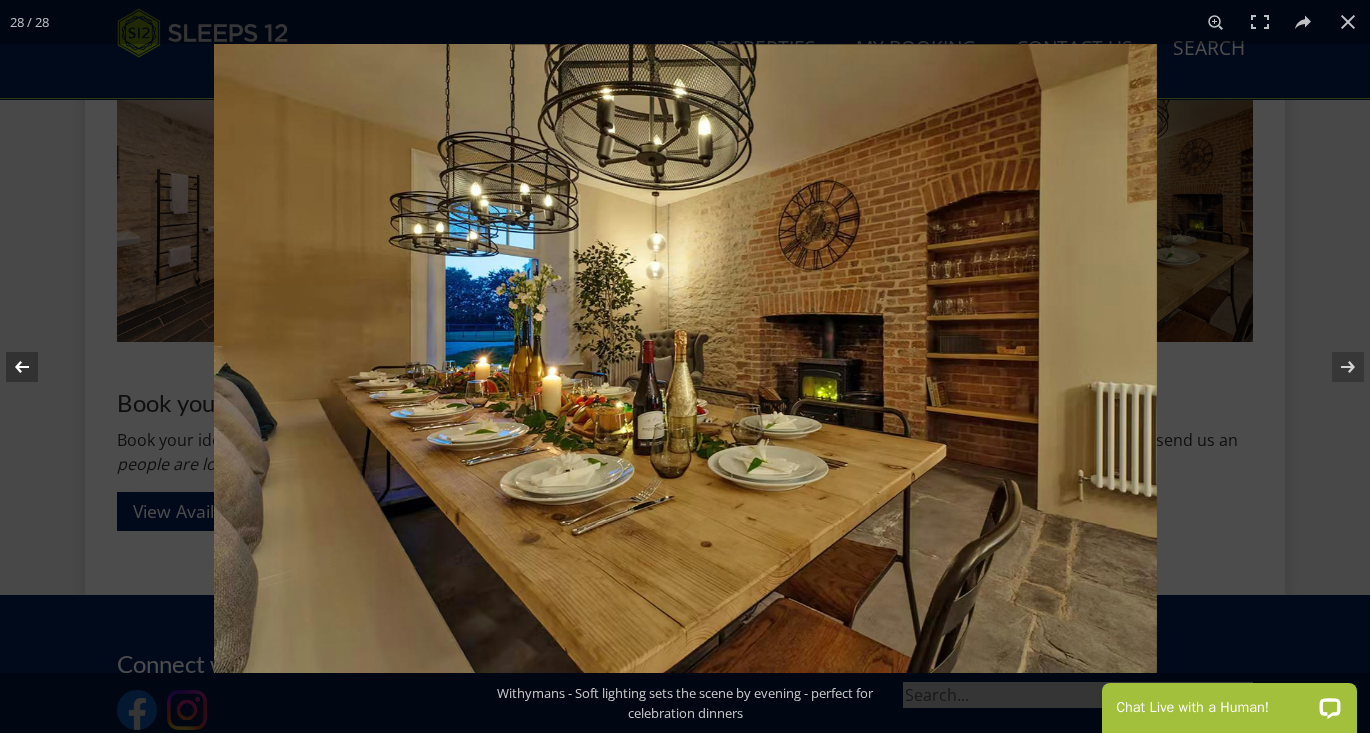 click at bounding box center [35, 367] 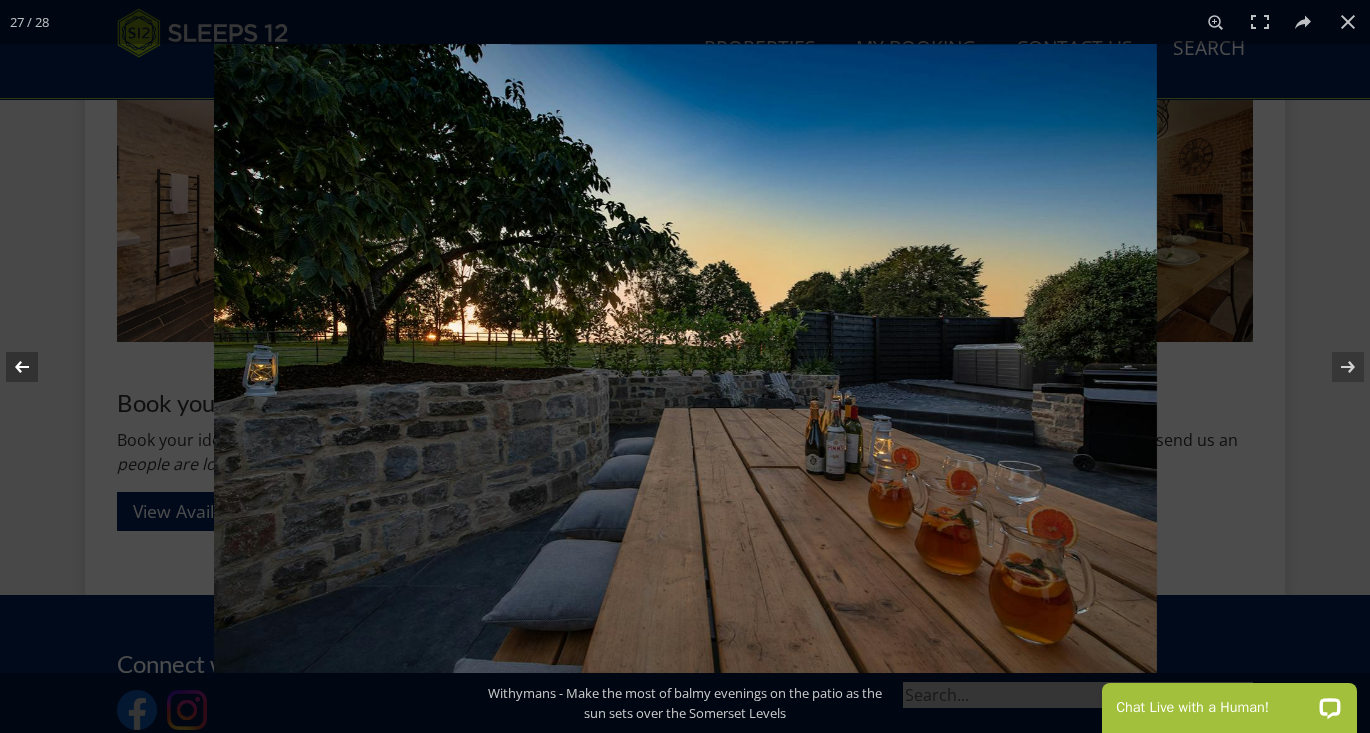 click at bounding box center [35, 367] 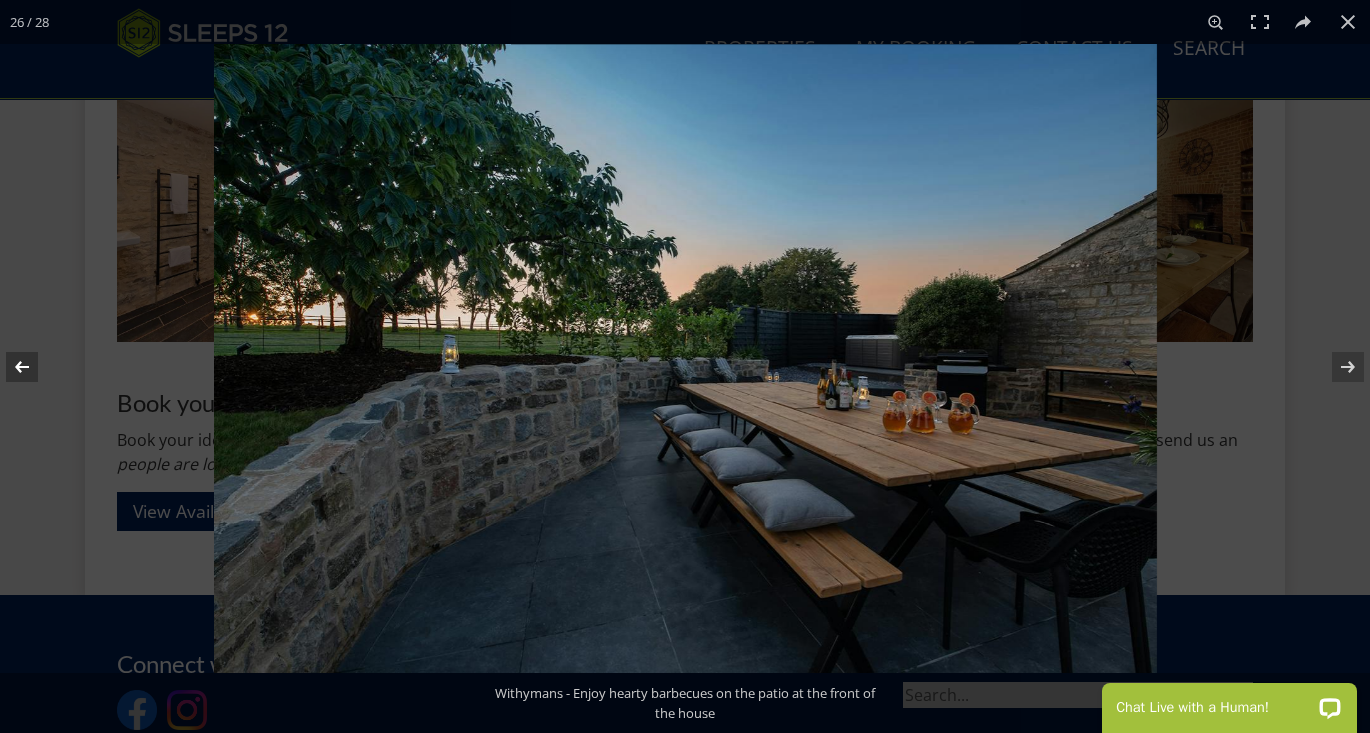 click at bounding box center (35, 367) 